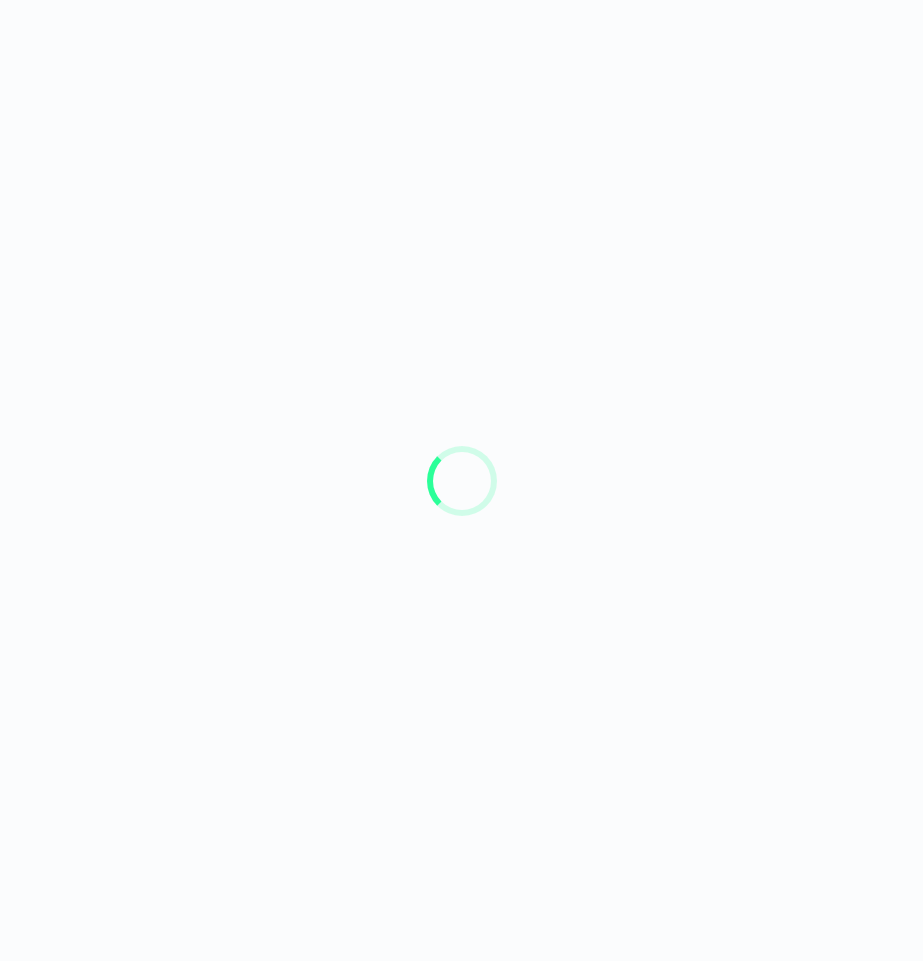 scroll, scrollTop: 0, scrollLeft: 0, axis: both 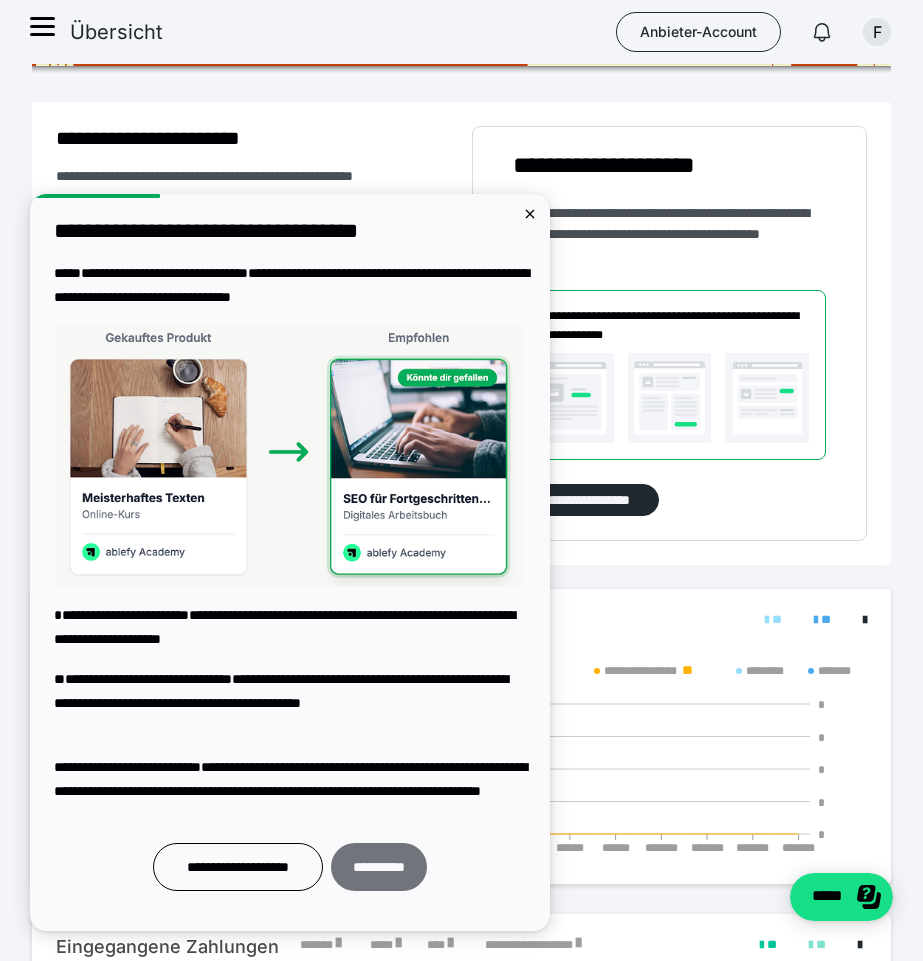 click on "**********" at bounding box center (379, 867) 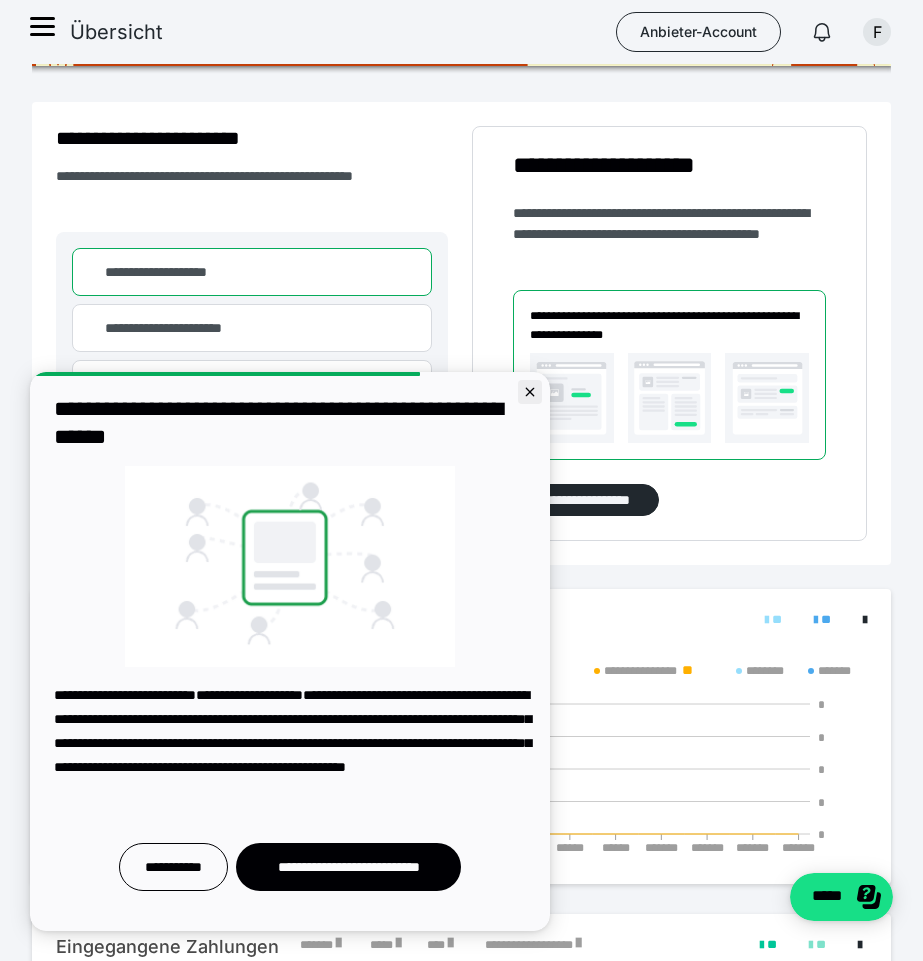 click 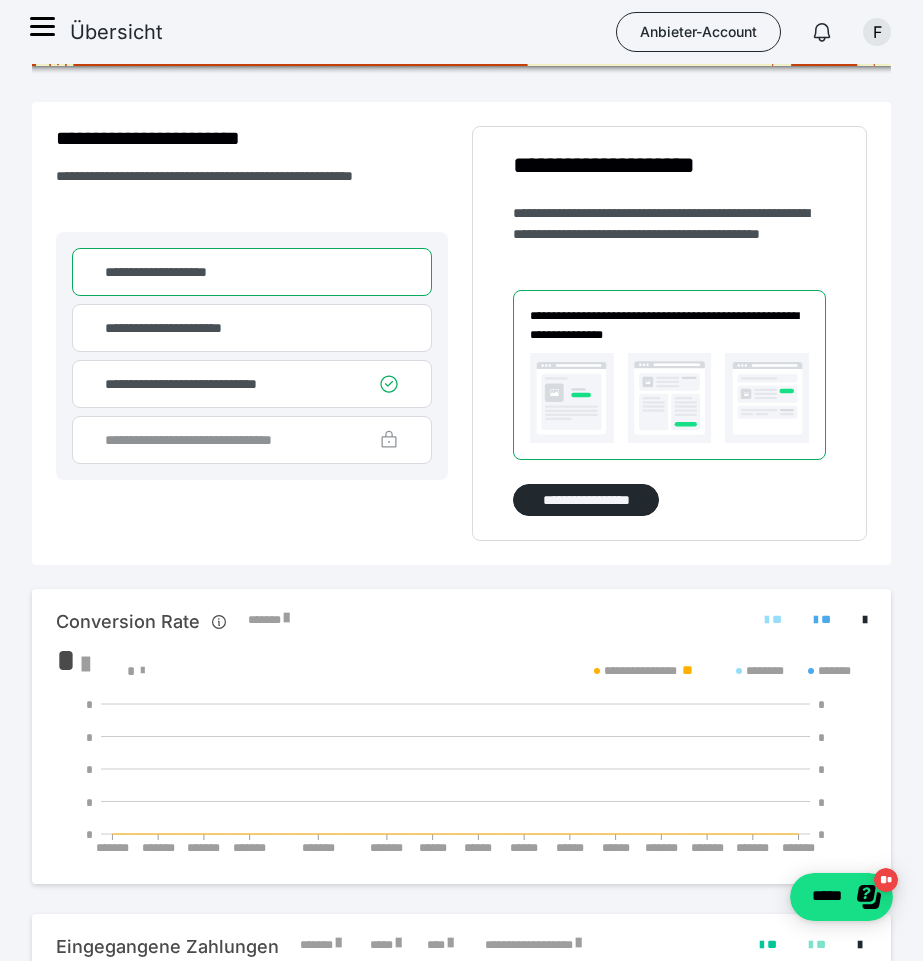 scroll, scrollTop: 0, scrollLeft: 0, axis: both 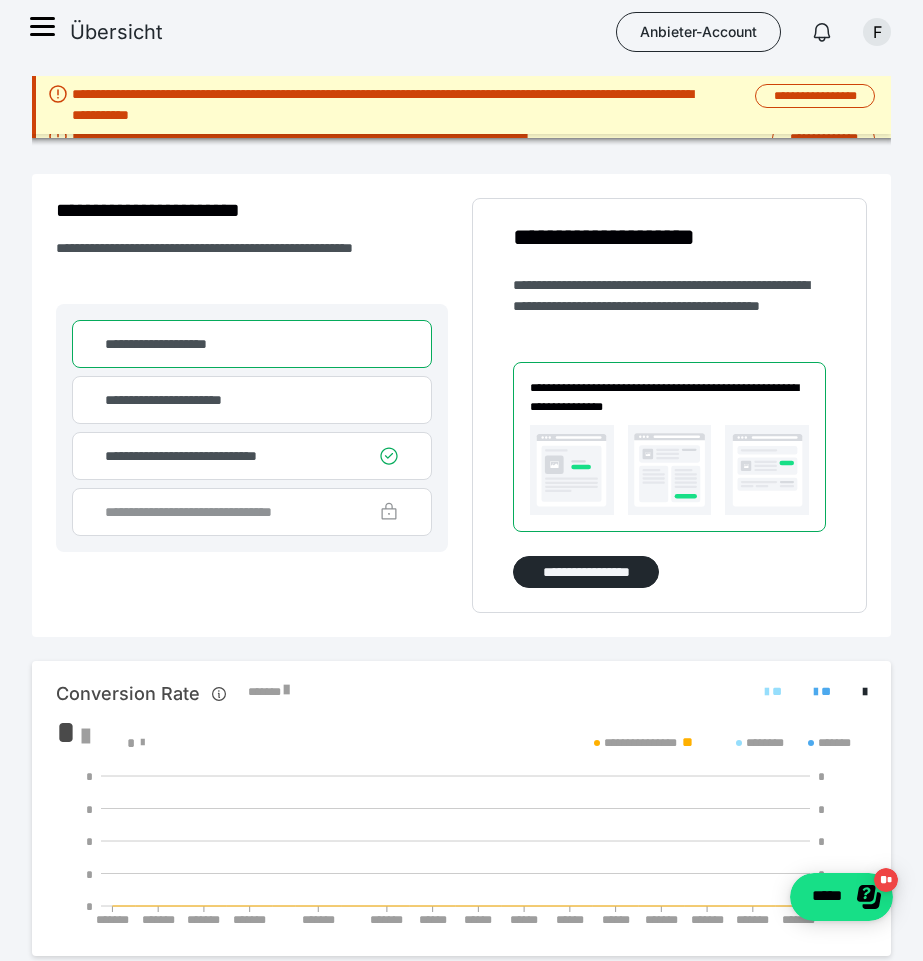 click on "Übersicht" at bounding box center (116, 32) 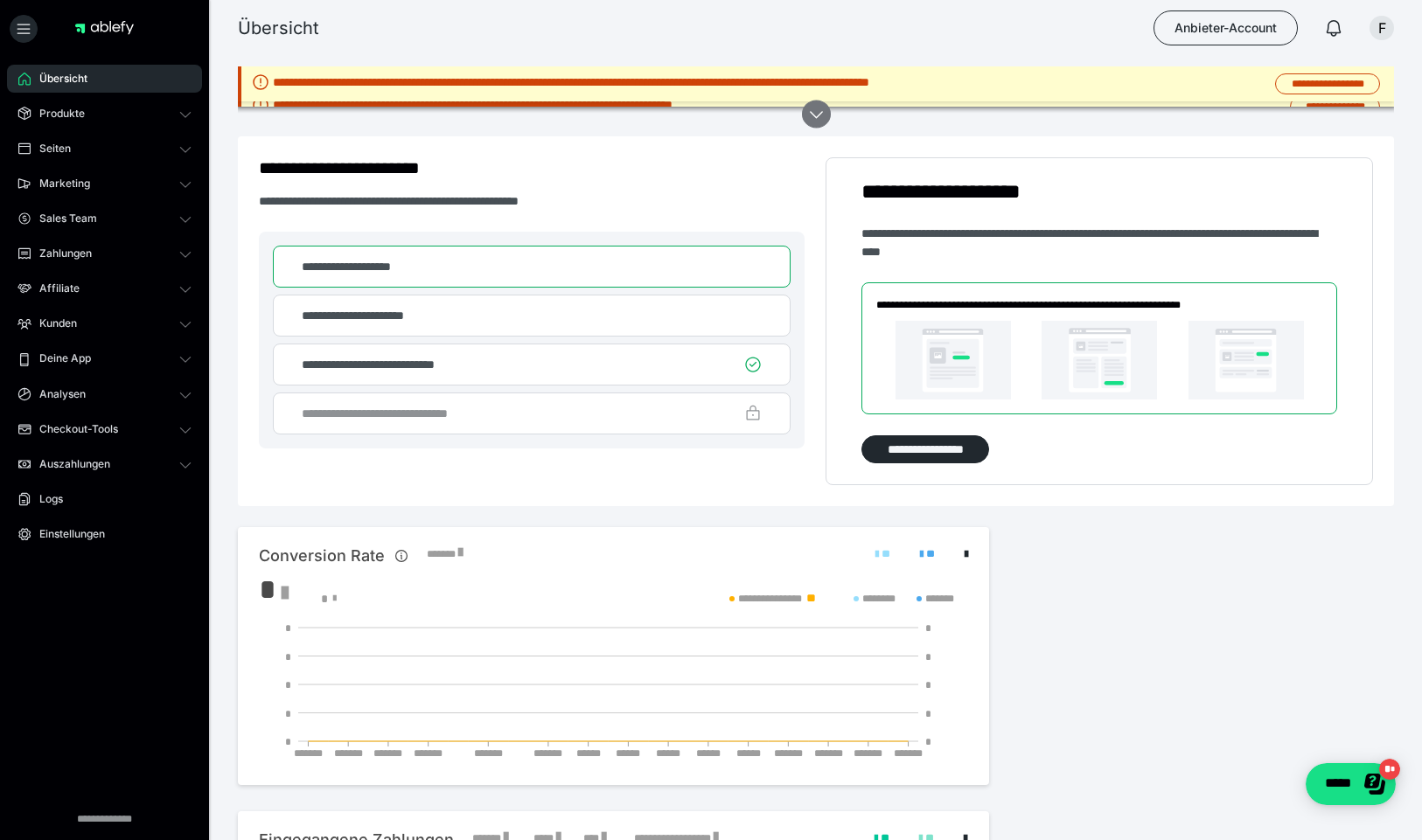 click 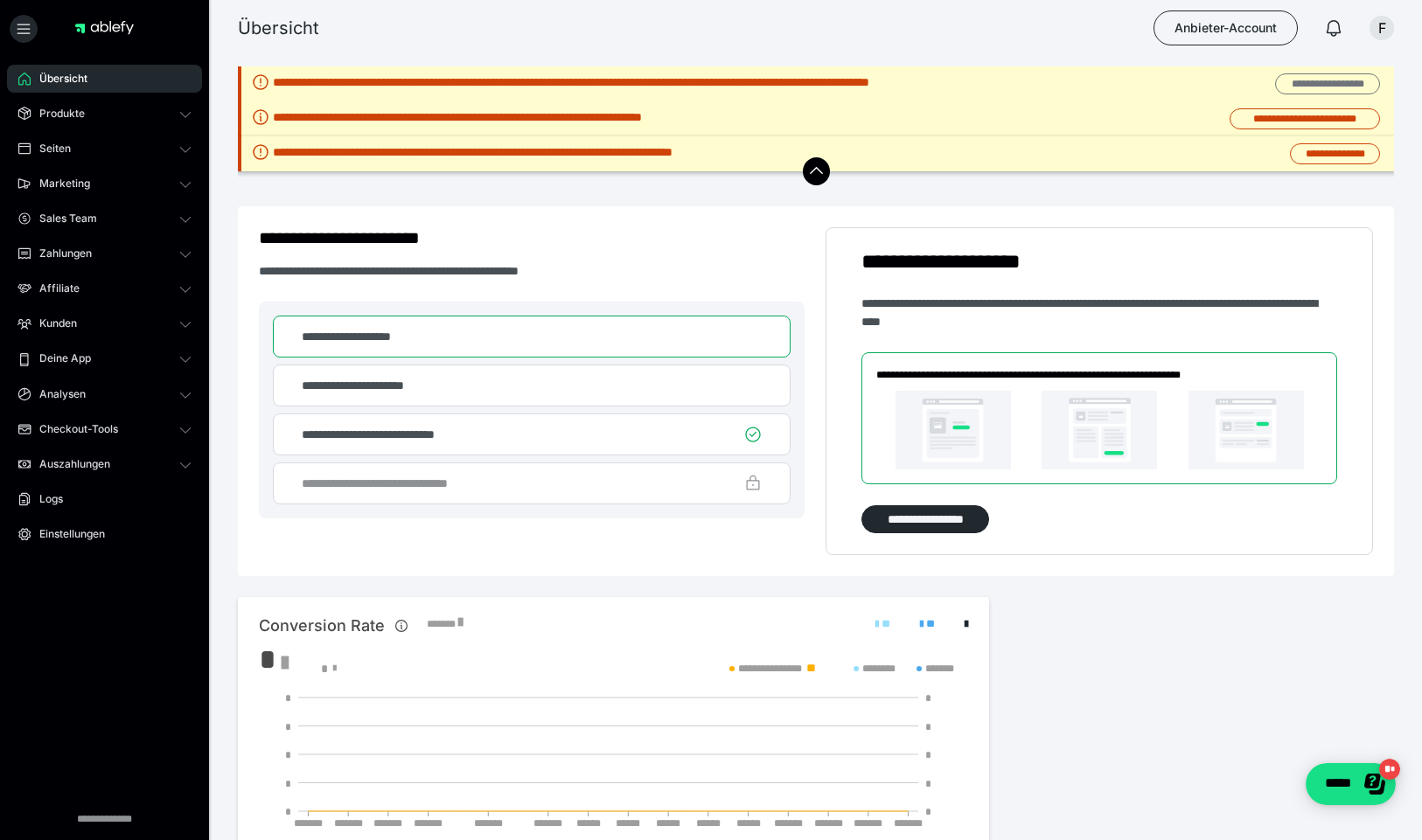 click on "**********" at bounding box center [1328, 84] 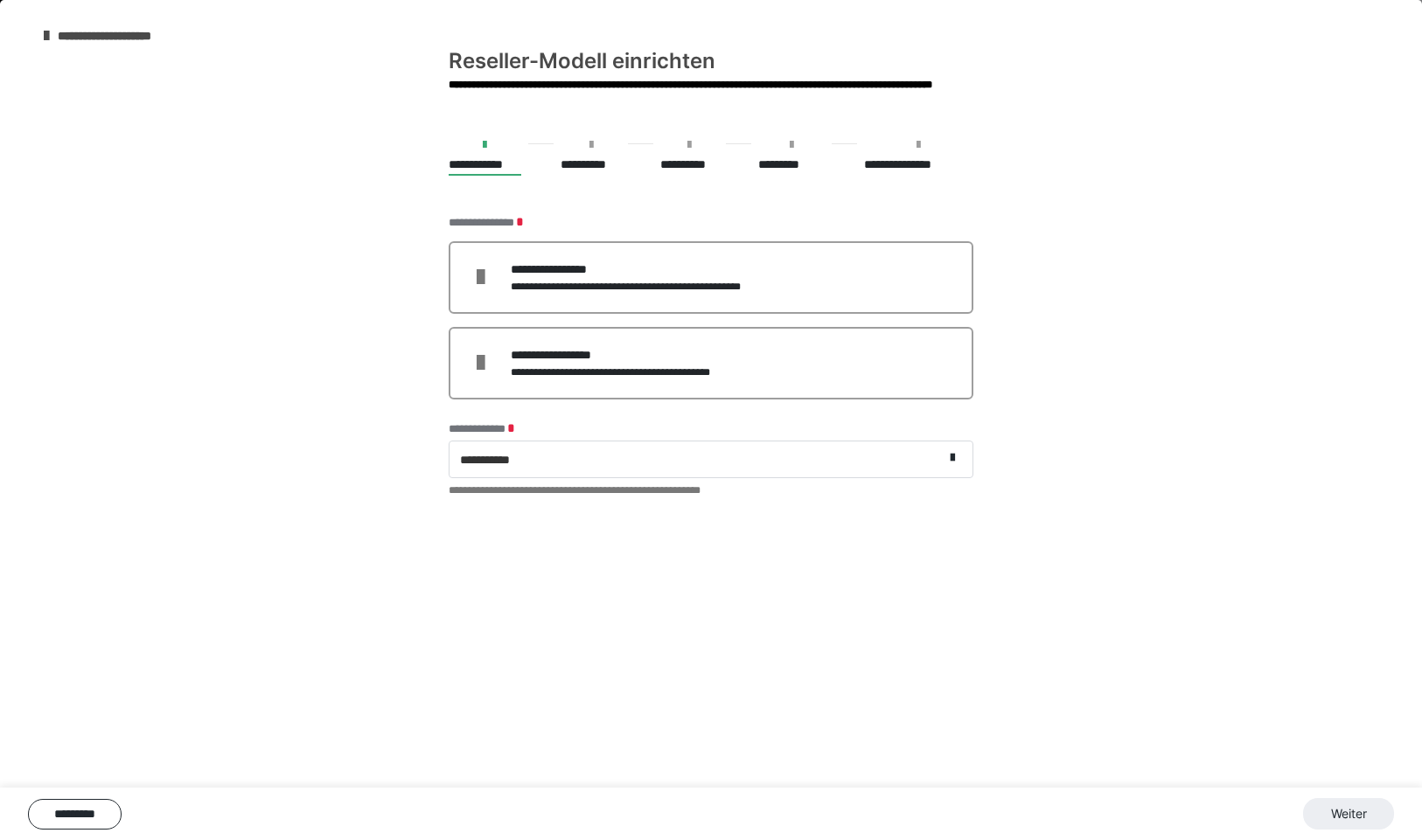 click at bounding box center (46, 36) 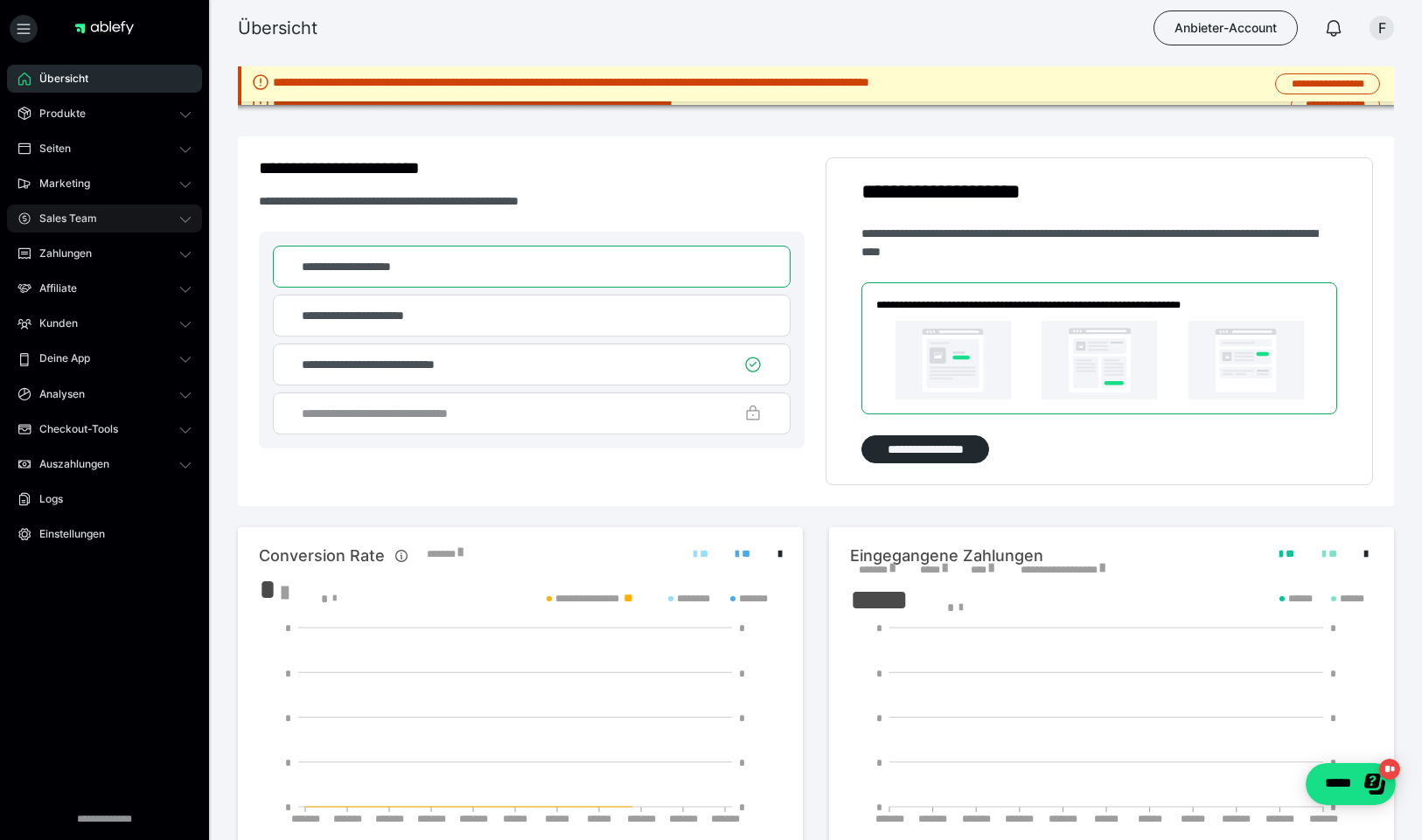 scroll, scrollTop: 0, scrollLeft: 0, axis: both 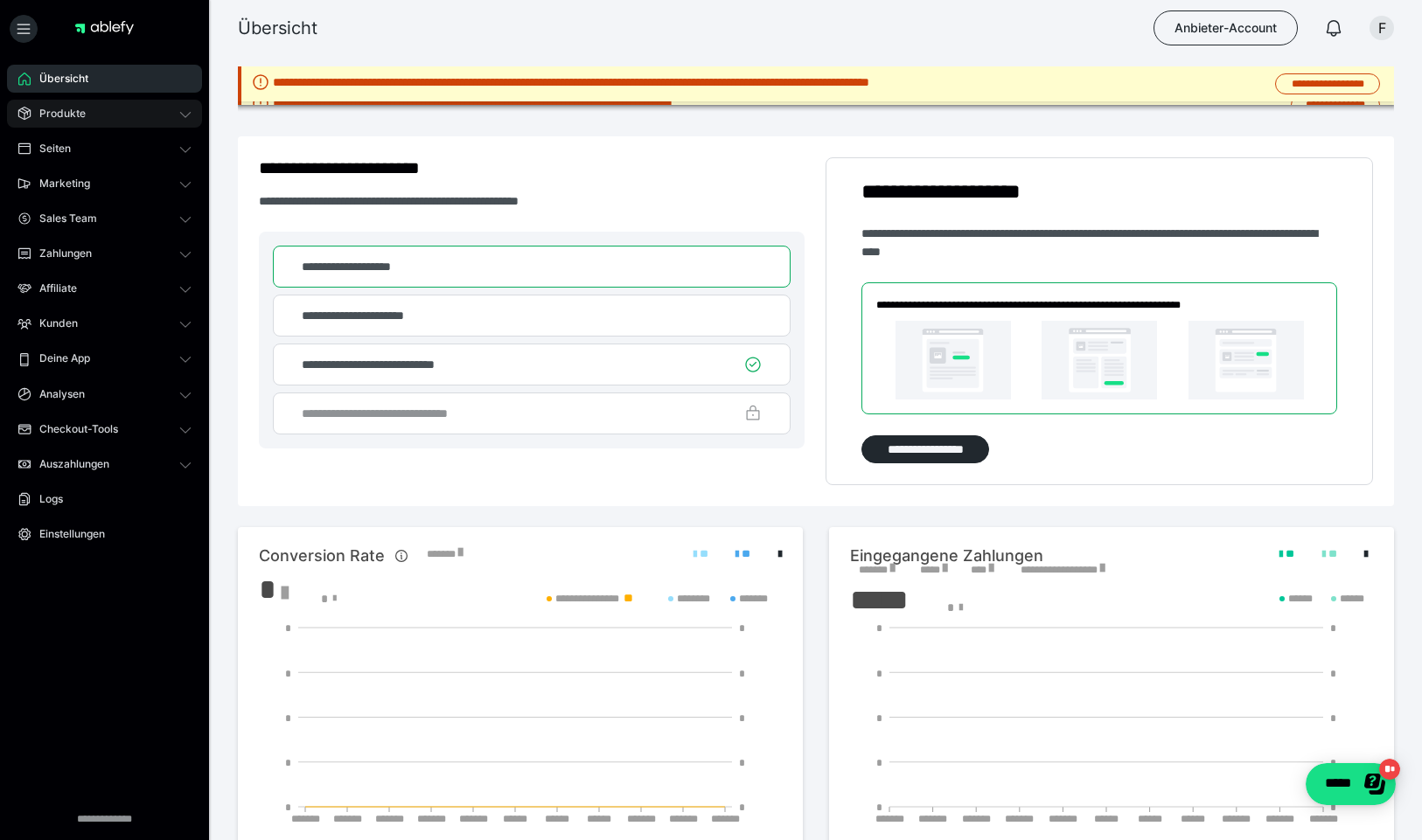click on "Produkte" at bounding box center [104, 114] 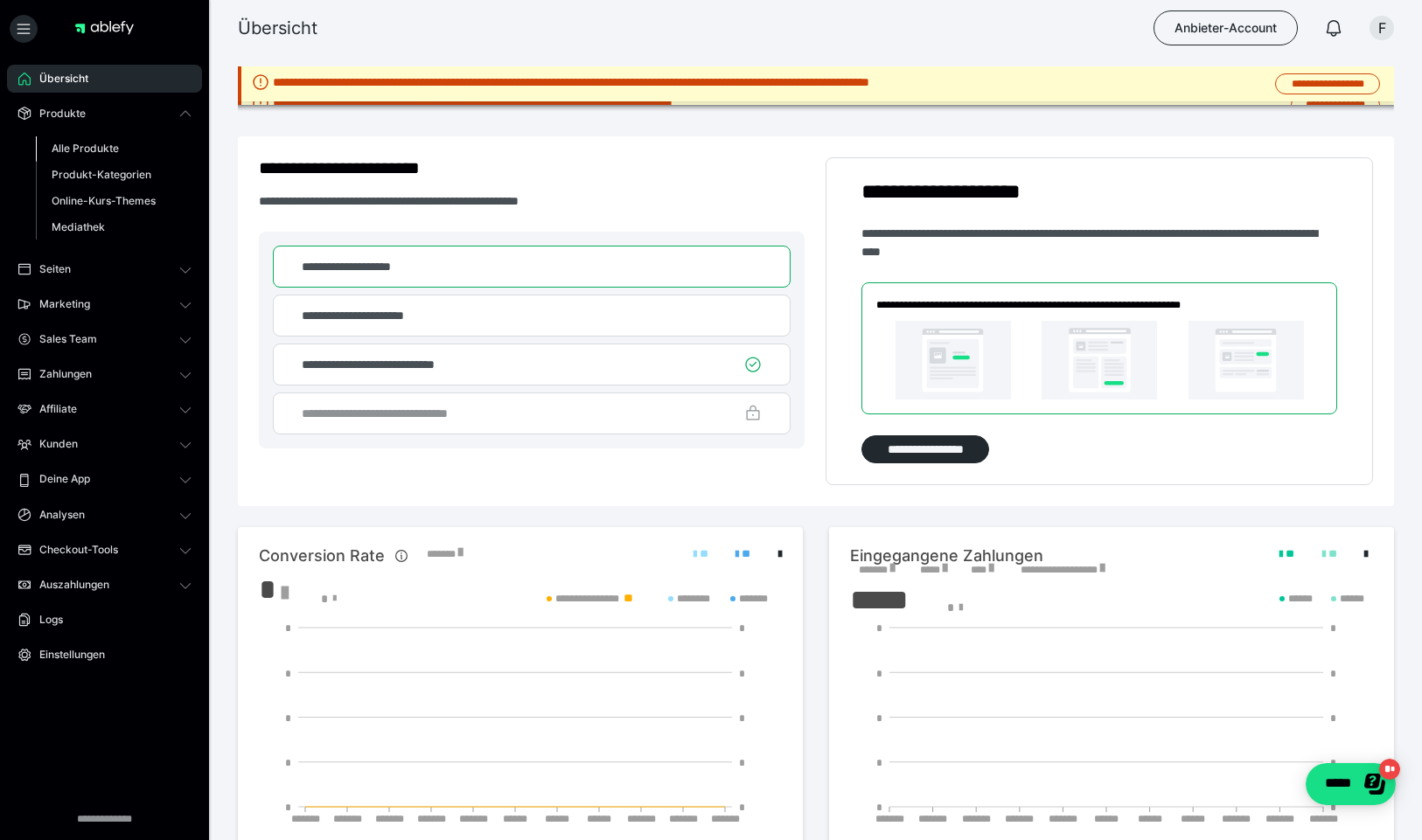 click on "Alle Produkte" at bounding box center (114, 149) 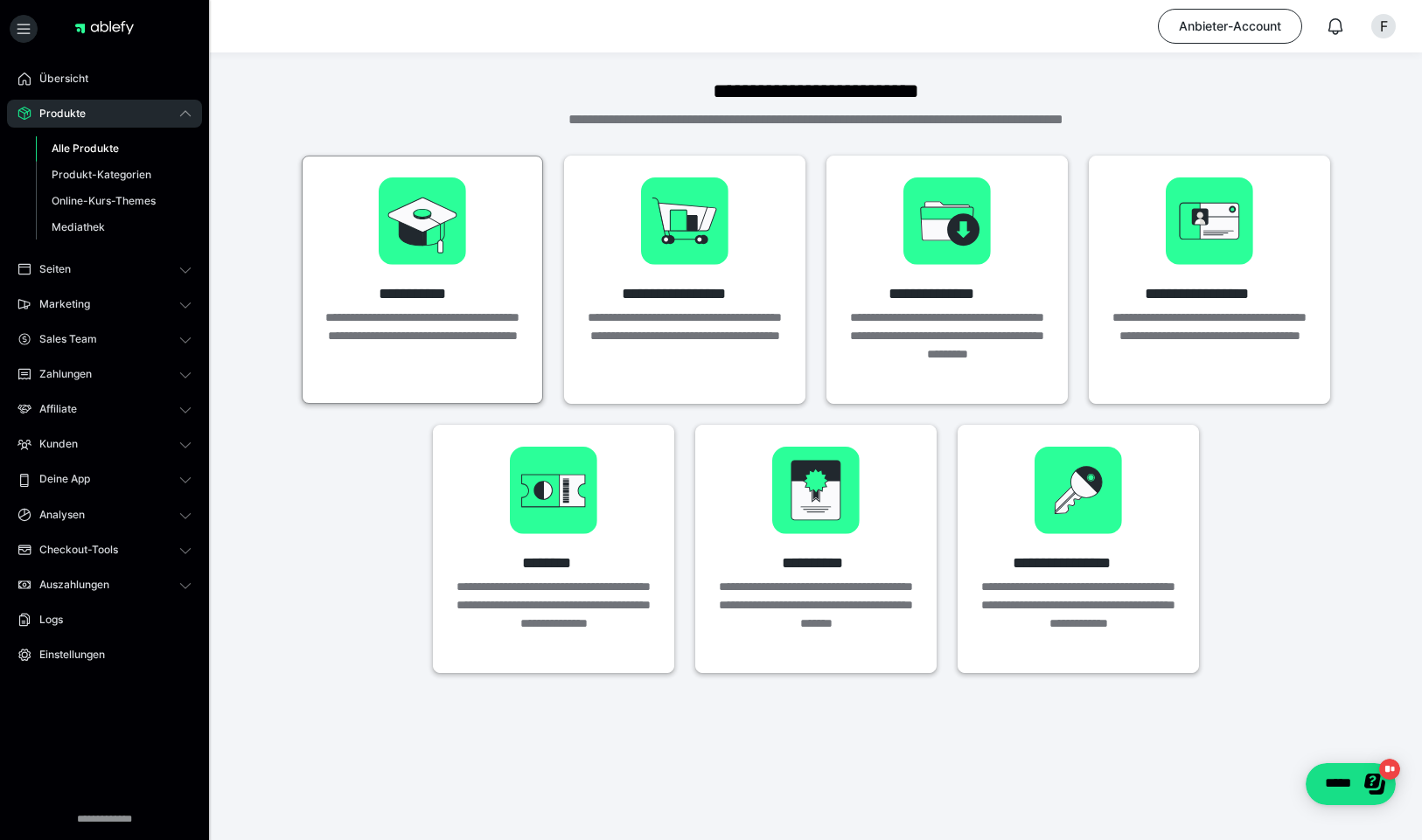 click on "**********" at bounding box center [422, 336] 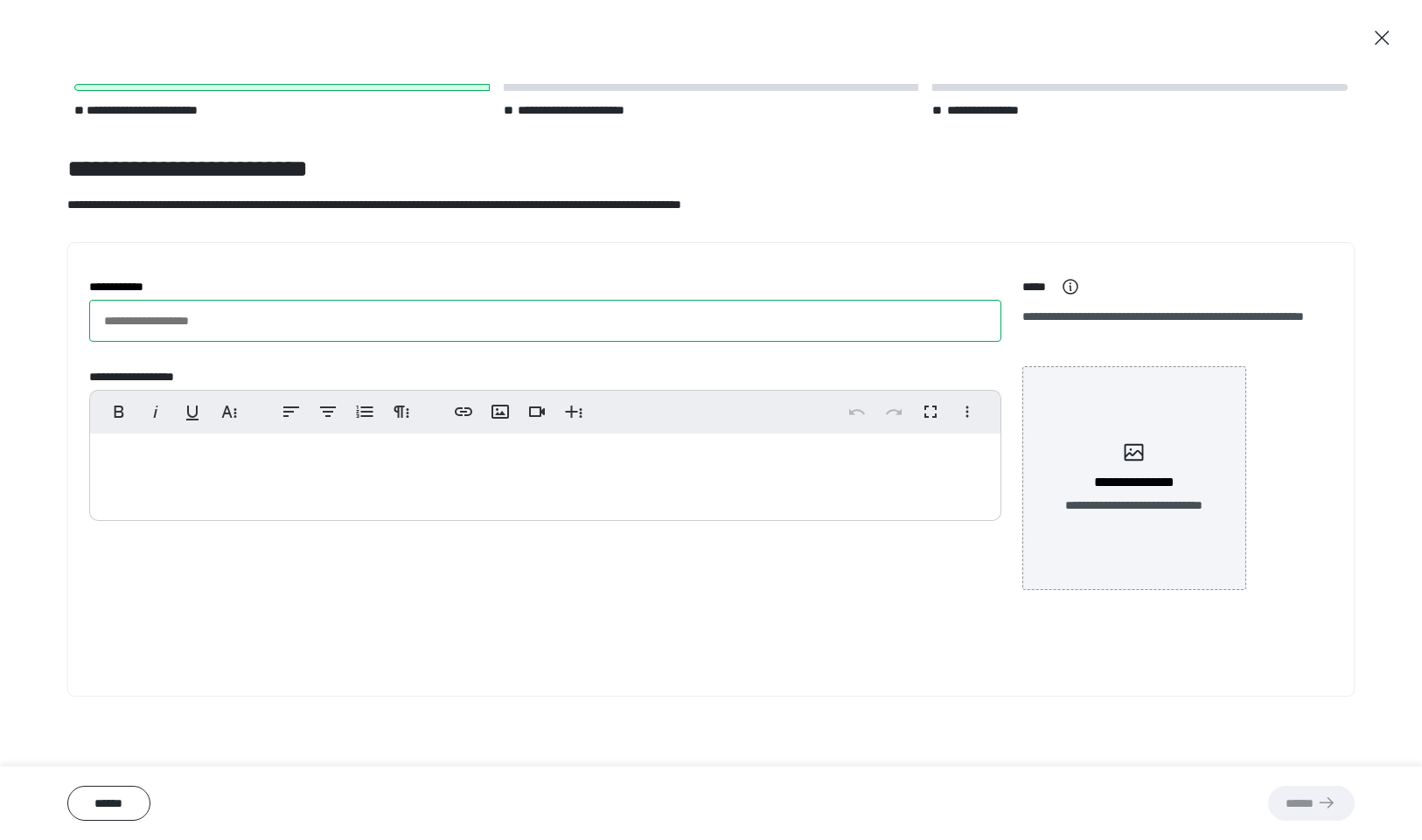 click on "**********" at bounding box center (545, 321) 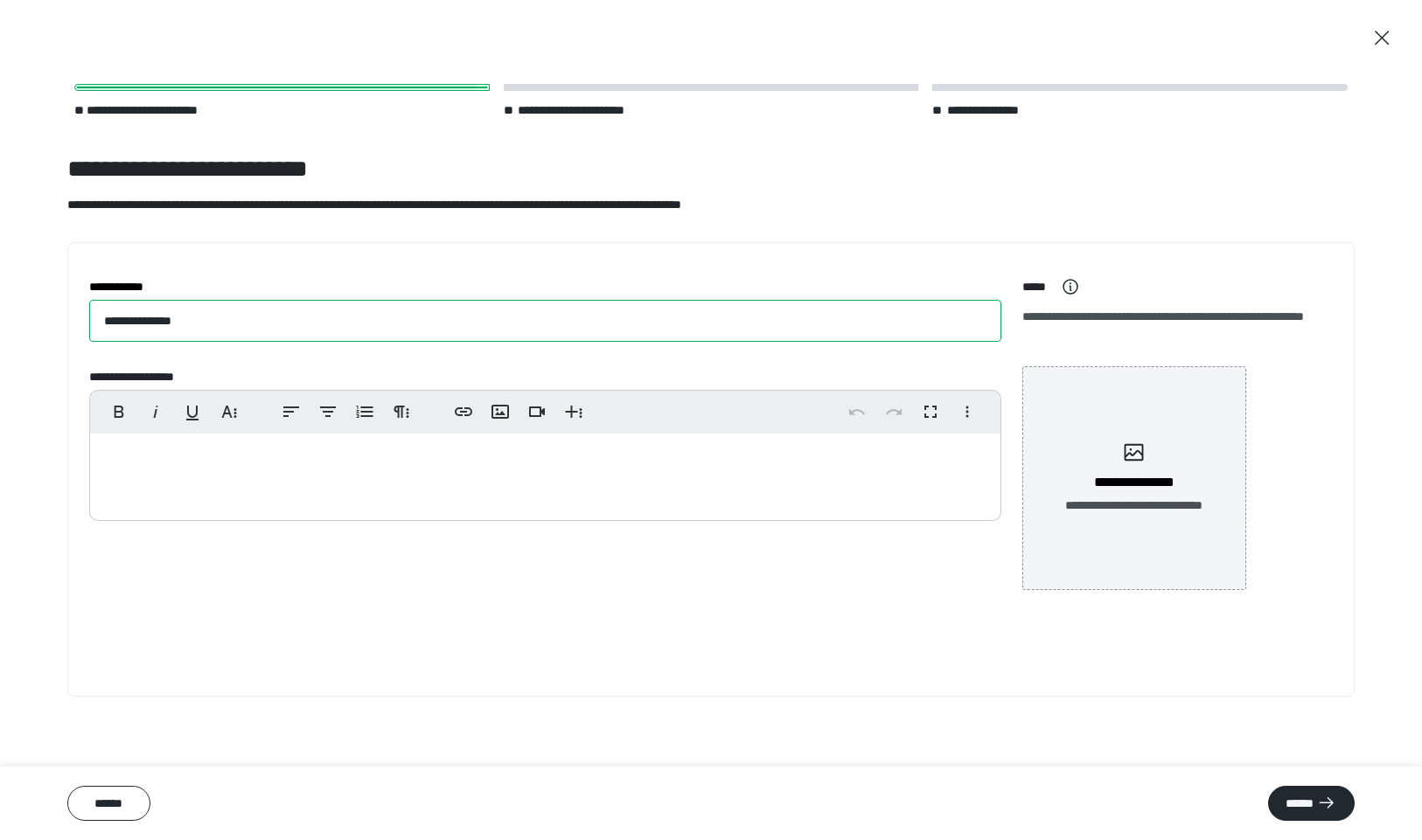 type on "**********" 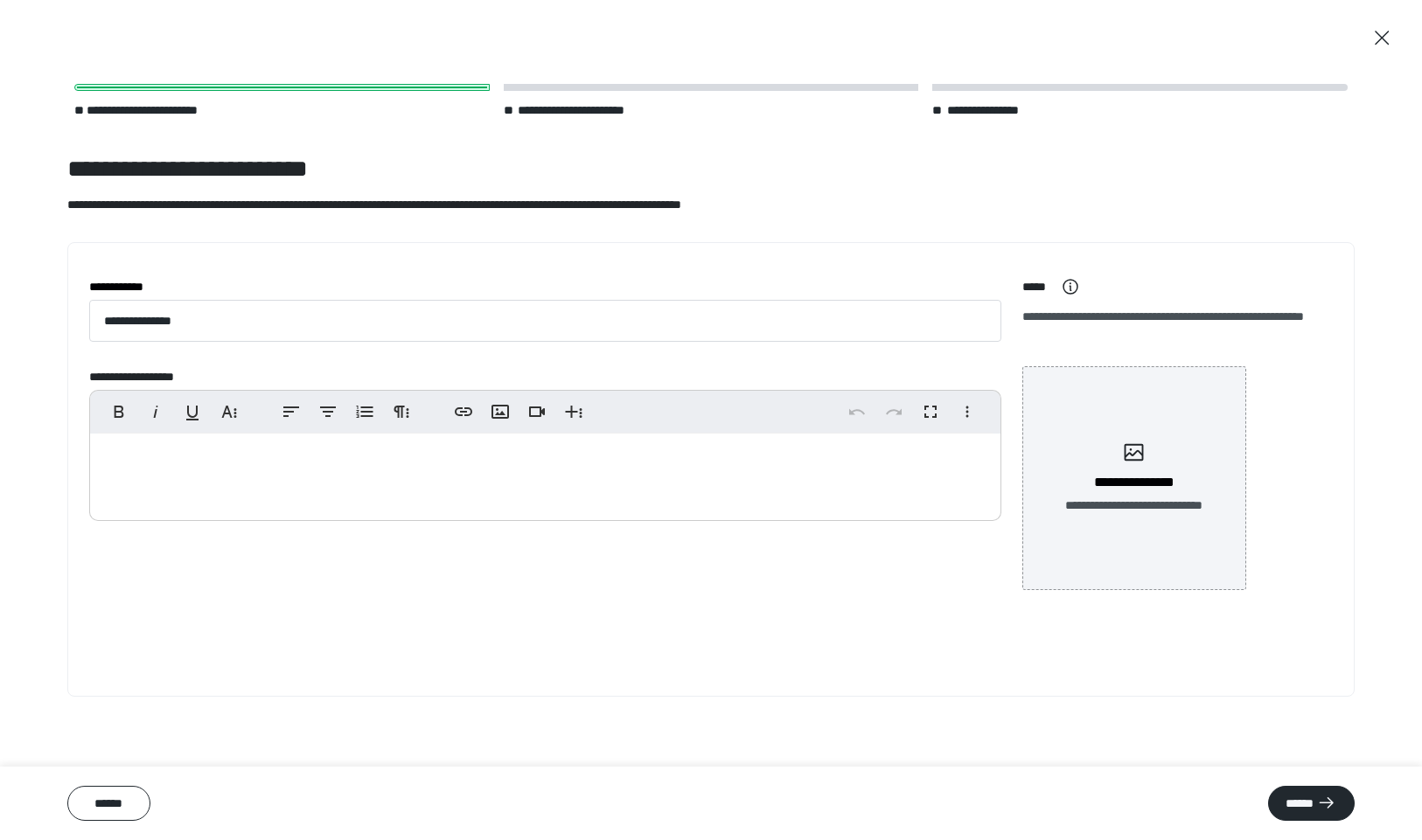 click at bounding box center (545, 473) 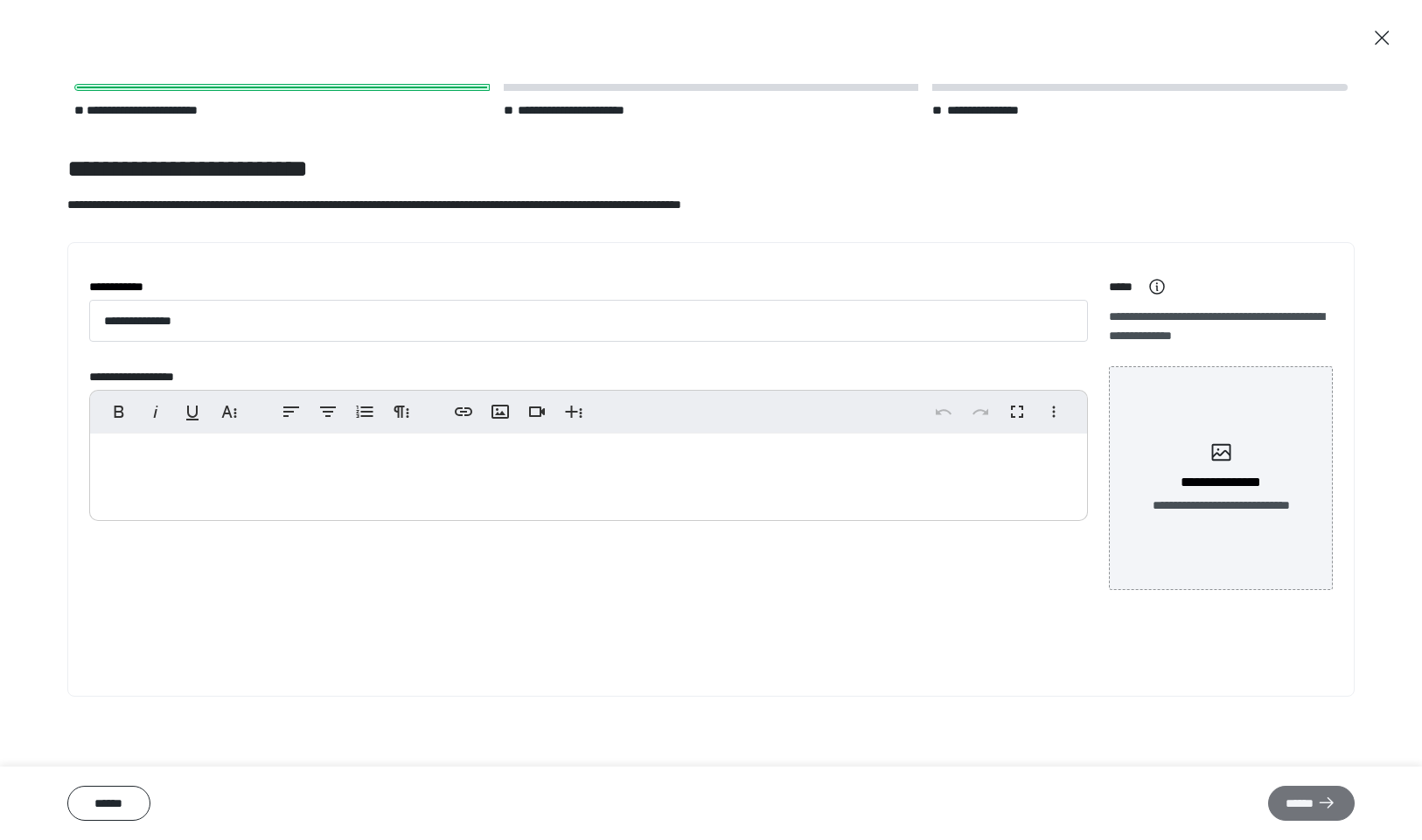 click on "******" at bounding box center [1311, 803] 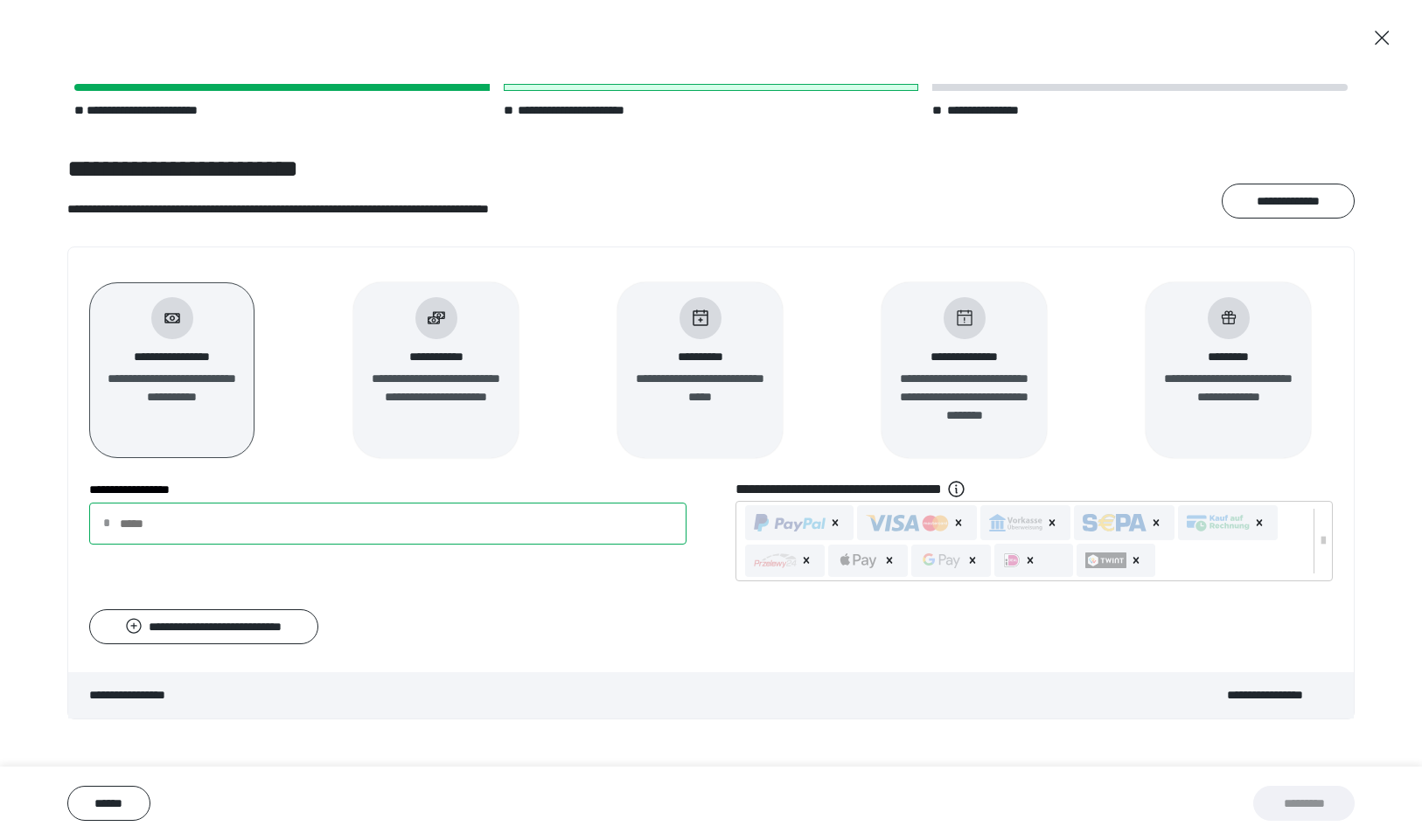 click on "**********" at bounding box center [387, 524] 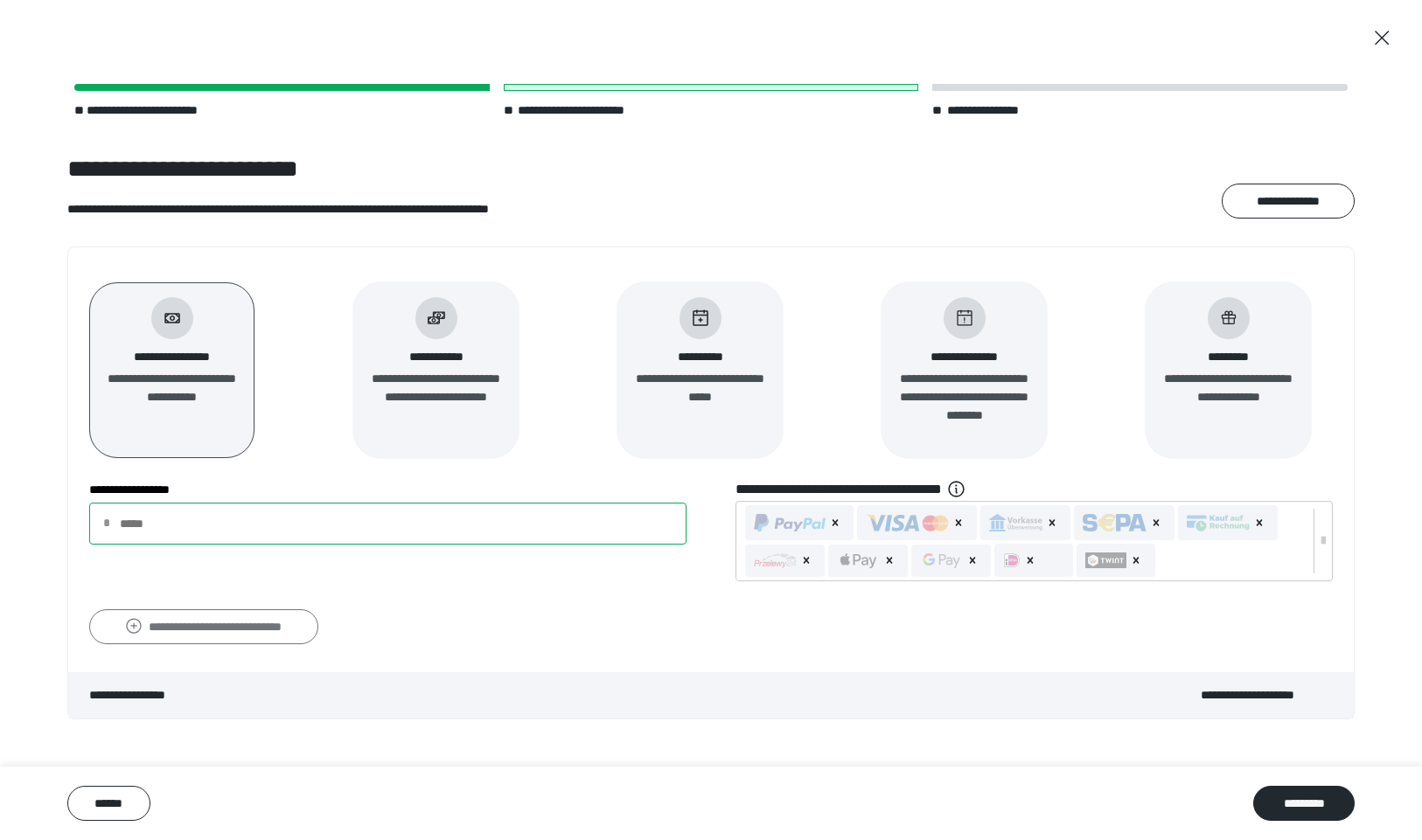 type on "****" 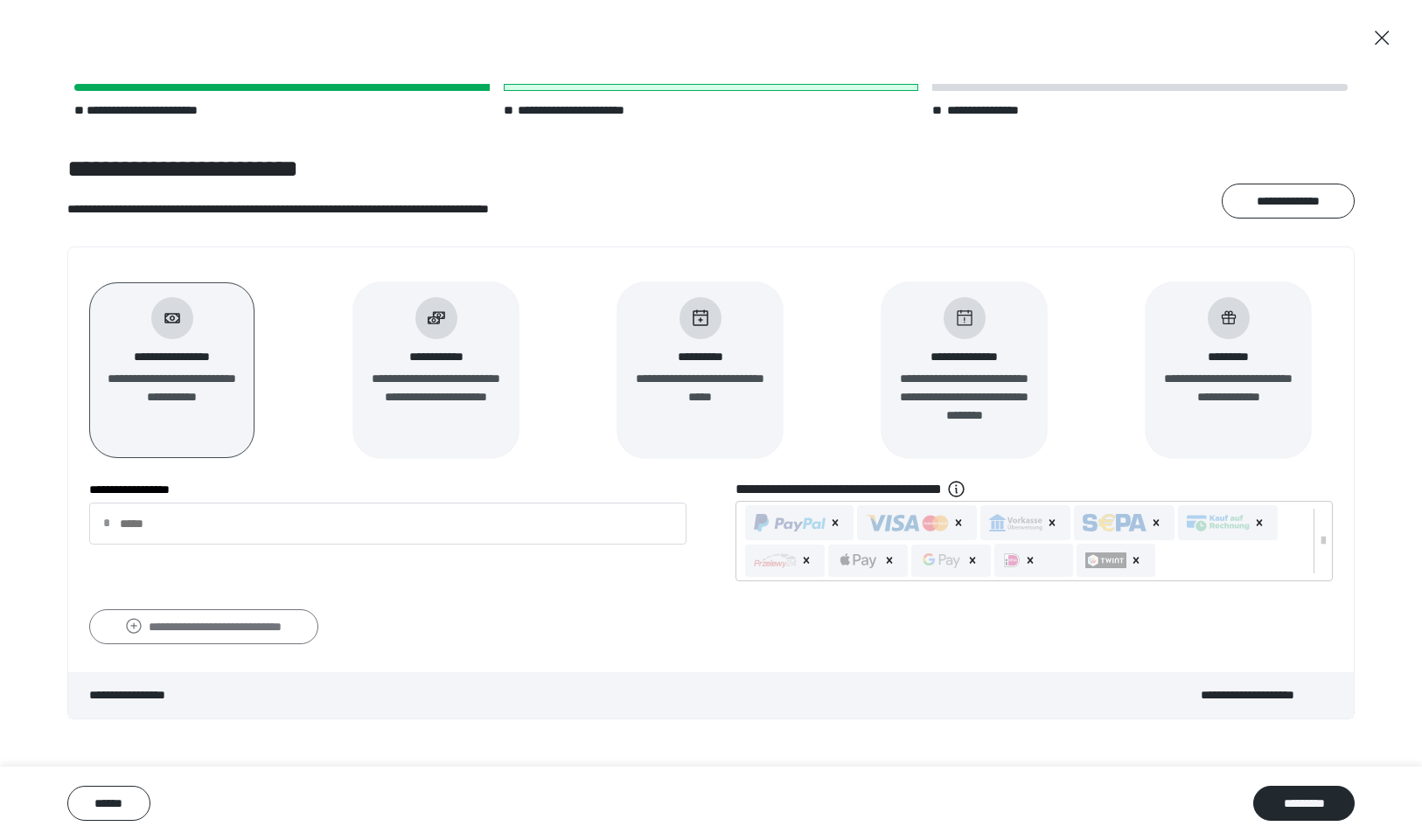 click on "**********" at bounding box center (204, 627) 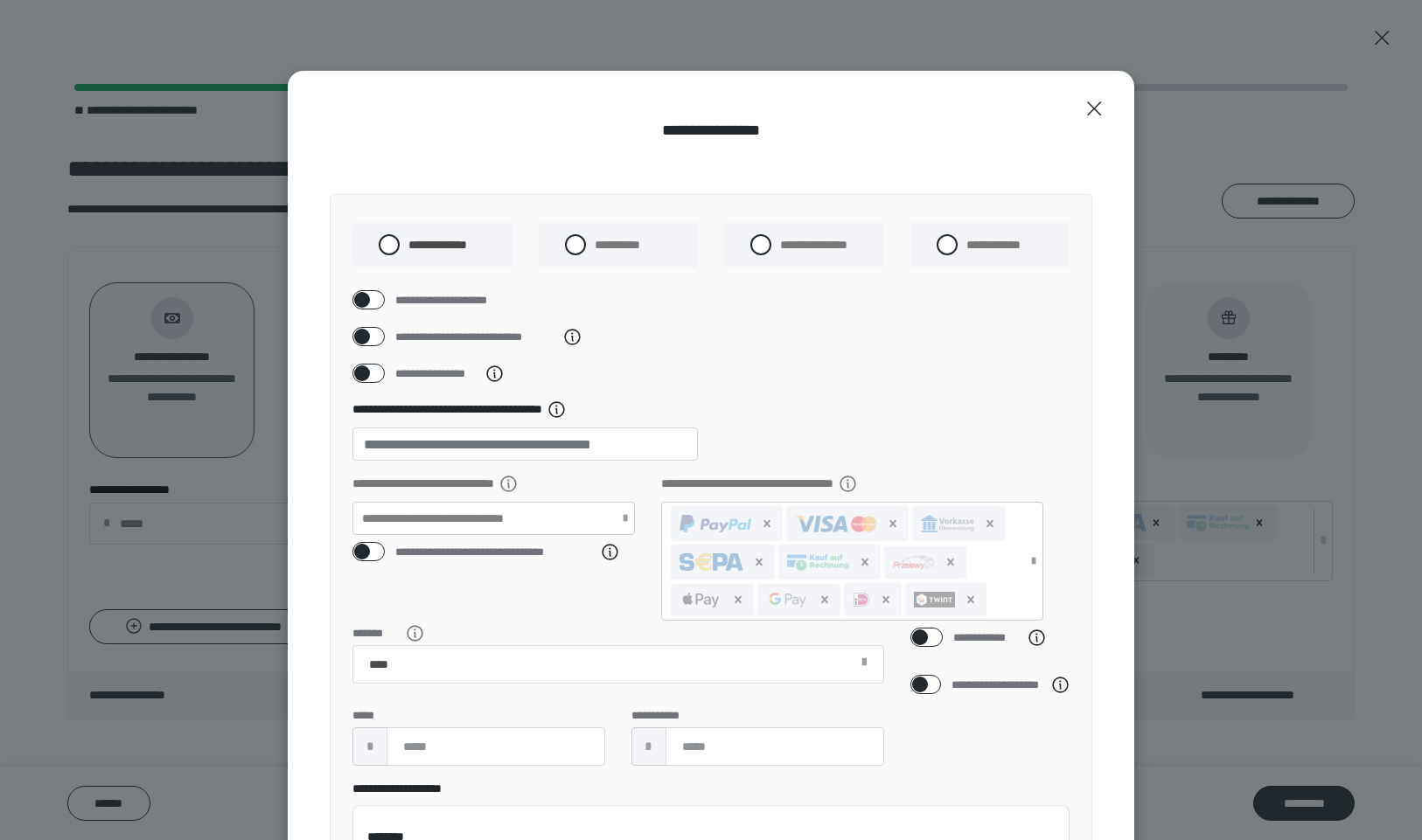 click at bounding box center [362, 373] 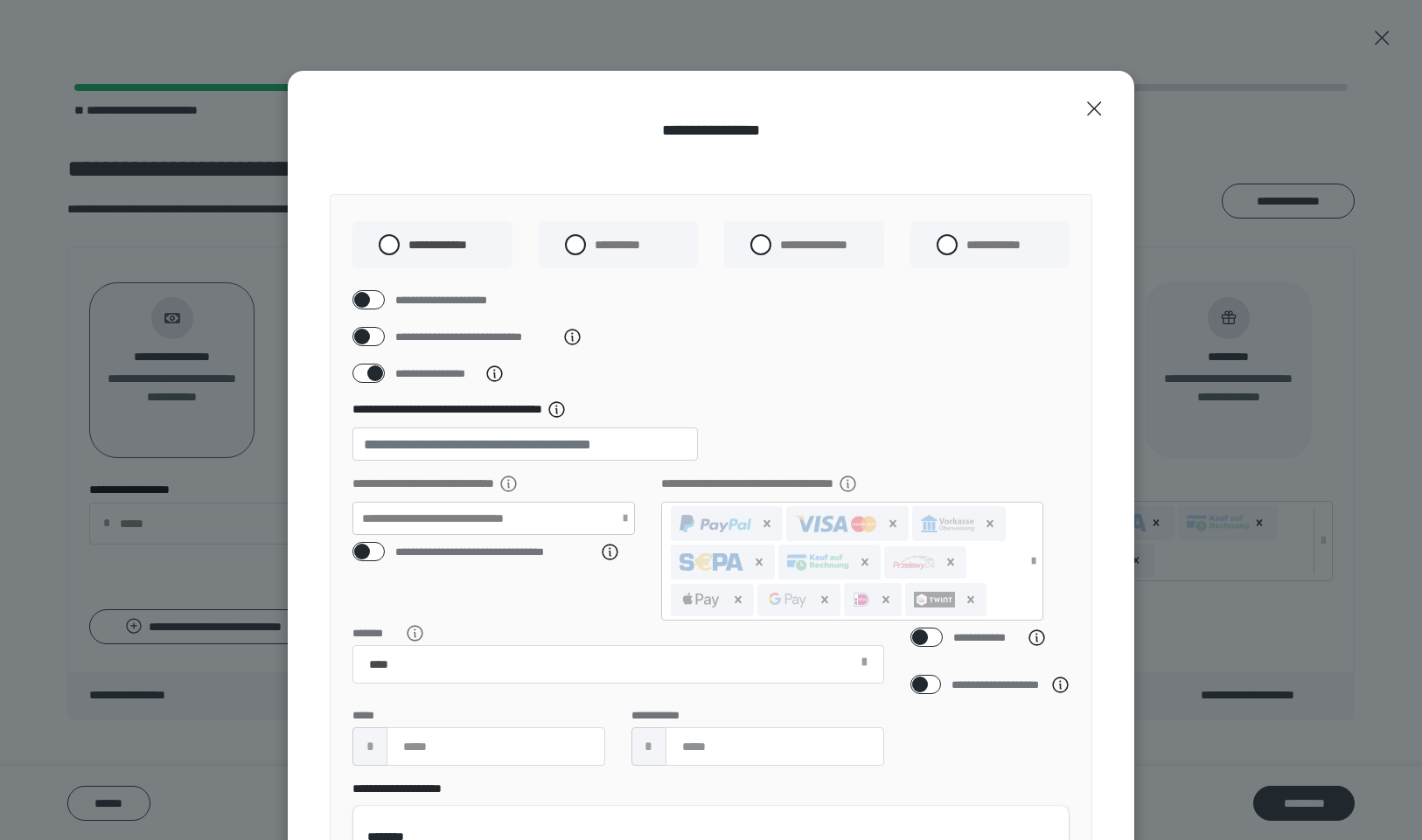 checkbox on "****" 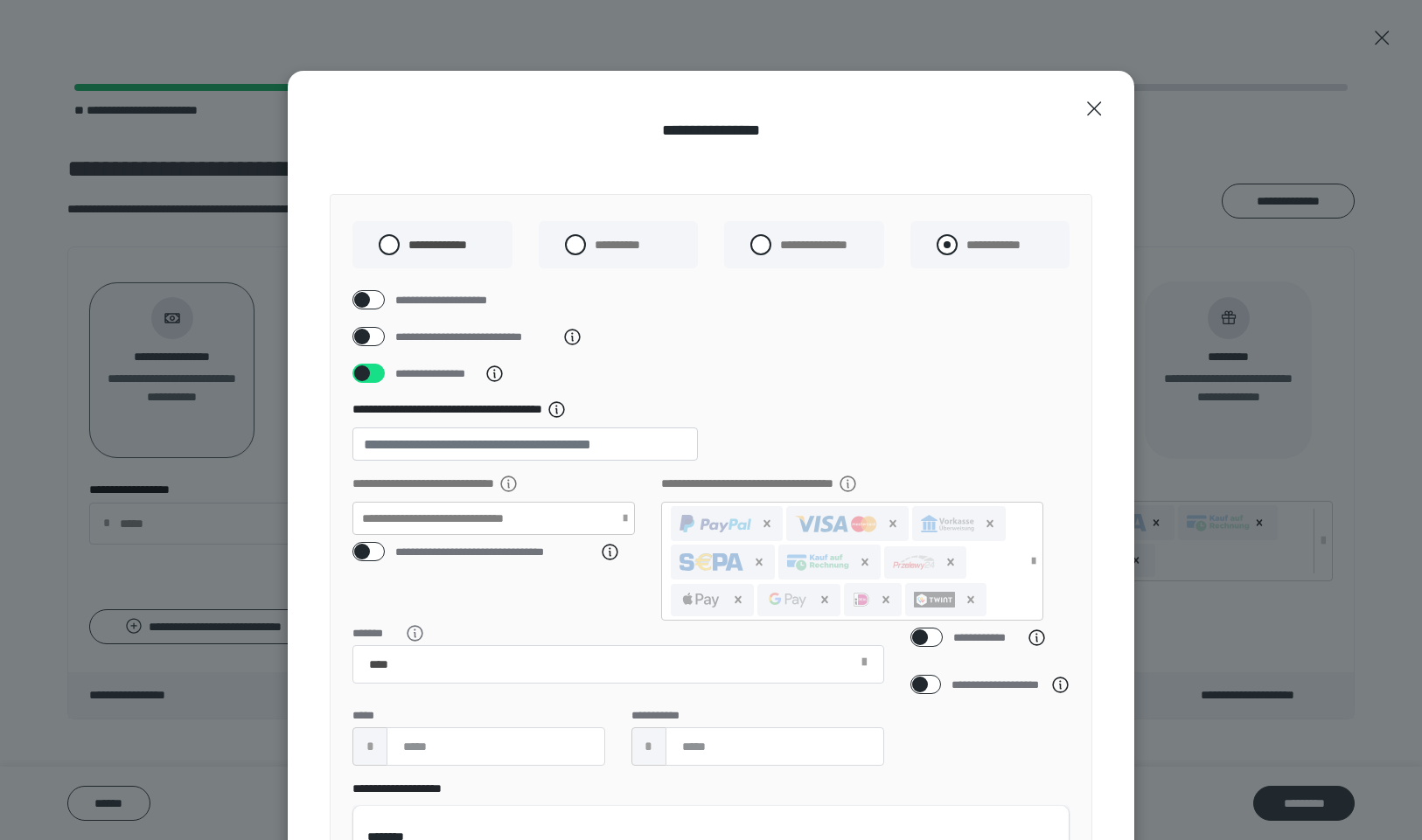click at bounding box center [947, 245] 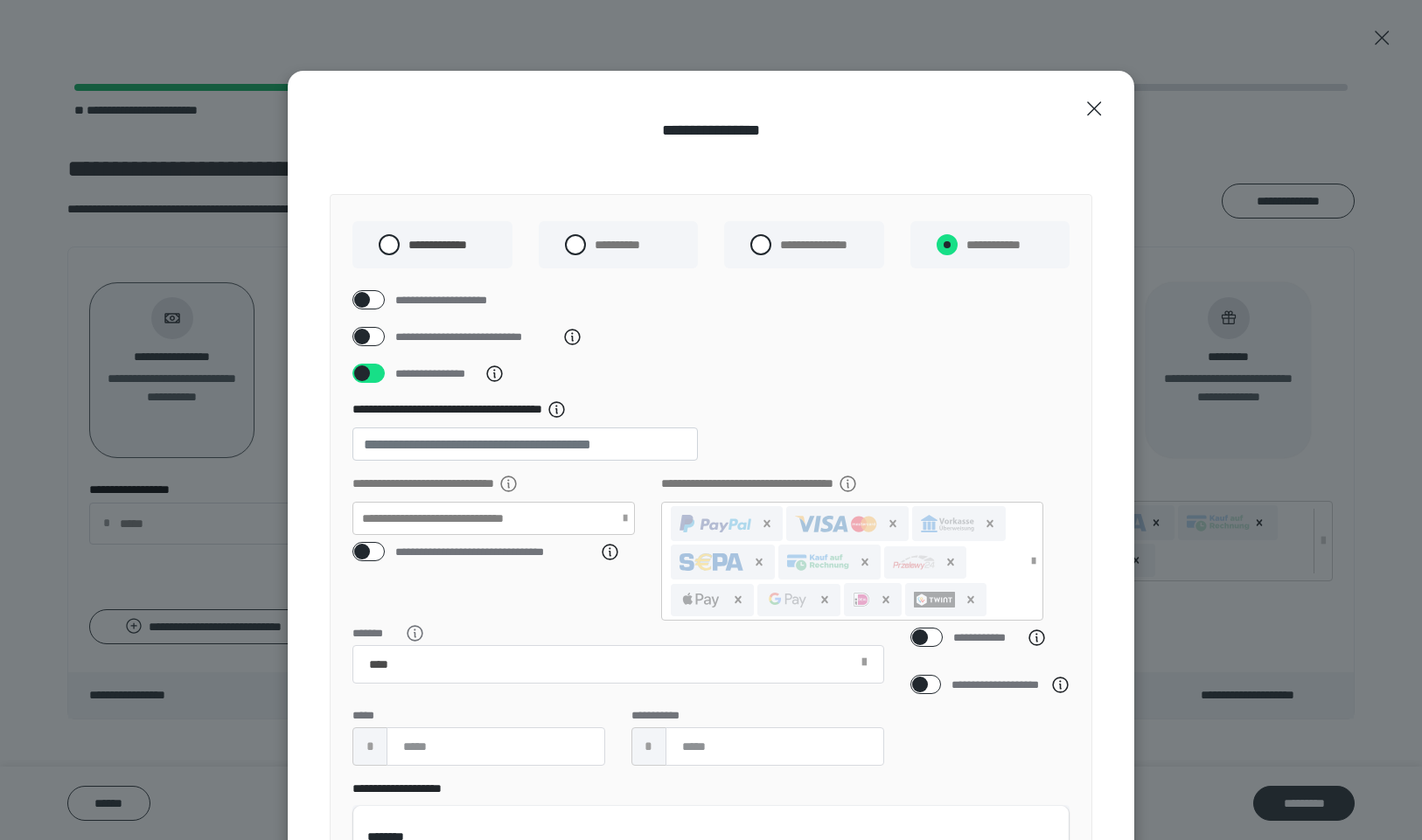 radio on "****" 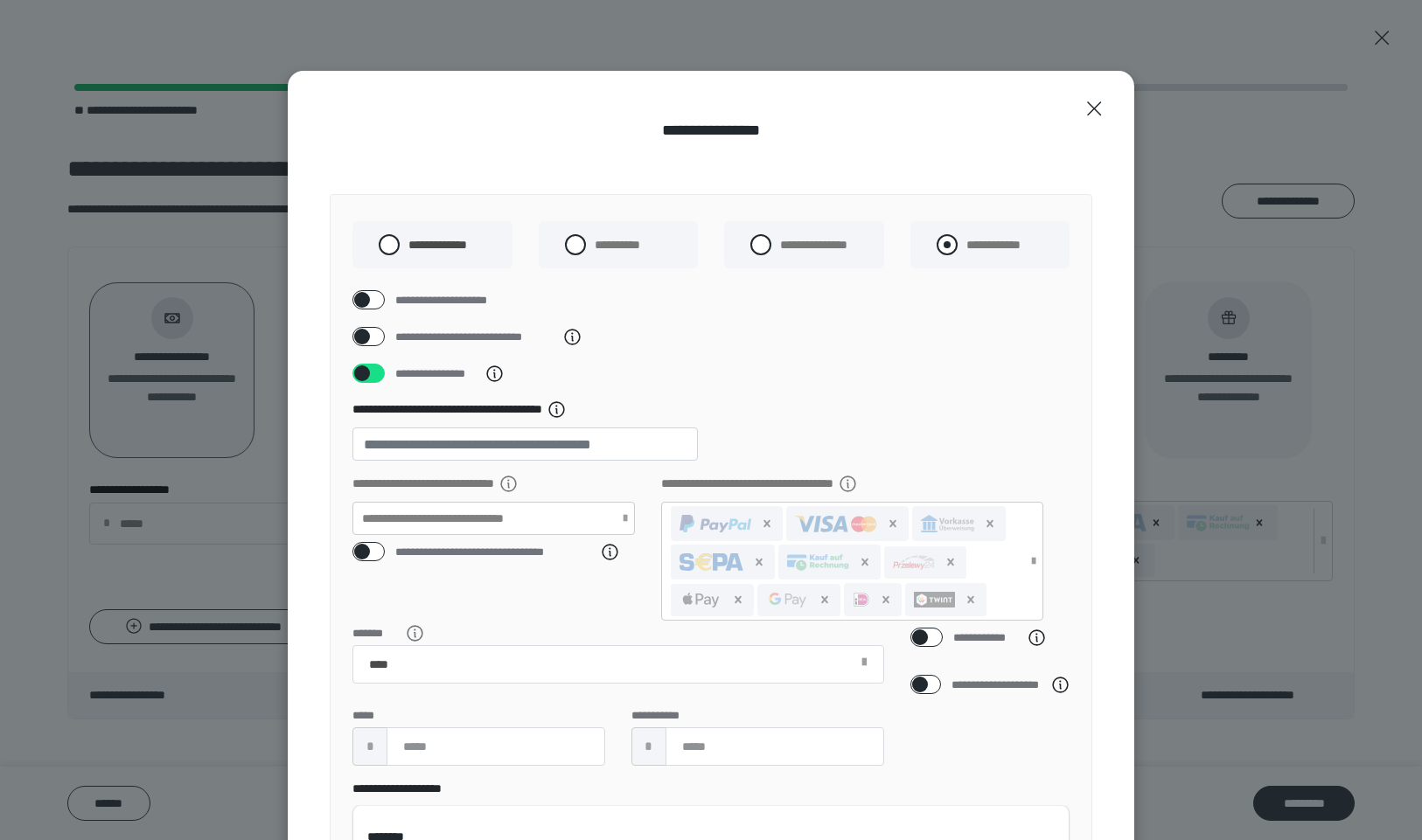 radio on "*****" 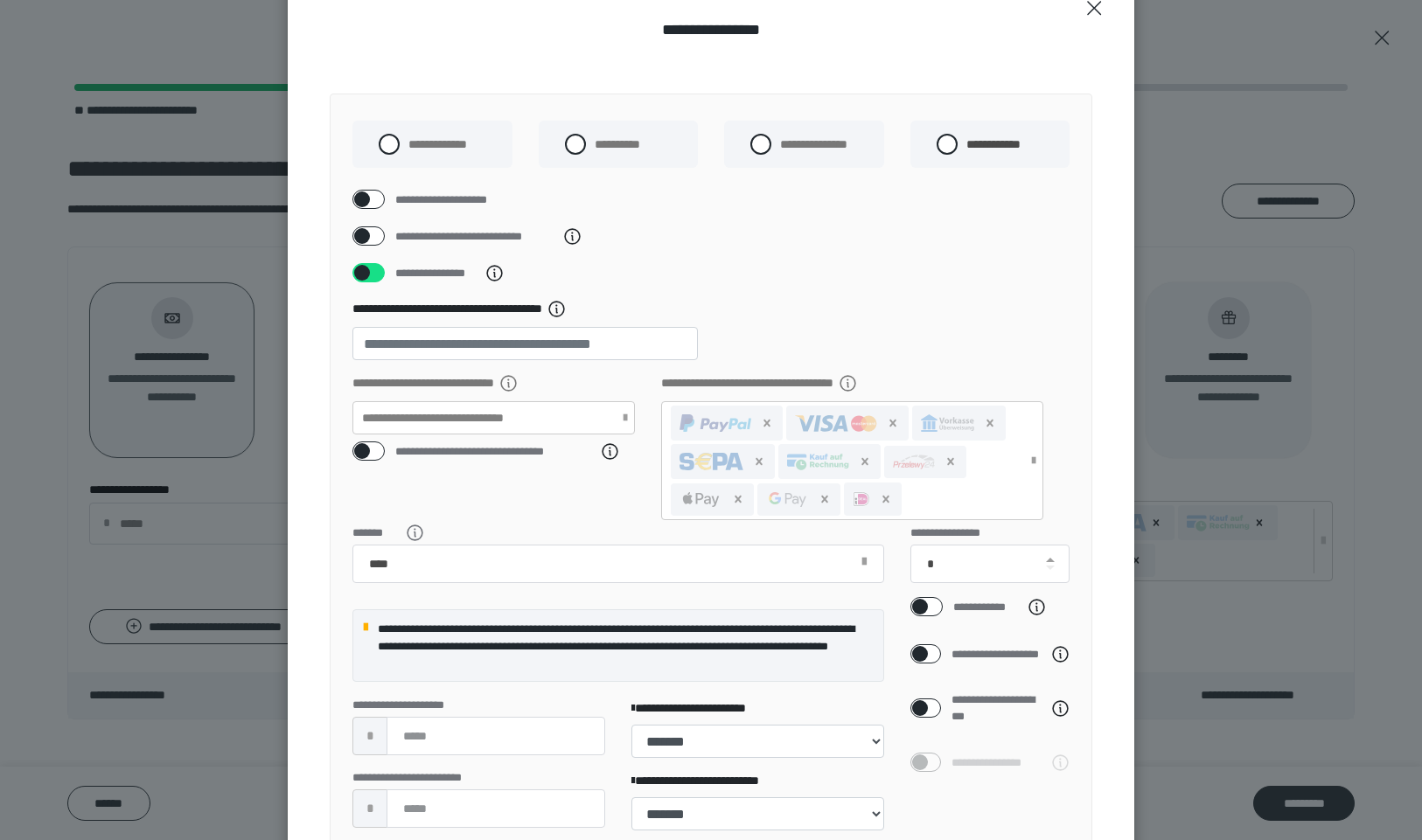 scroll, scrollTop: 114, scrollLeft: 0, axis: vertical 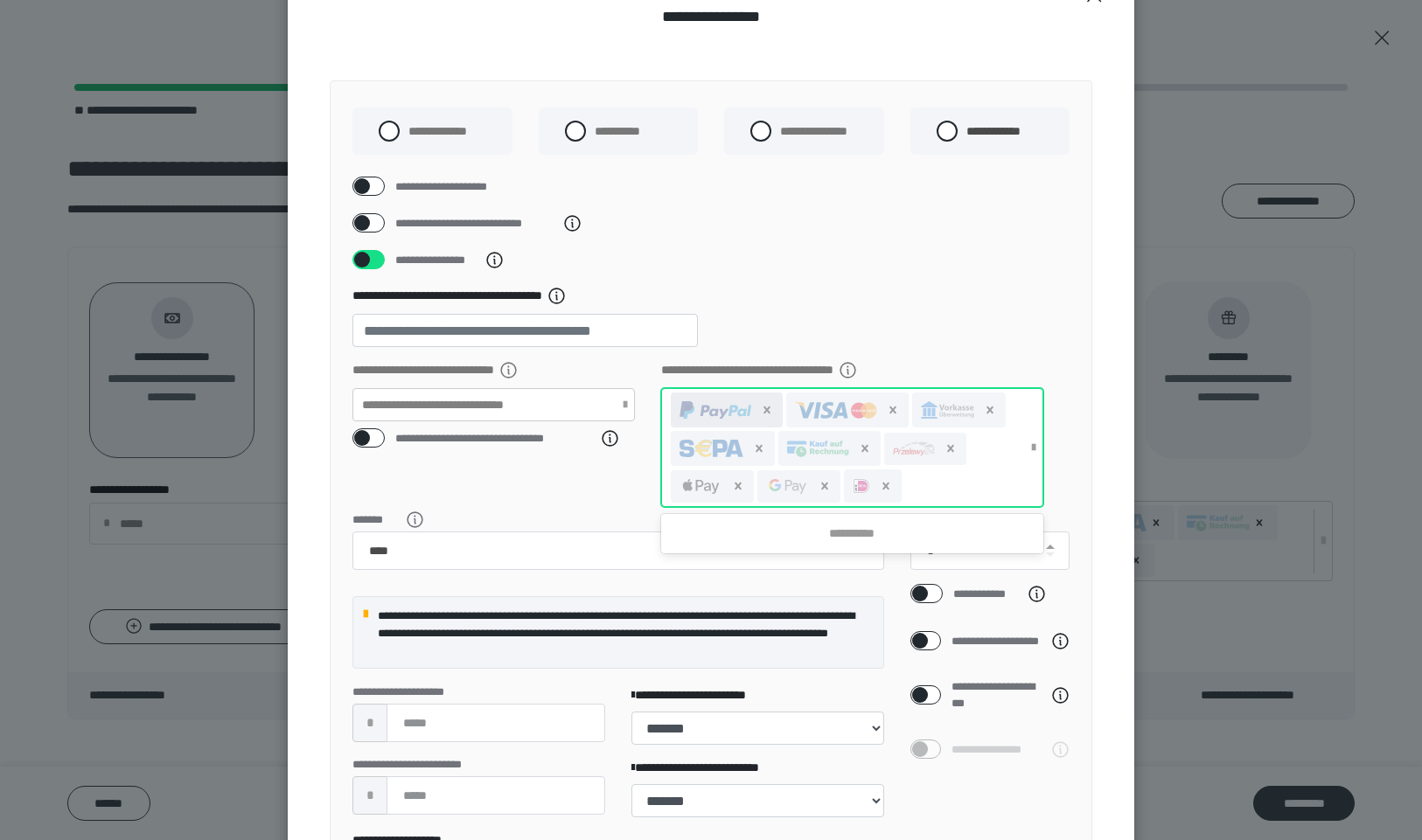 click at bounding box center [715, 410] 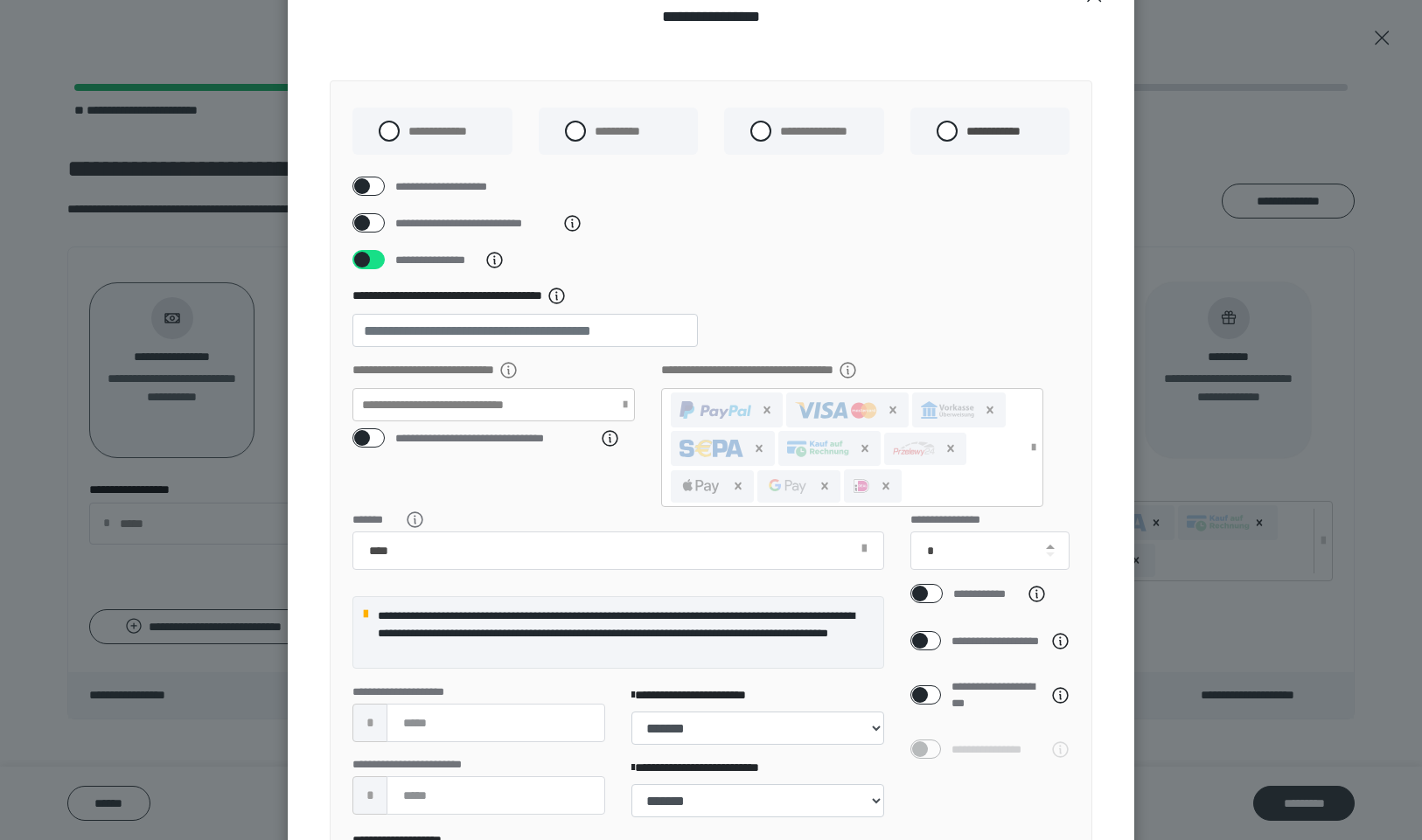 click on "**********" at bounding box center (711, 323) 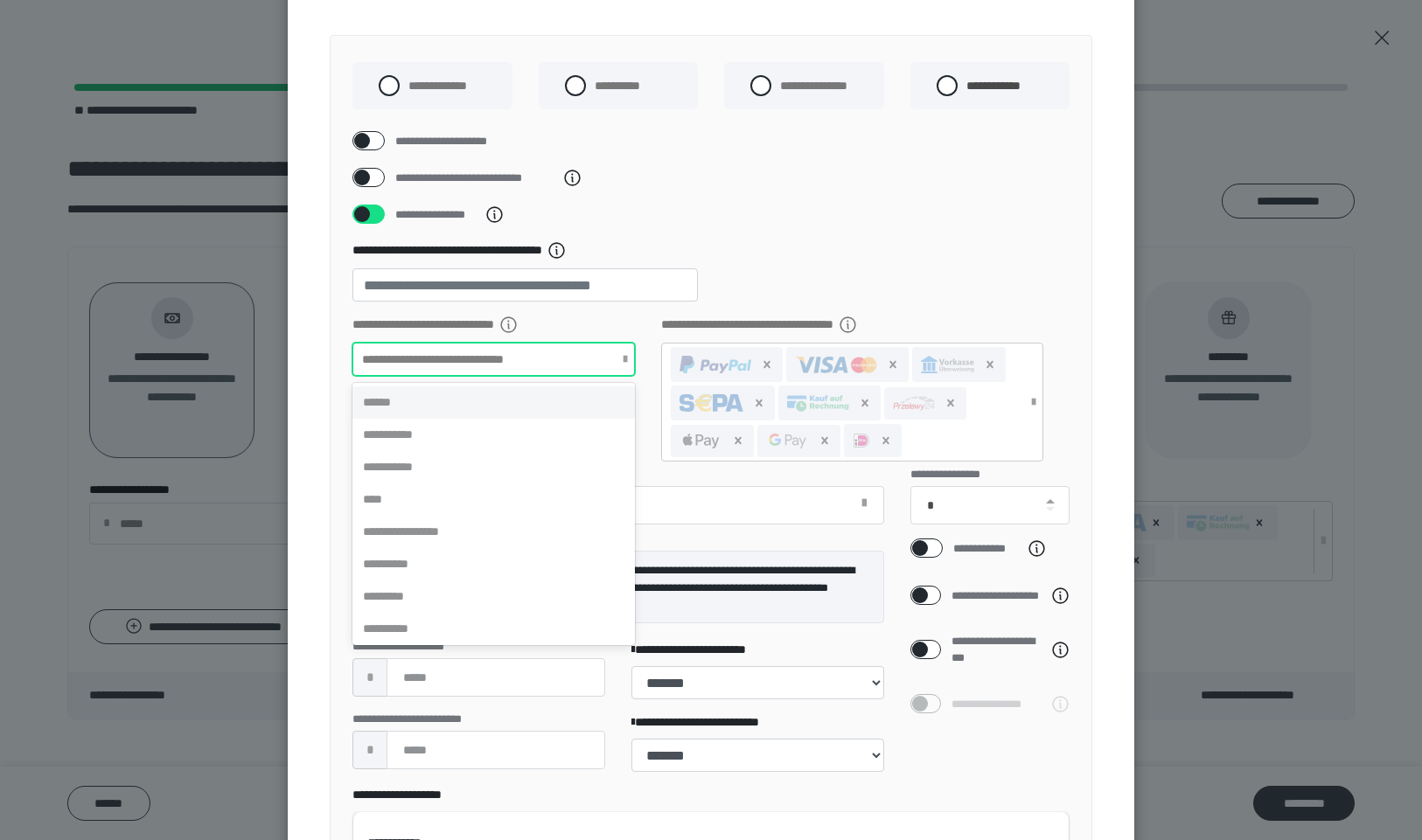 click at bounding box center (625, 359) 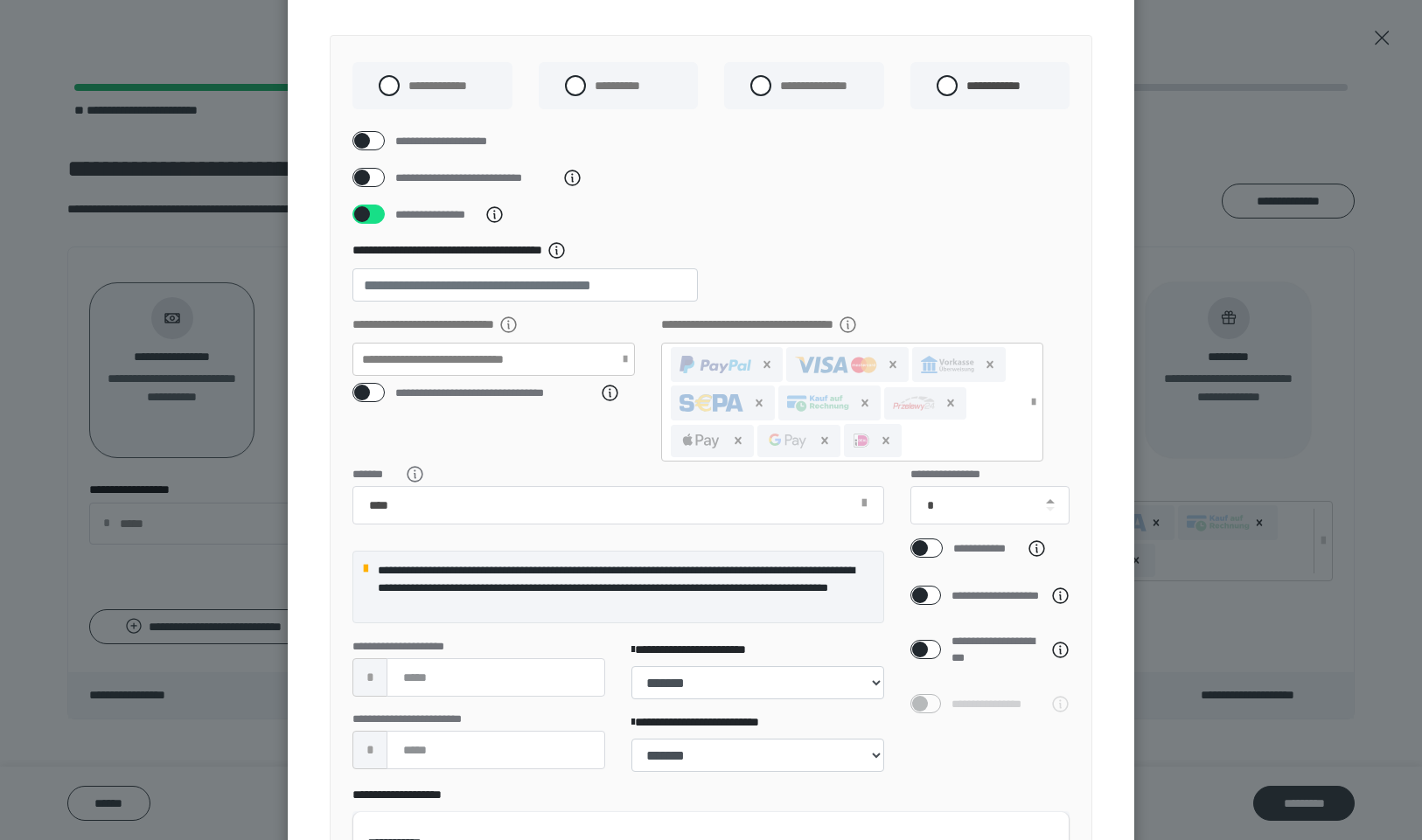 click on "**********" at bounding box center (711, 278) 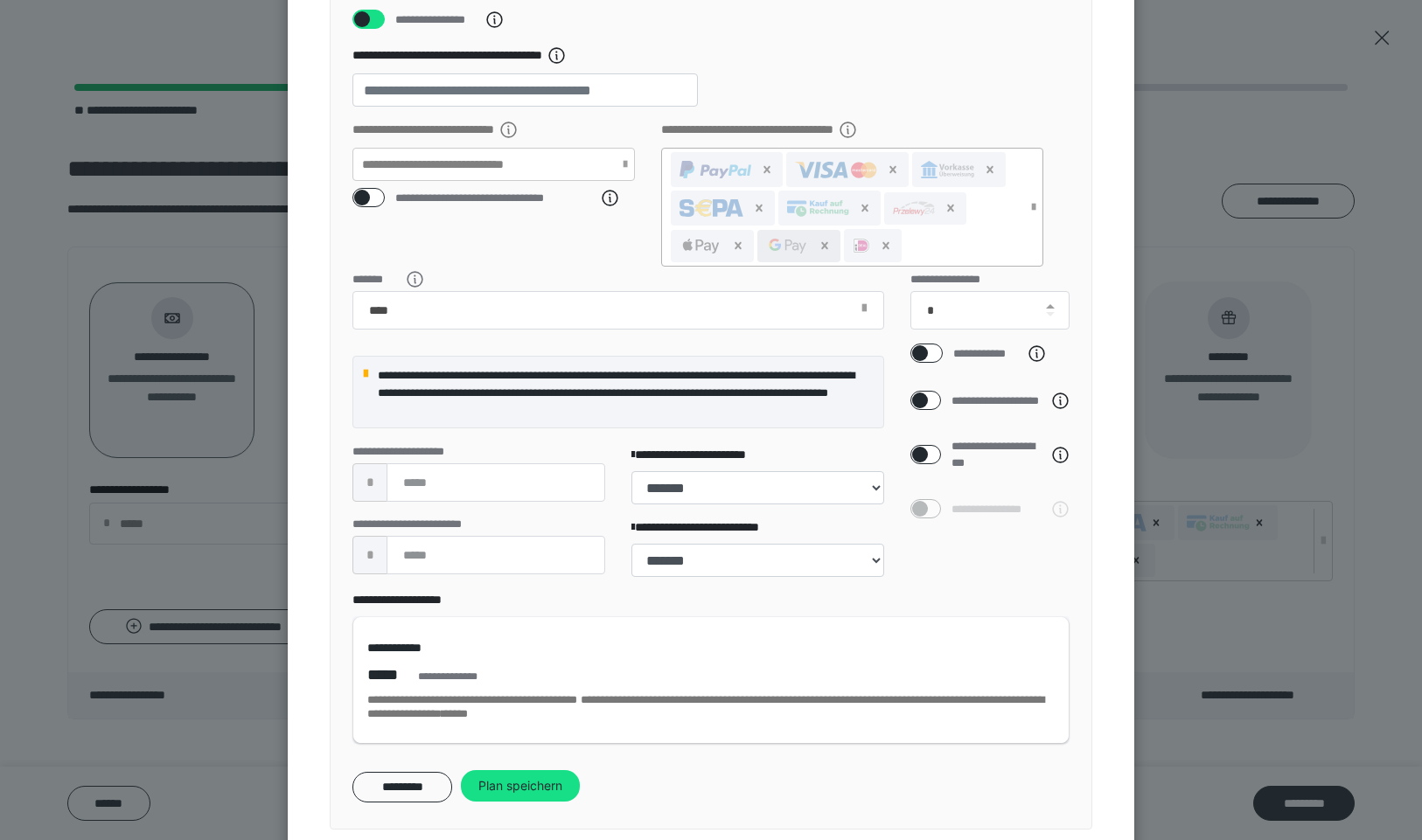 scroll, scrollTop: 356, scrollLeft: 0, axis: vertical 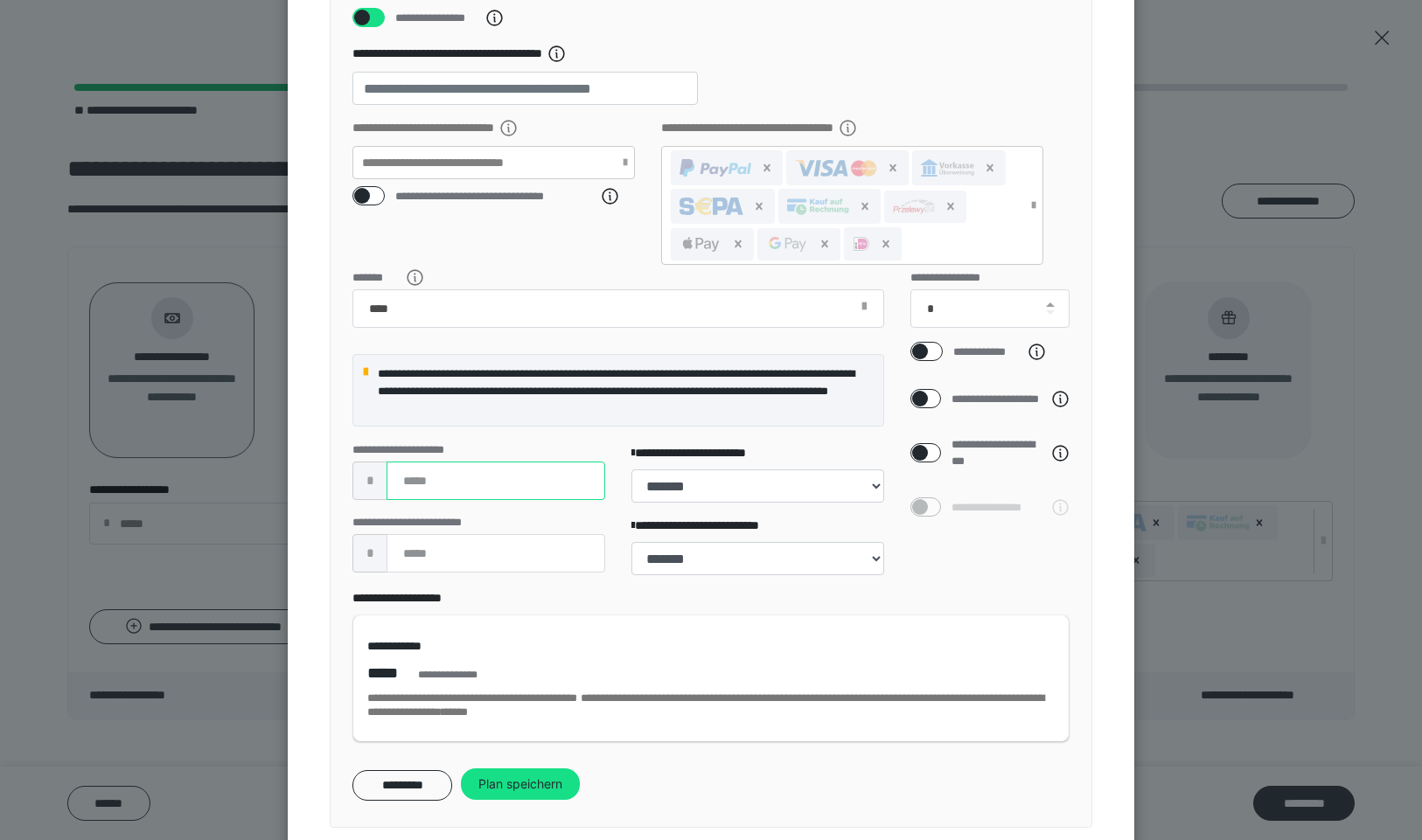 click at bounding box center [496, 481] 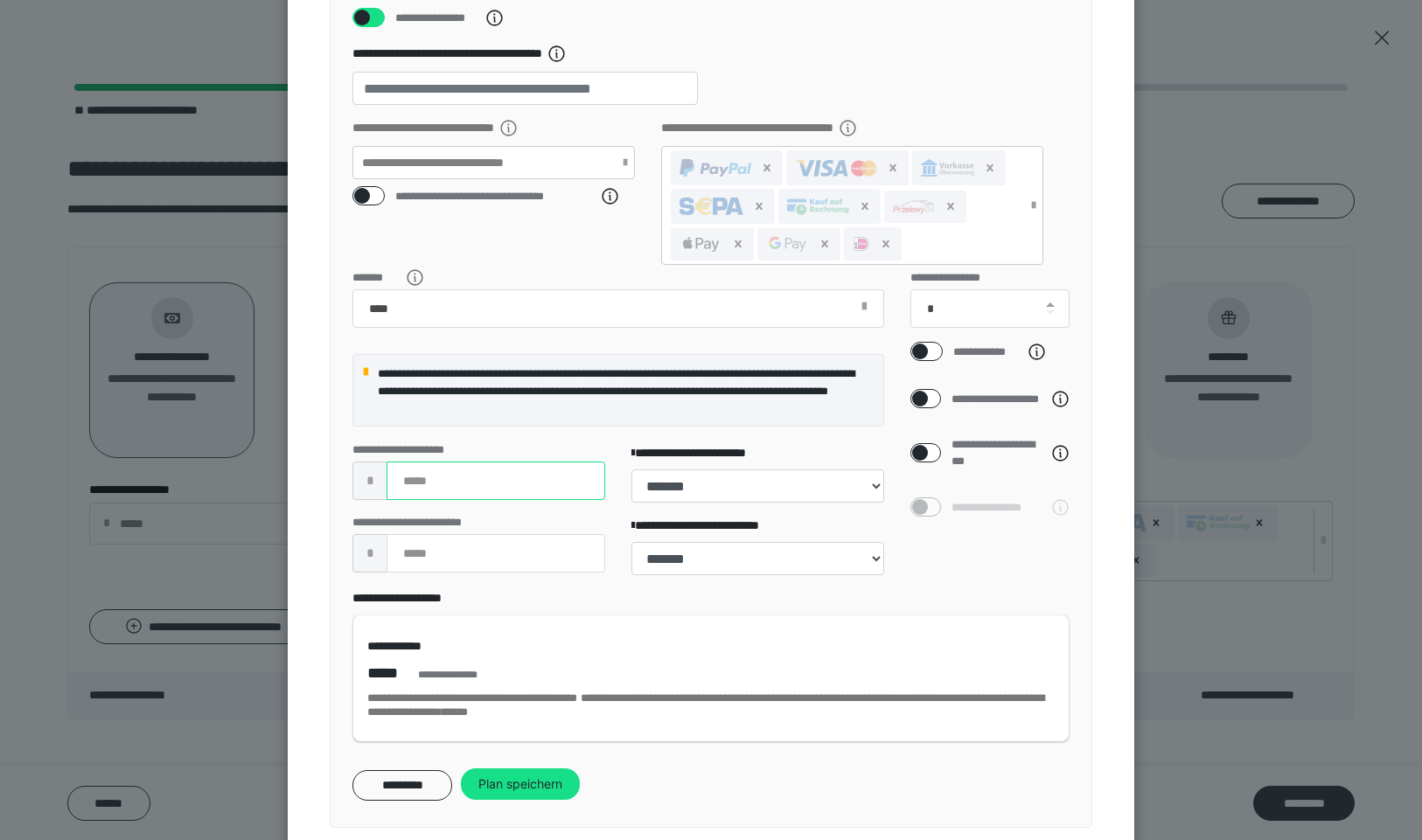 click at bounding box center [496, 481] 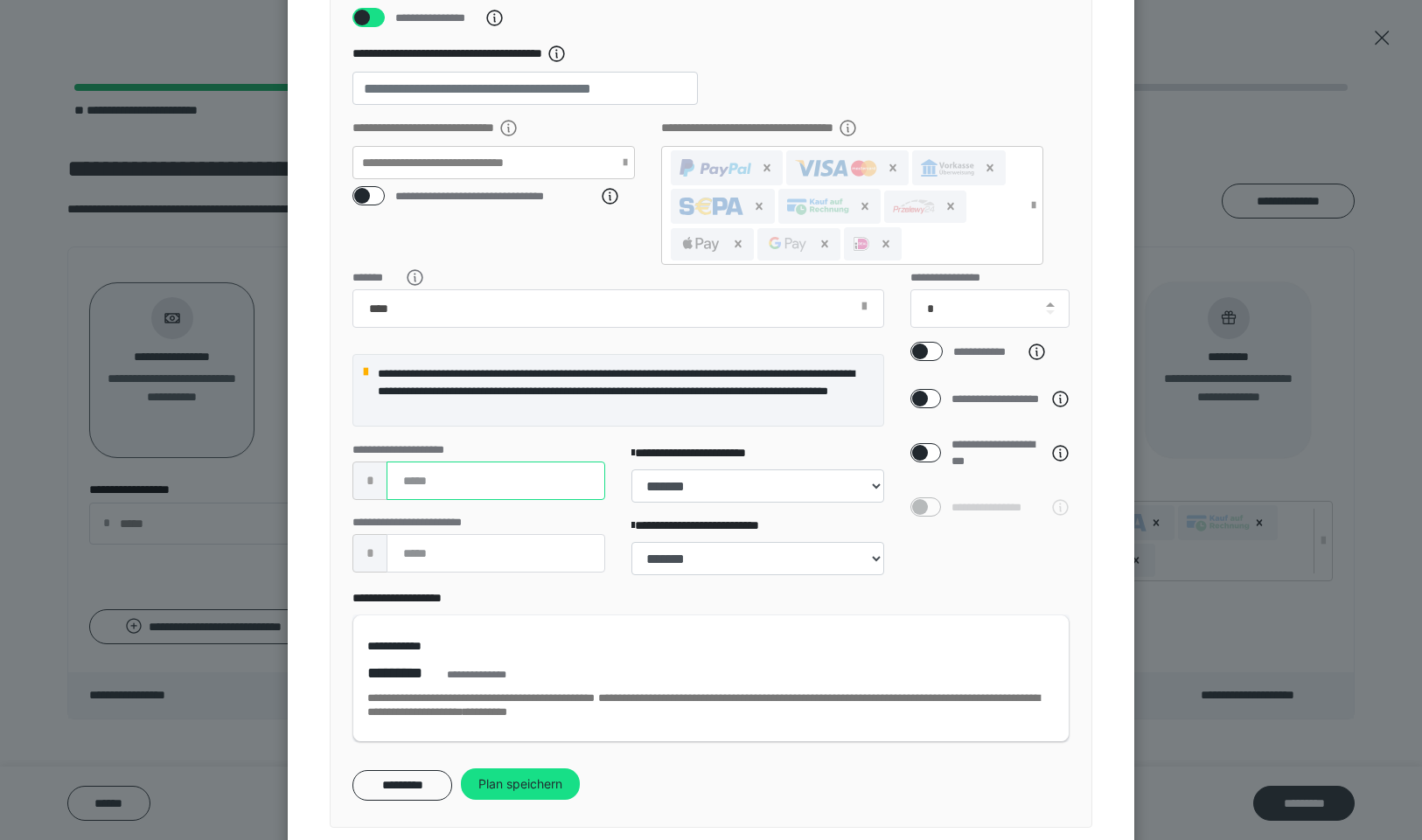 type on "****" 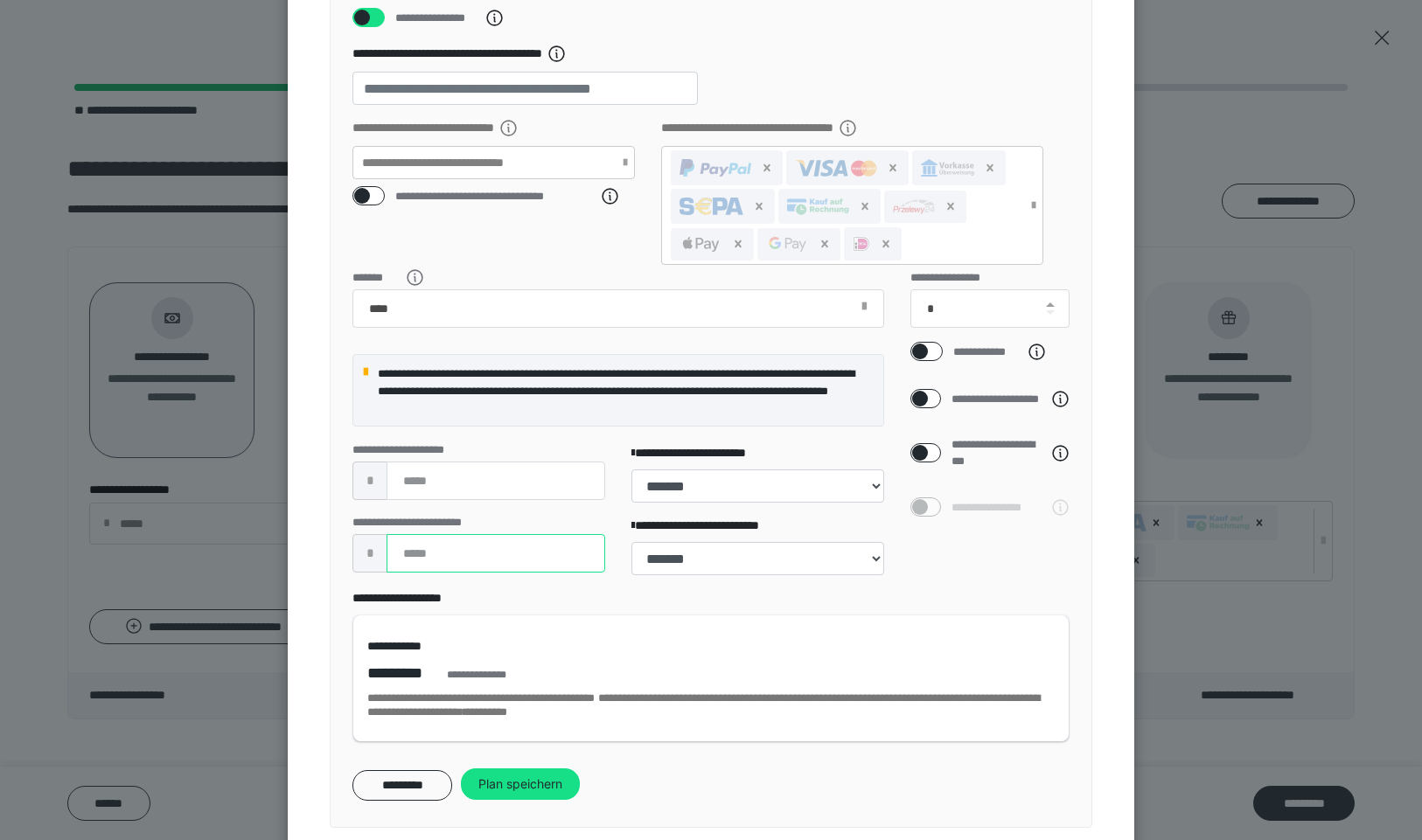 click at bounding box center [496, 553] 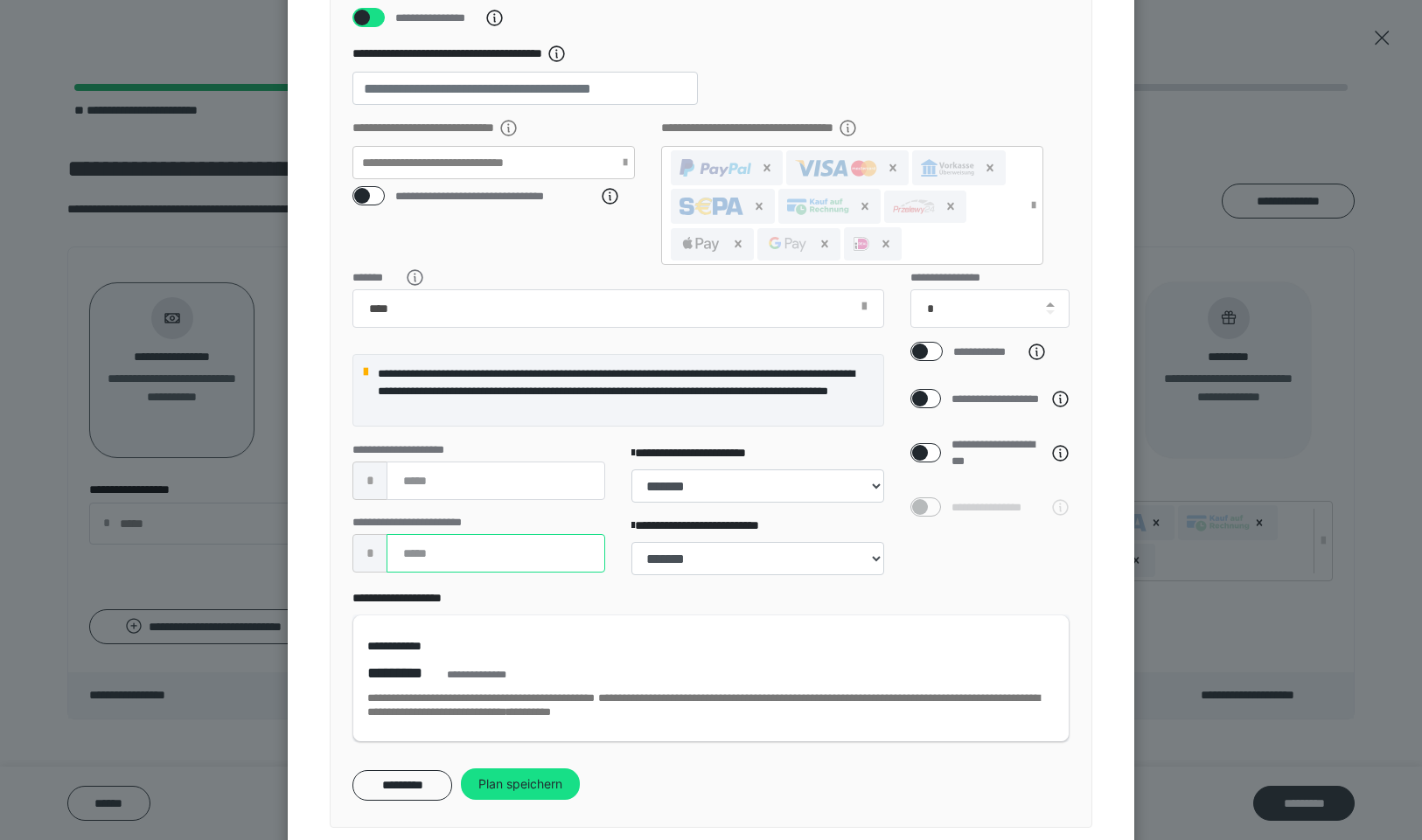 type on "****" 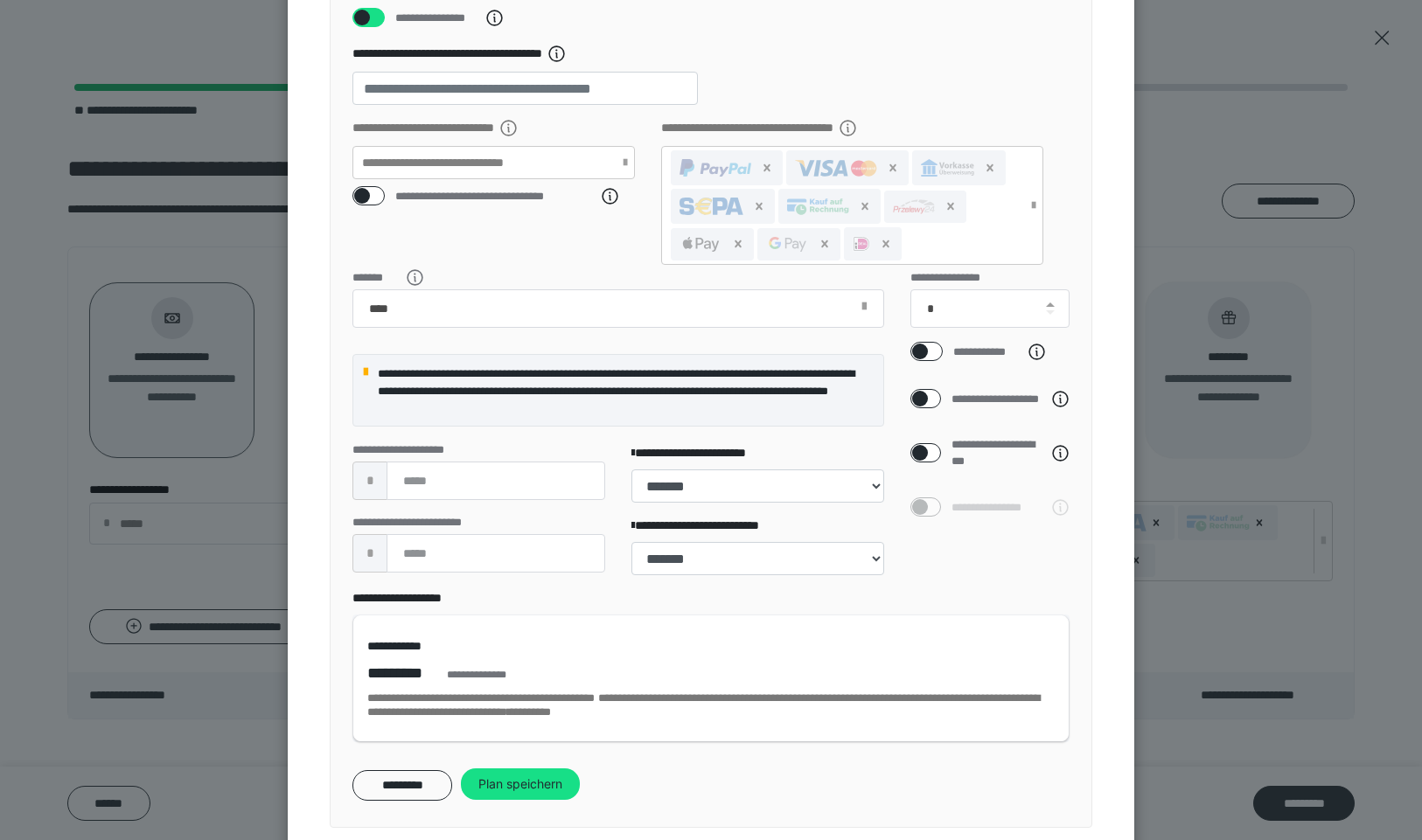 click on "**********" at bounding box center (711, 665) 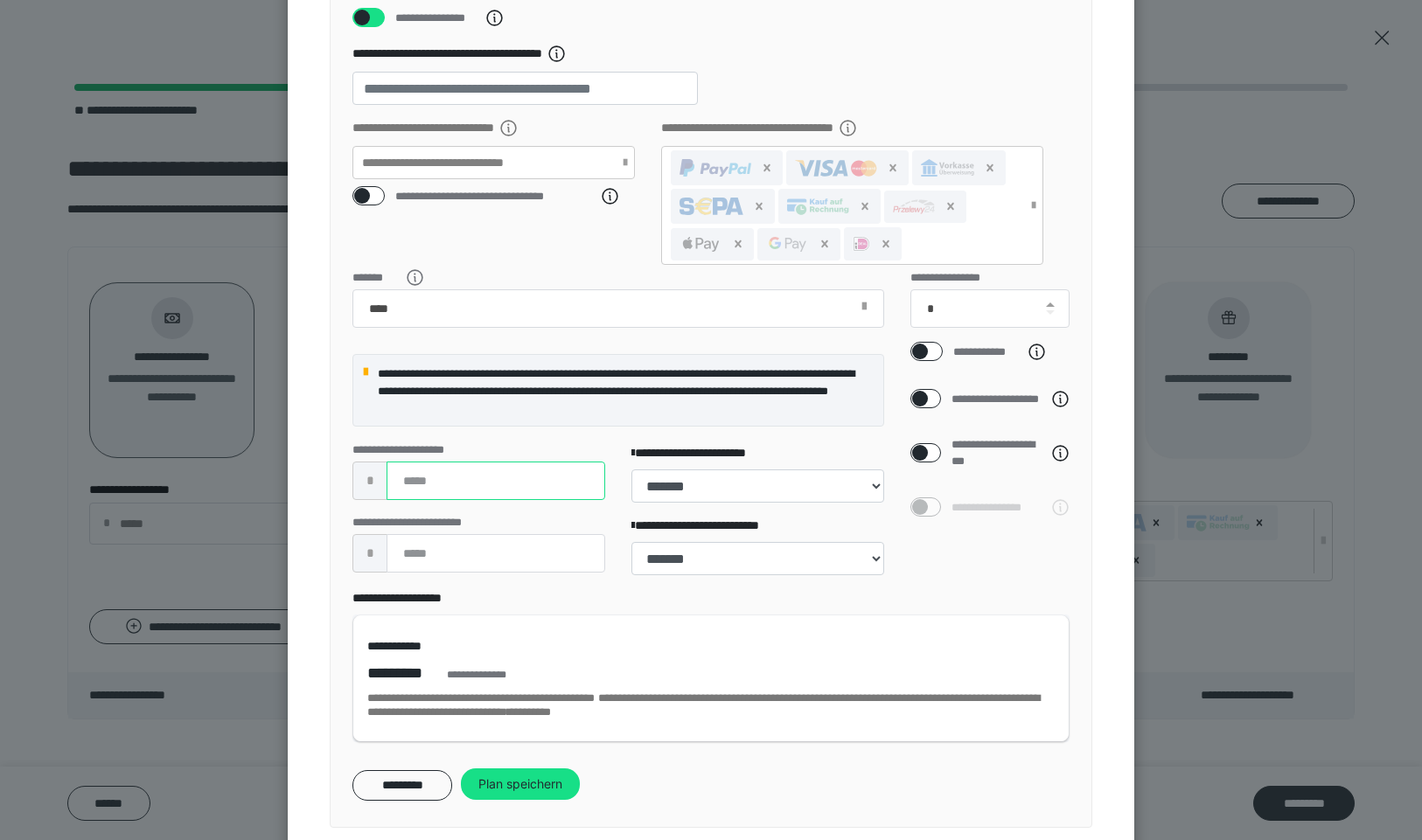 click on "****" at bounding box center [496, 481] 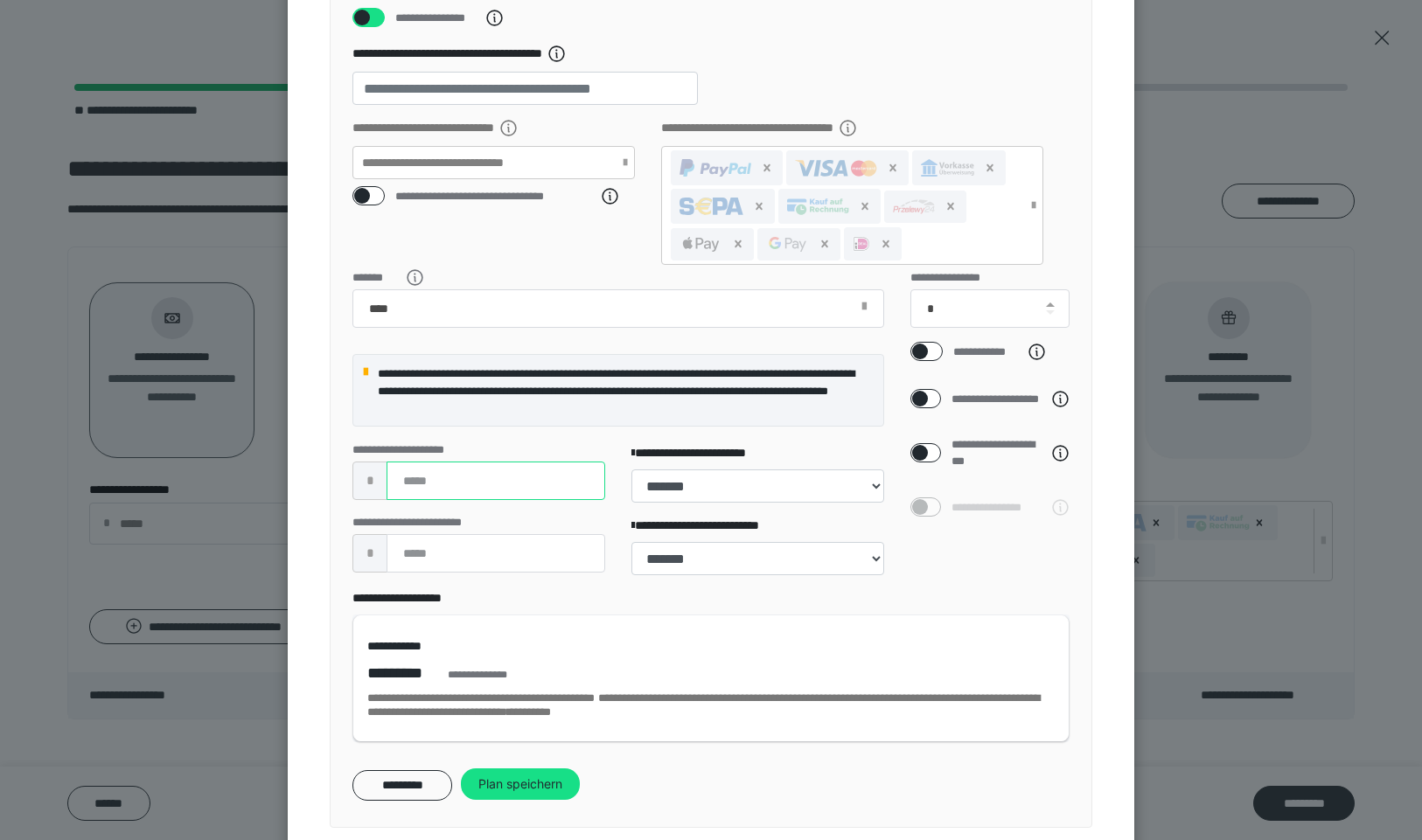 type on "****" 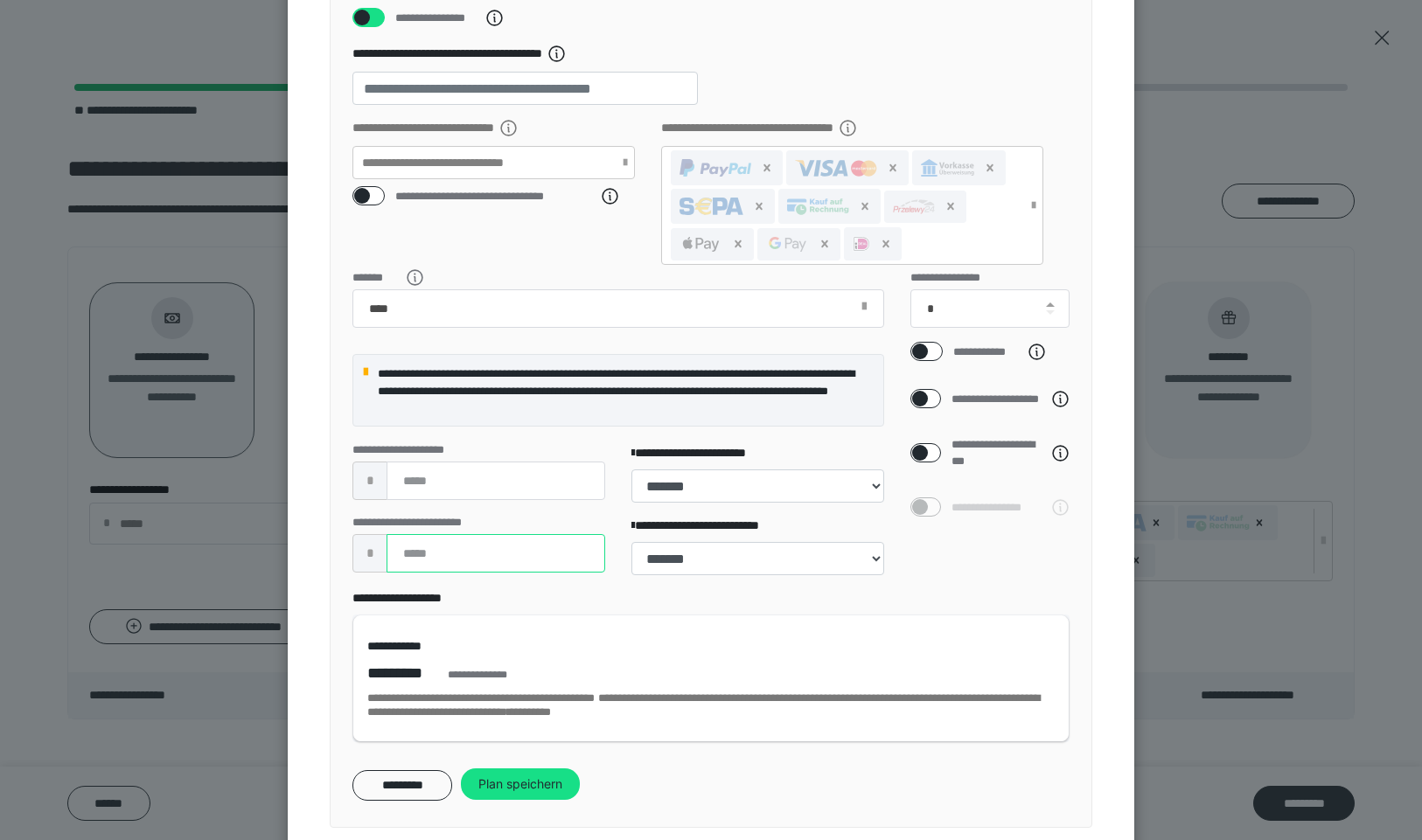 click on "****" at bounding box center (496, 553) 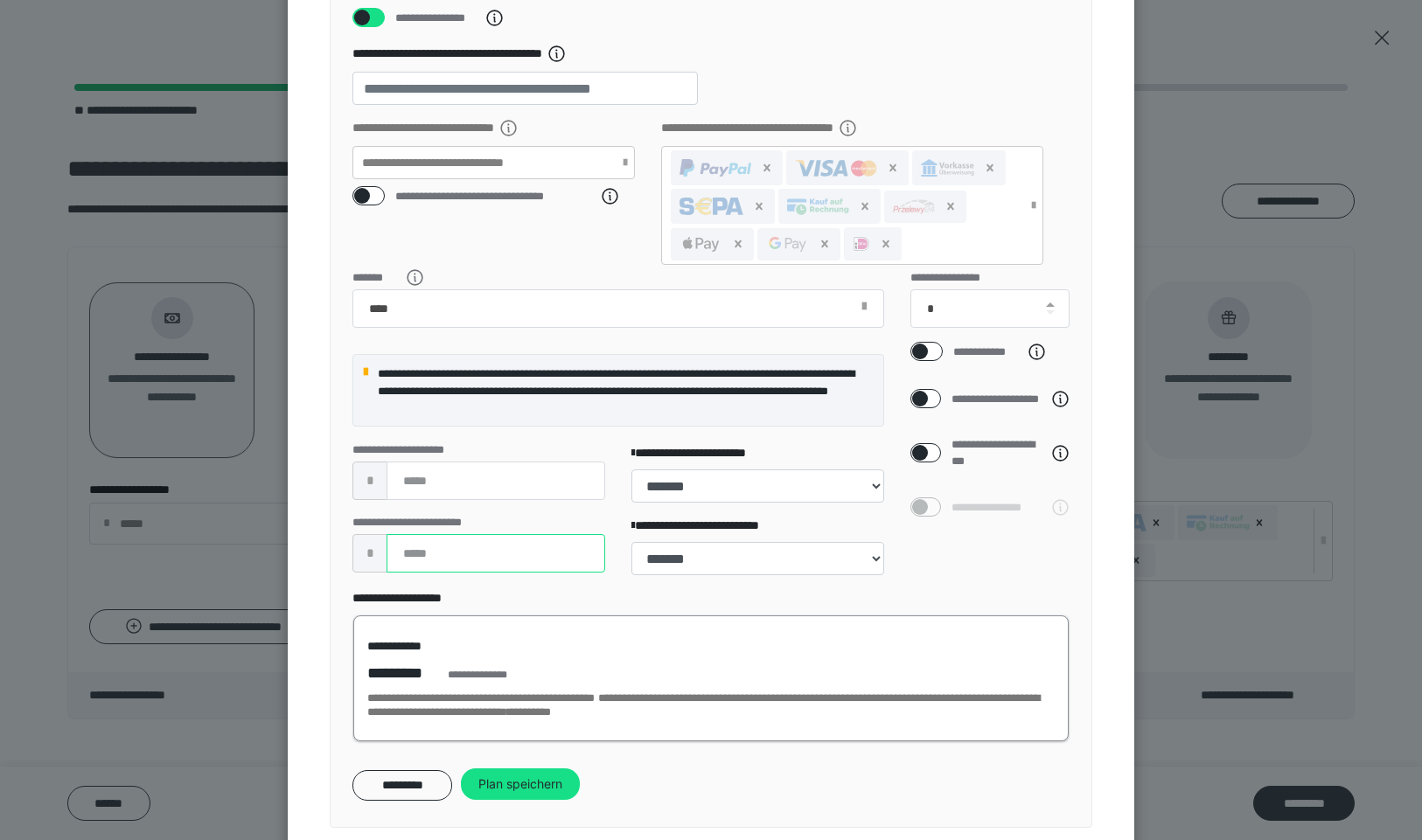 type on "****" 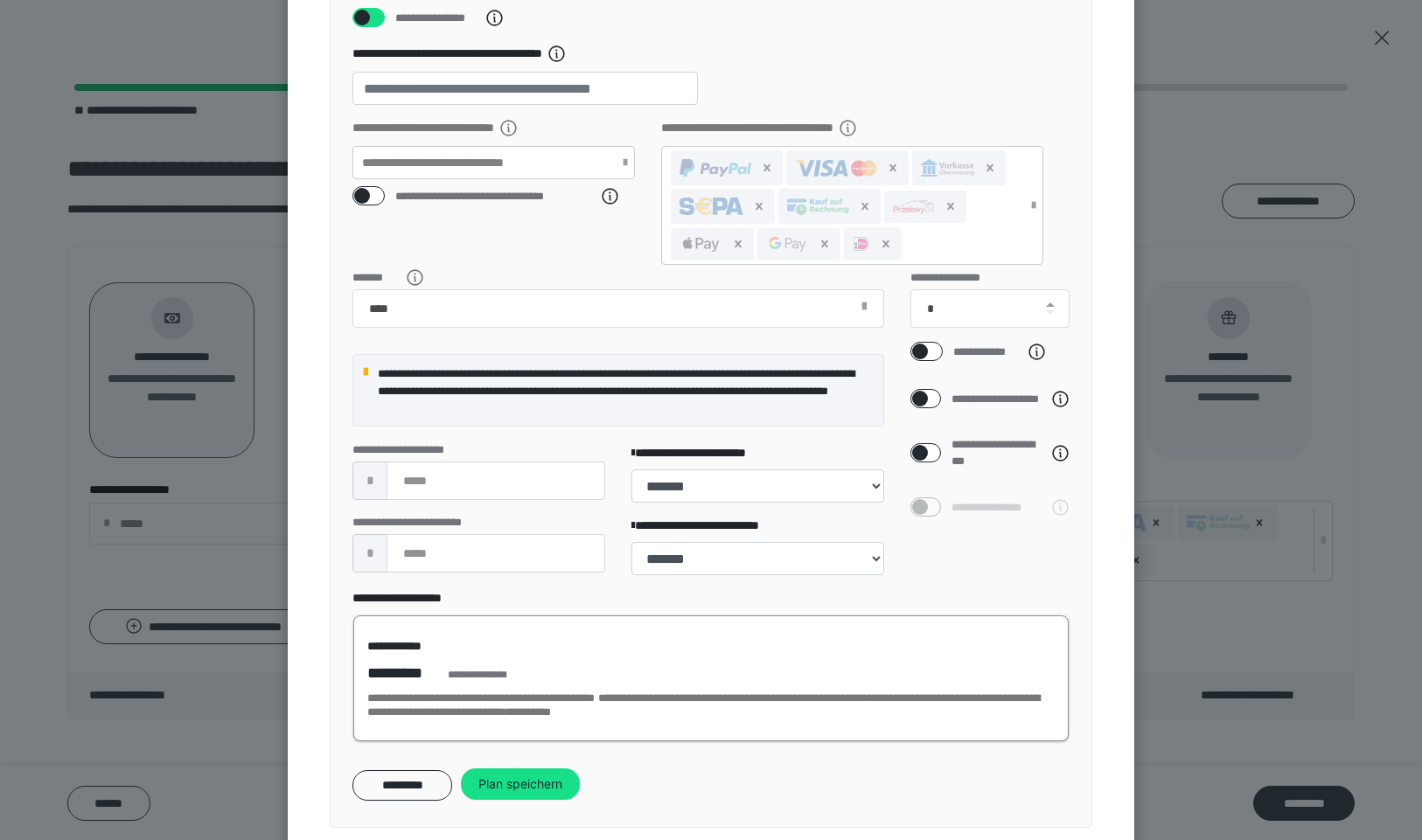 click on "**********" at bounding box center [711, 678] 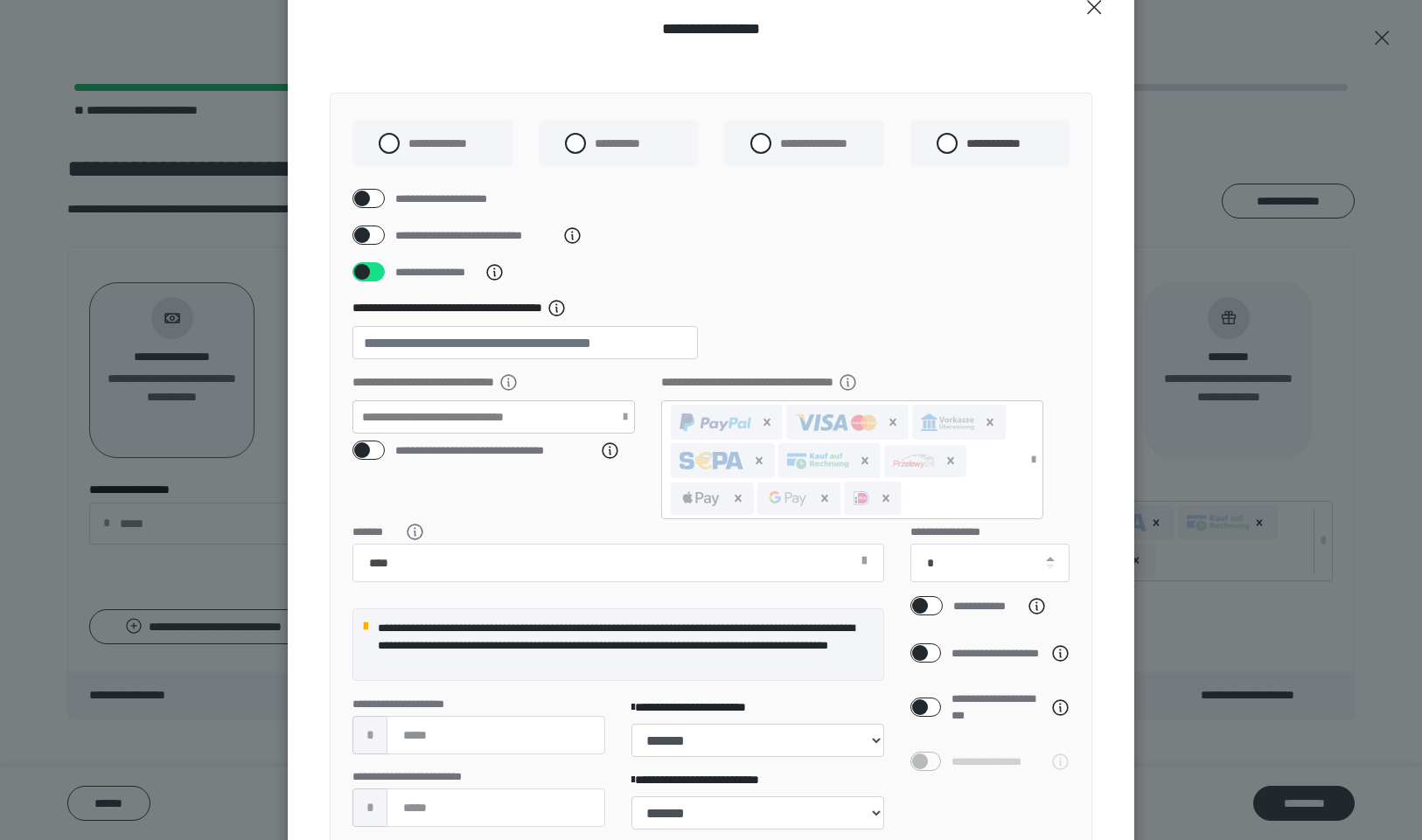 scroll, scrollTop: 98, scrollLeft: 0, axis: vertical 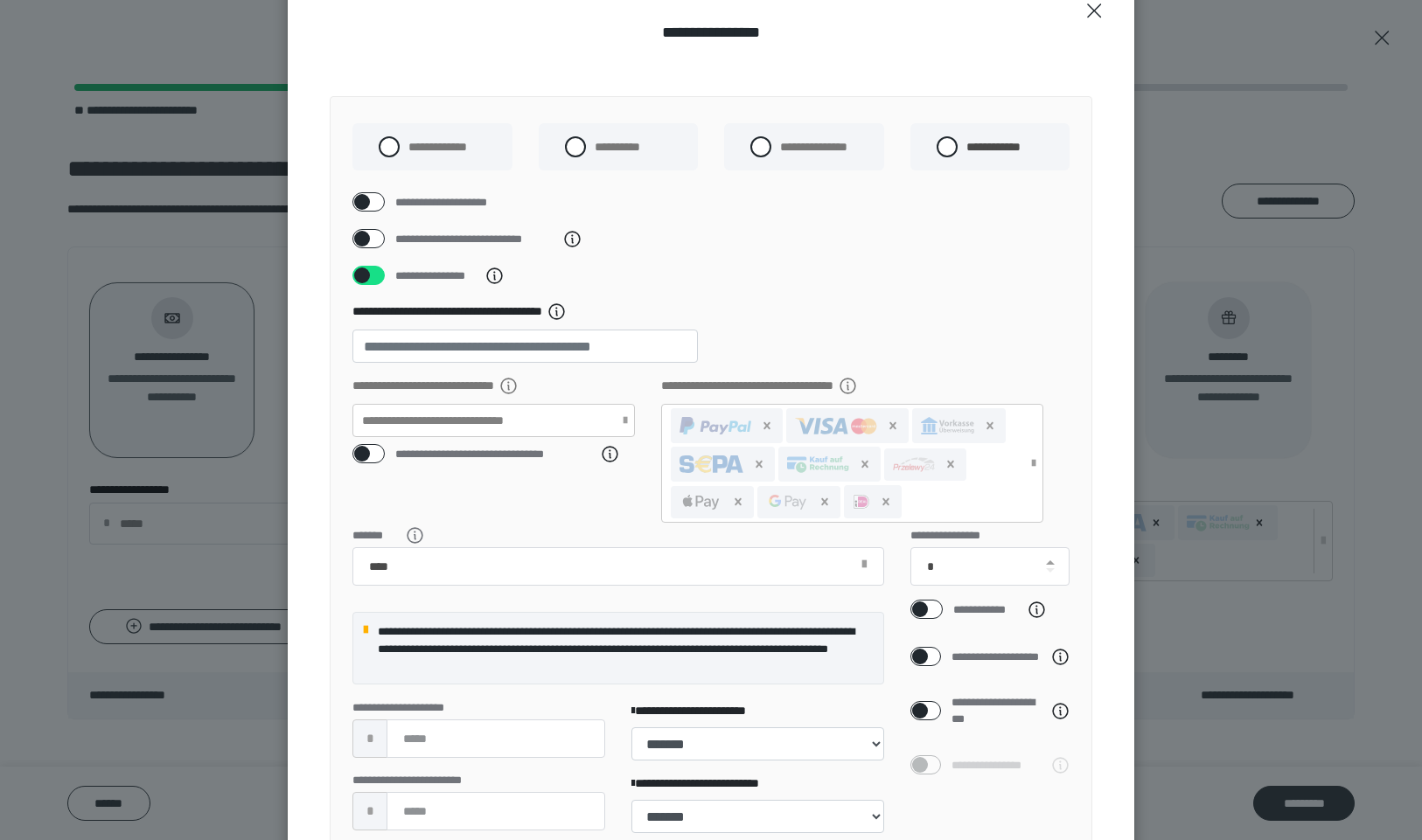 click at bounding box center (362, 202) 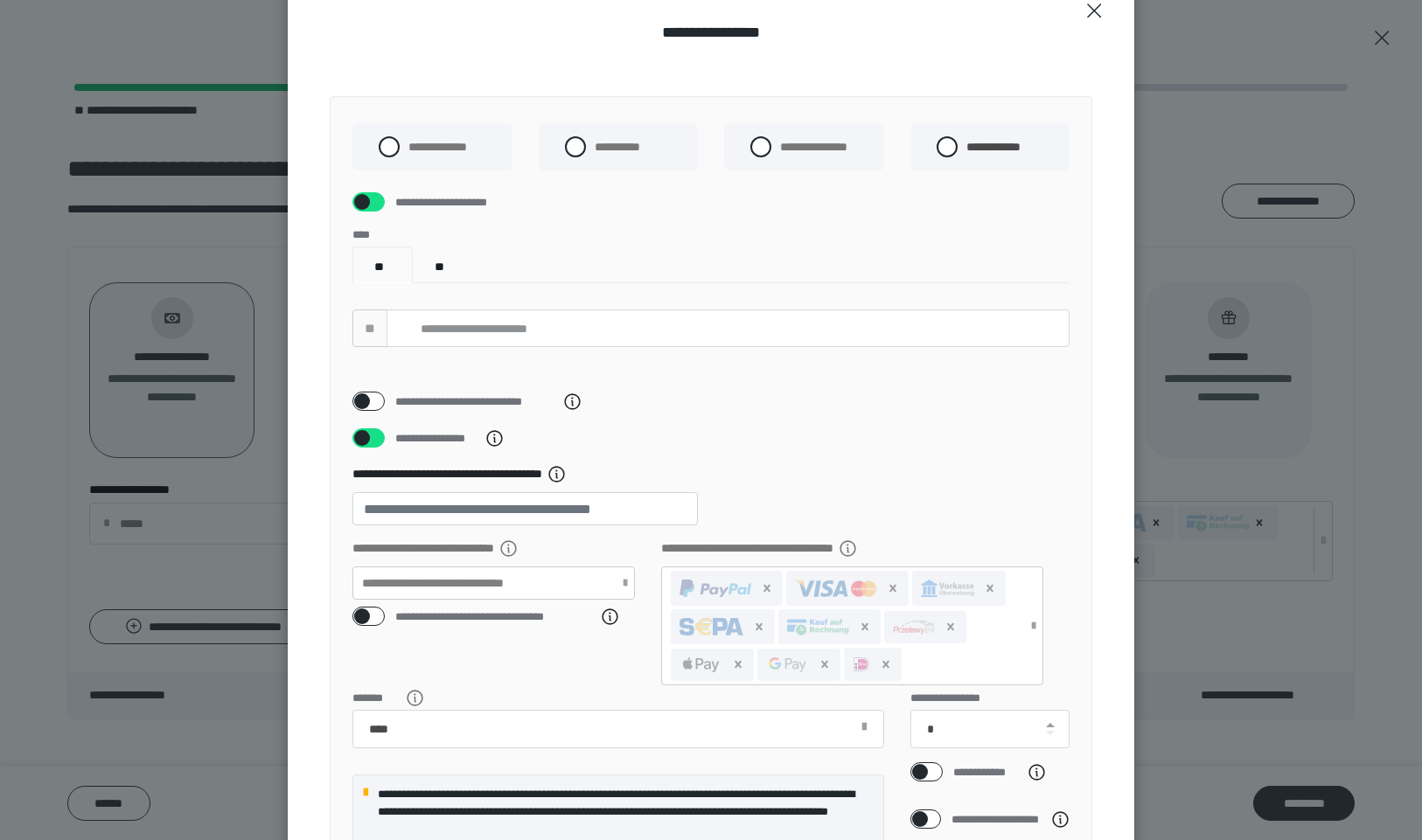 click at bounding box center (362, 202) 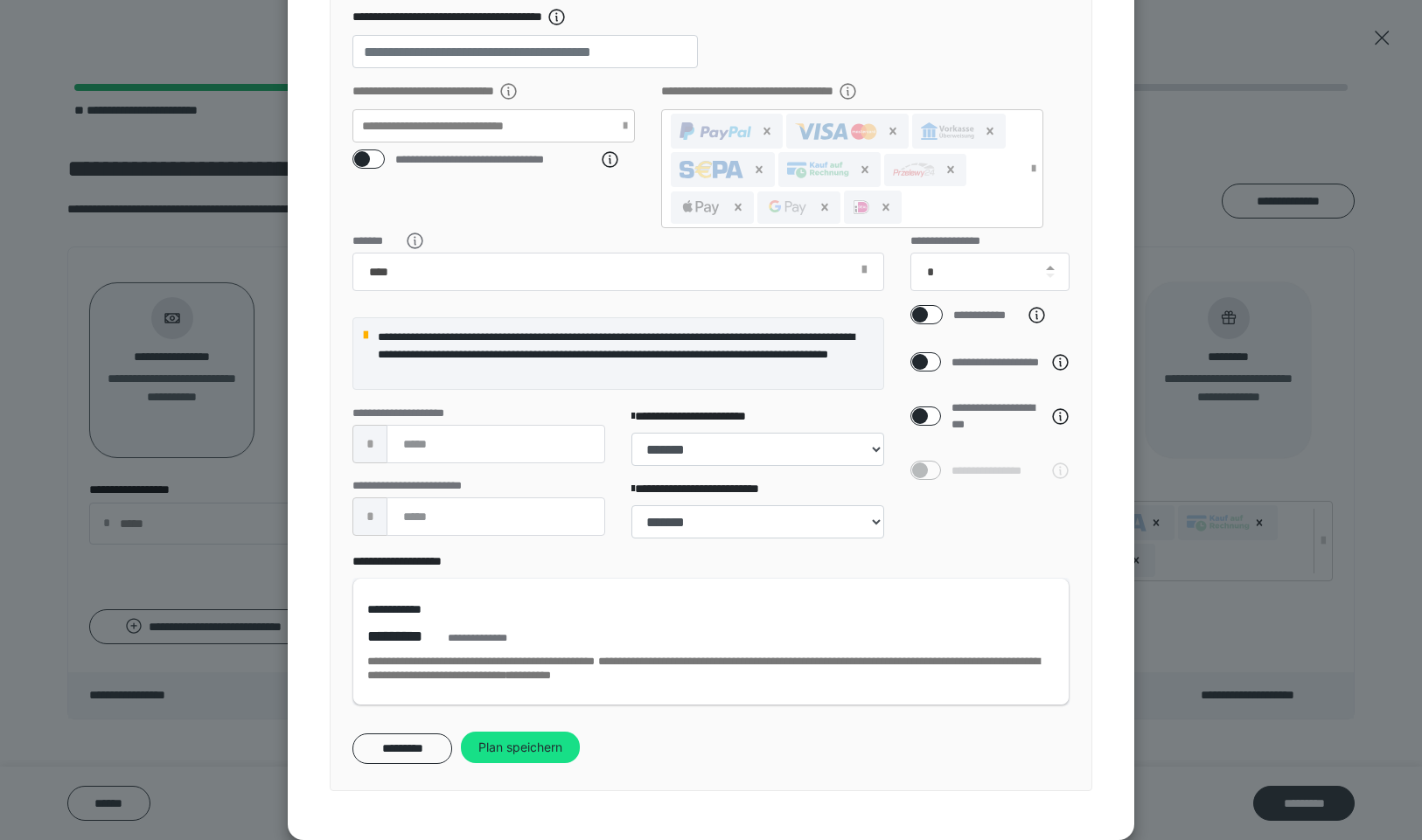 scroll, scrollTop: 414, scrollLeft: 0, axis: vertical 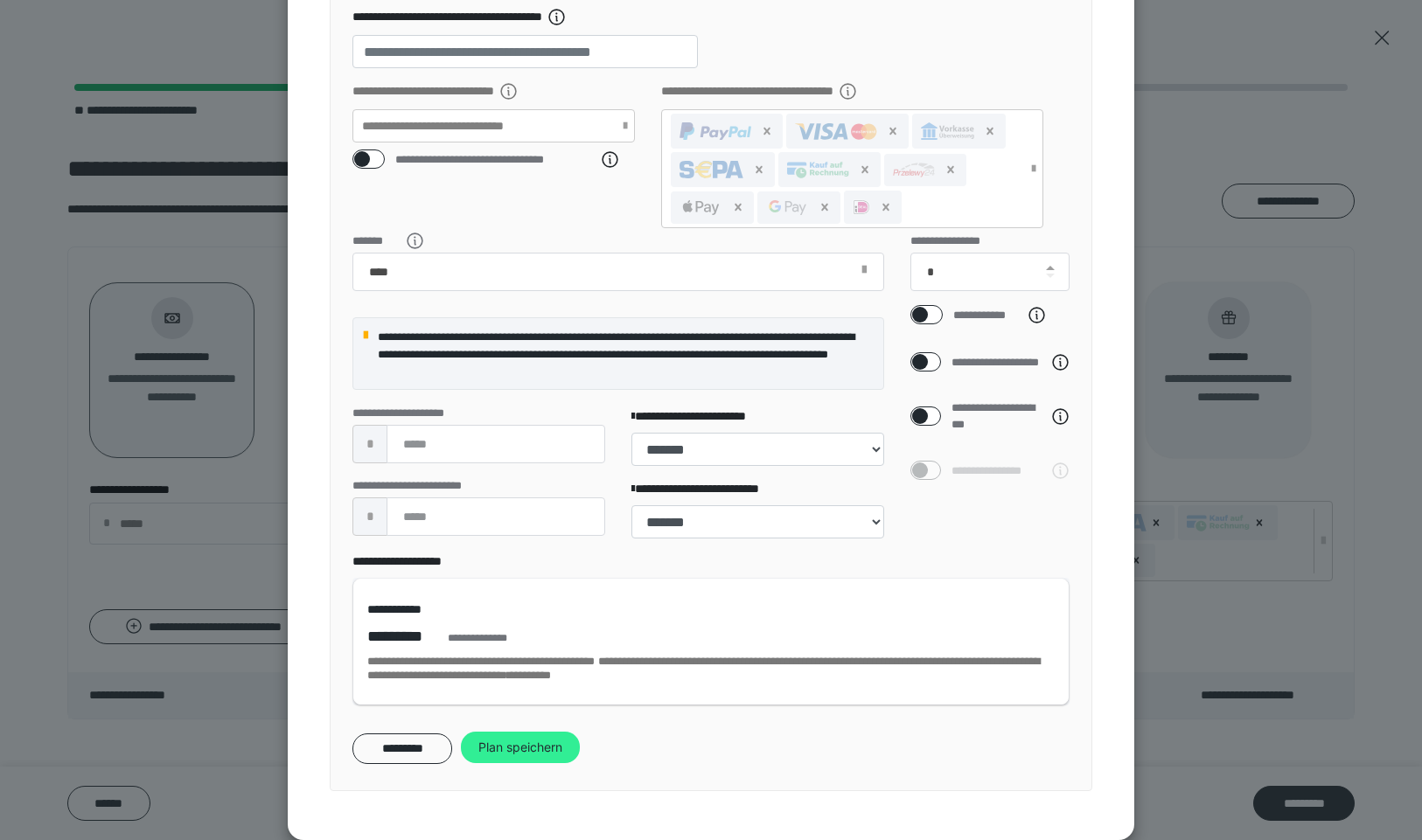 click on "Plan speichern" at bounding box center [520, 747] 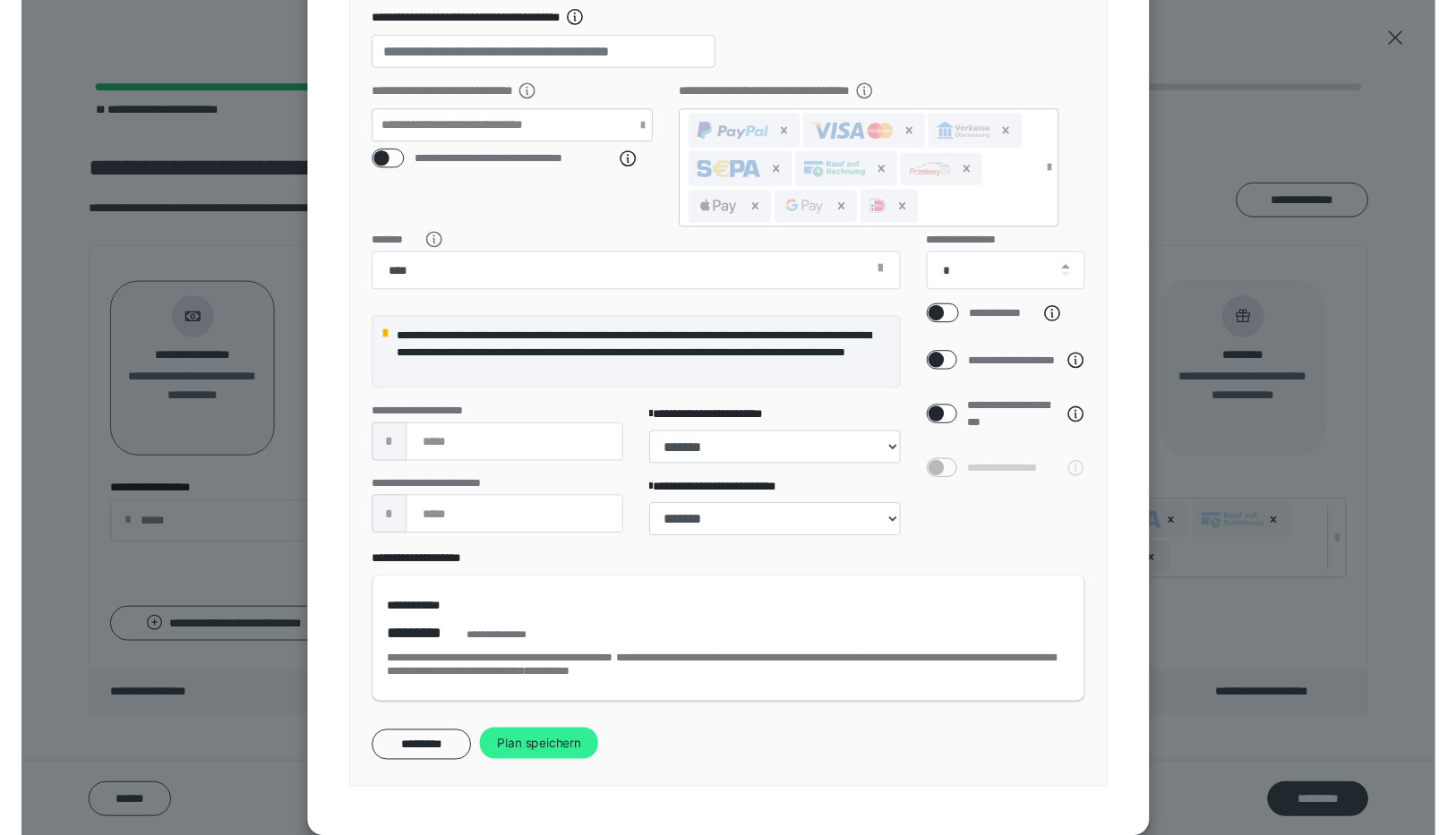 scroll, scrollTop: 146, scrollLeft: 0, axis: vertical 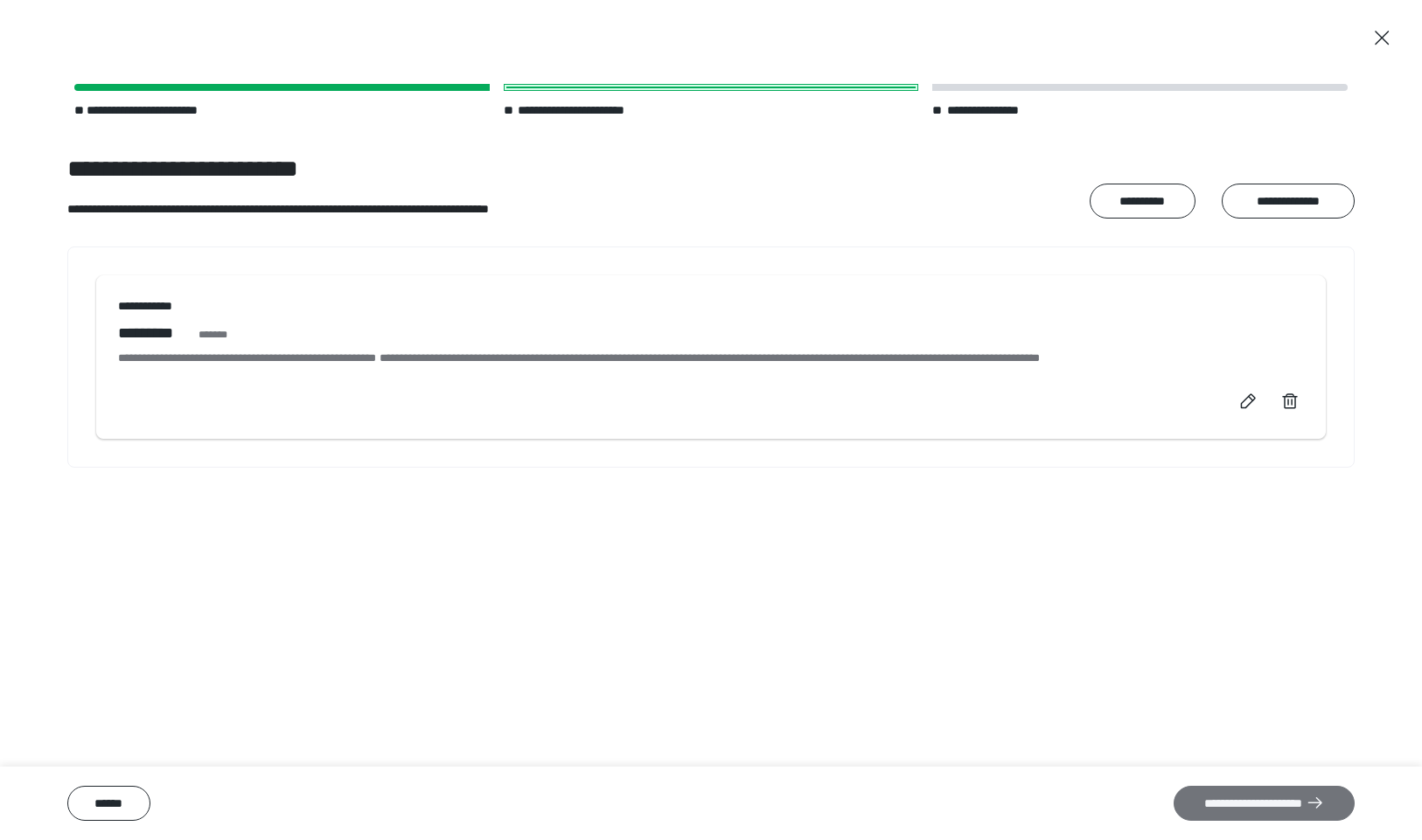 click on "**********" at bounding box center (1264, 803) 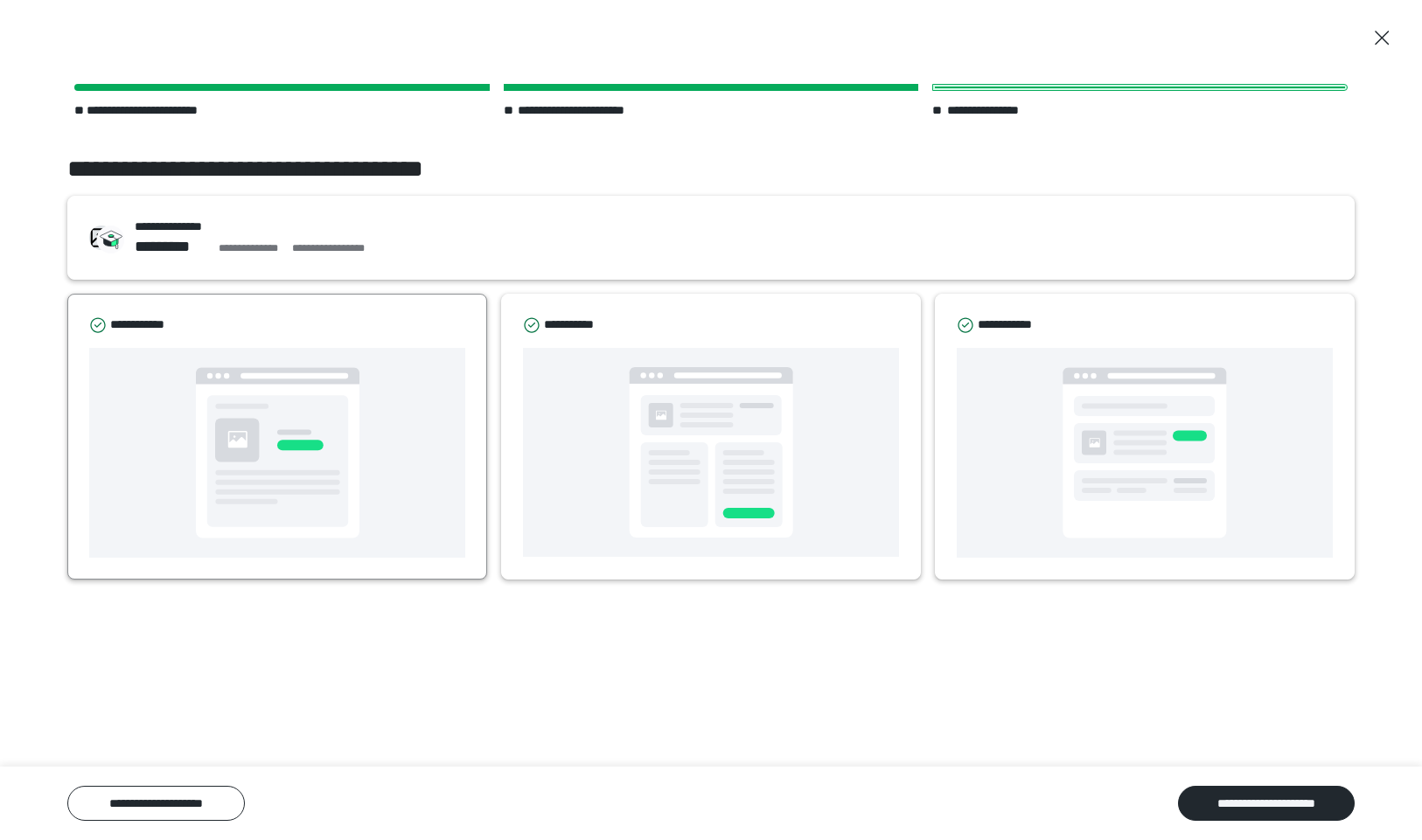 click at bounding box center [277, 453] 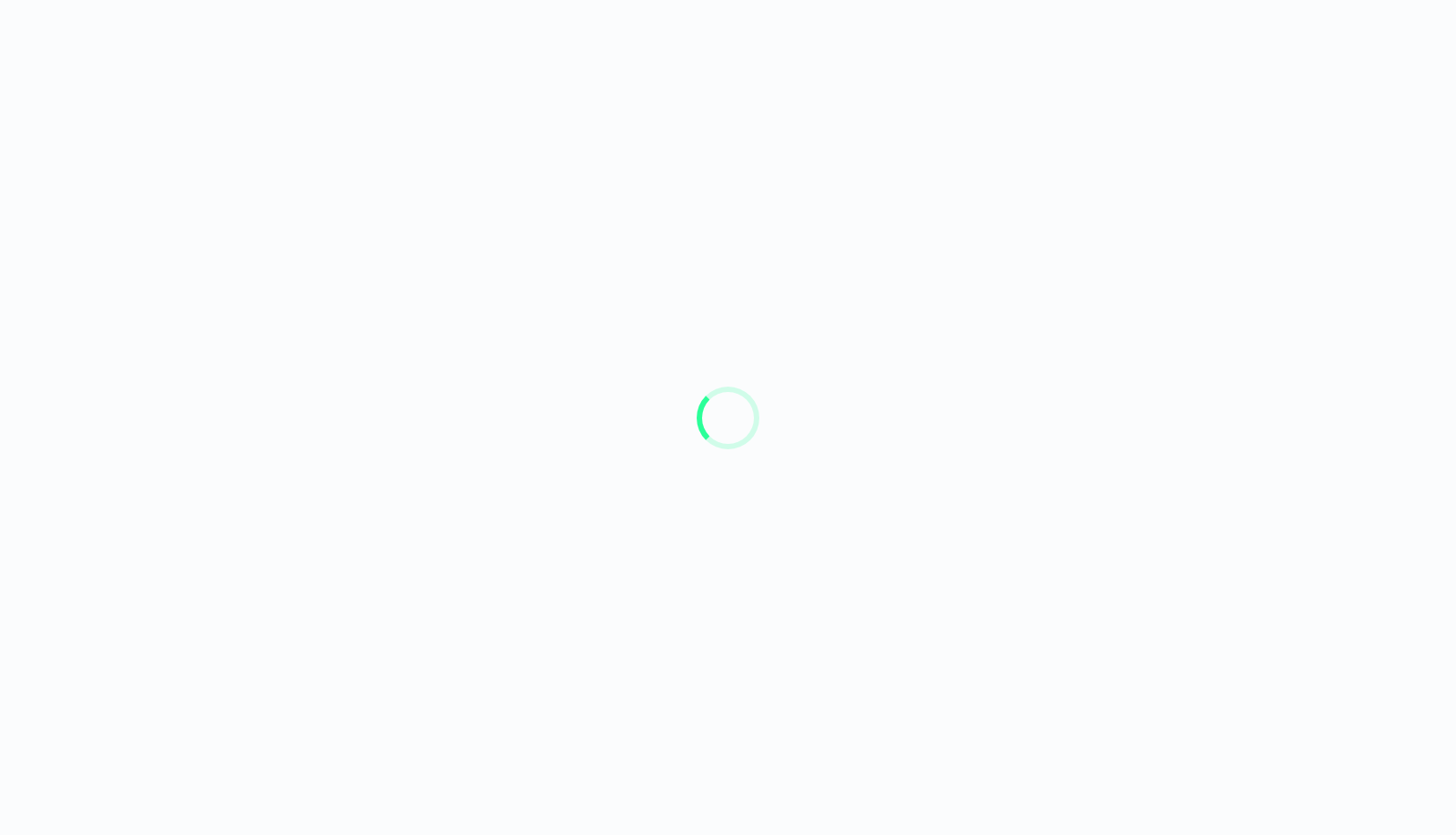 scroll, scrollTop: 0, scrollLeft: 0, axis: both 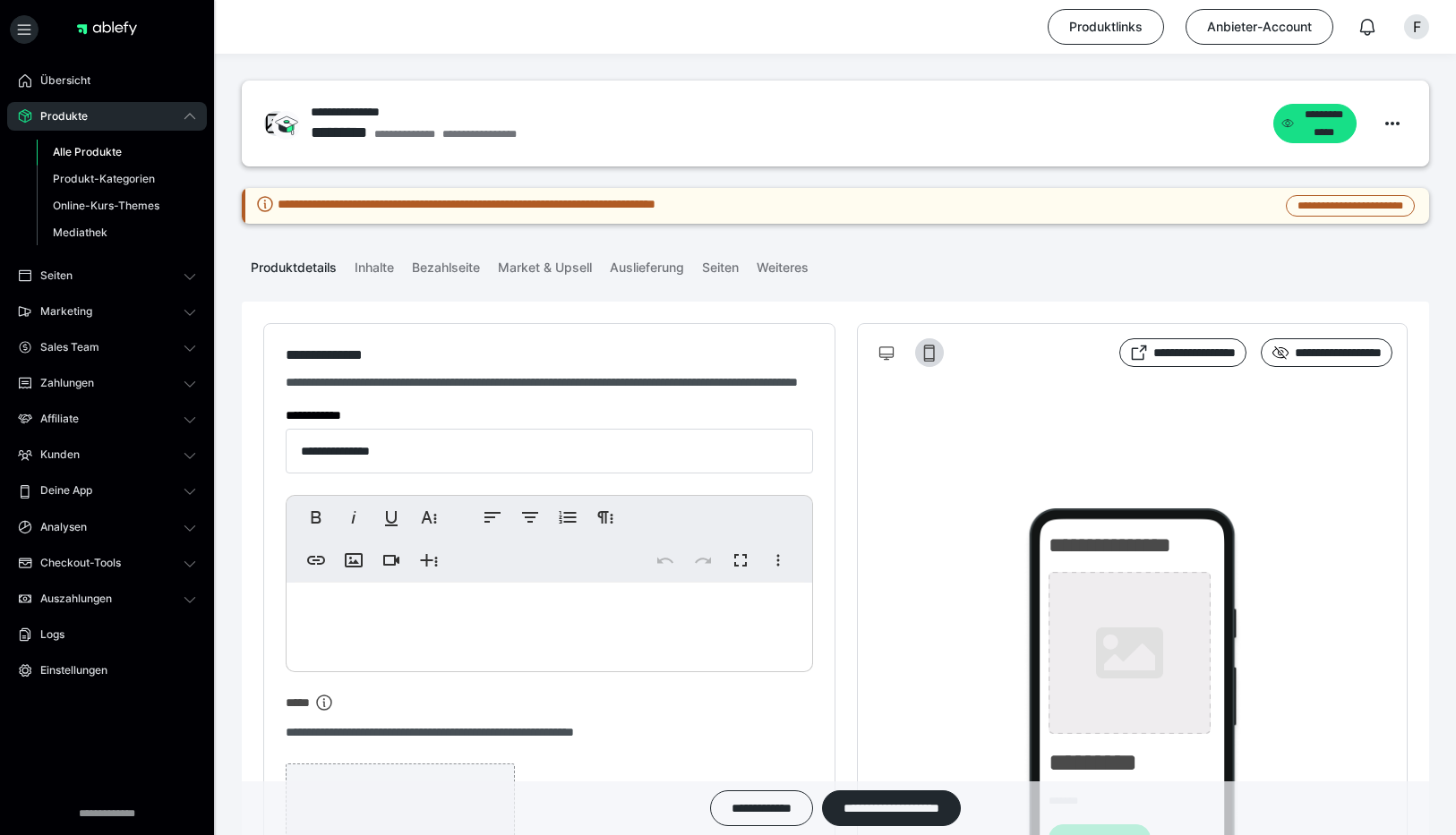 type on "**********" 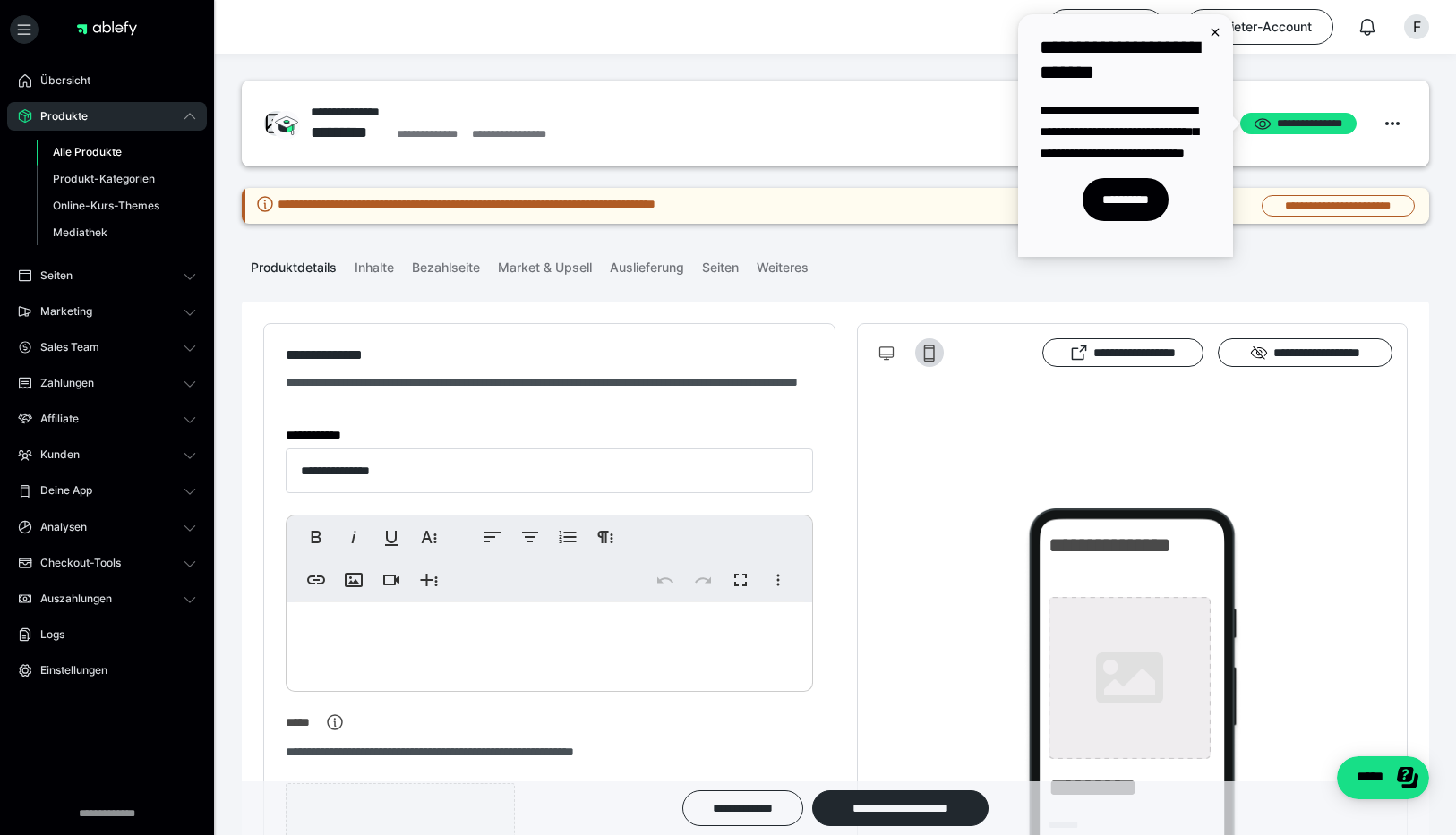scroll, scrollTop: 0, scrollLeft: 0, axis: both 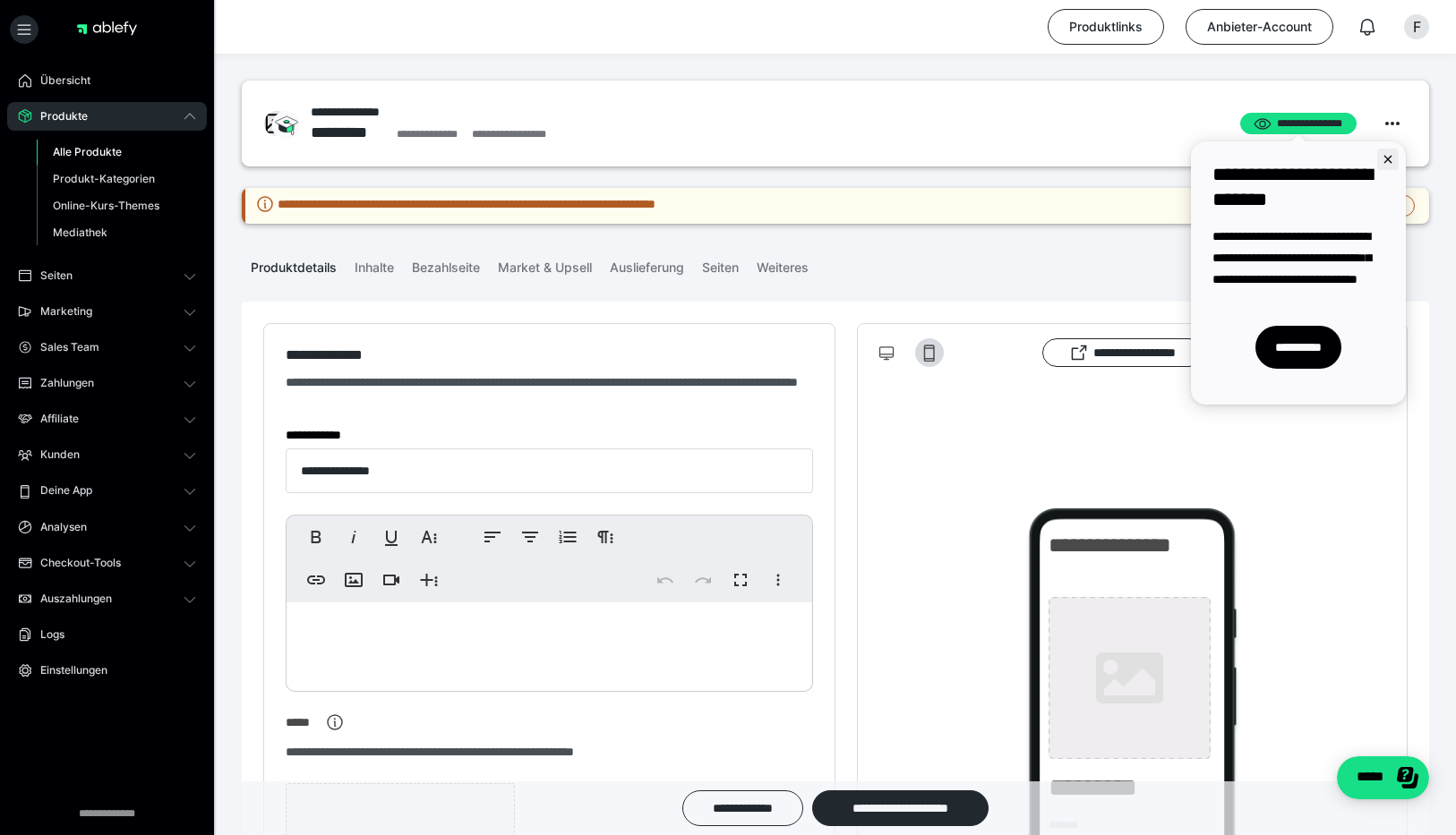 click at bounding box center [1388, 159] 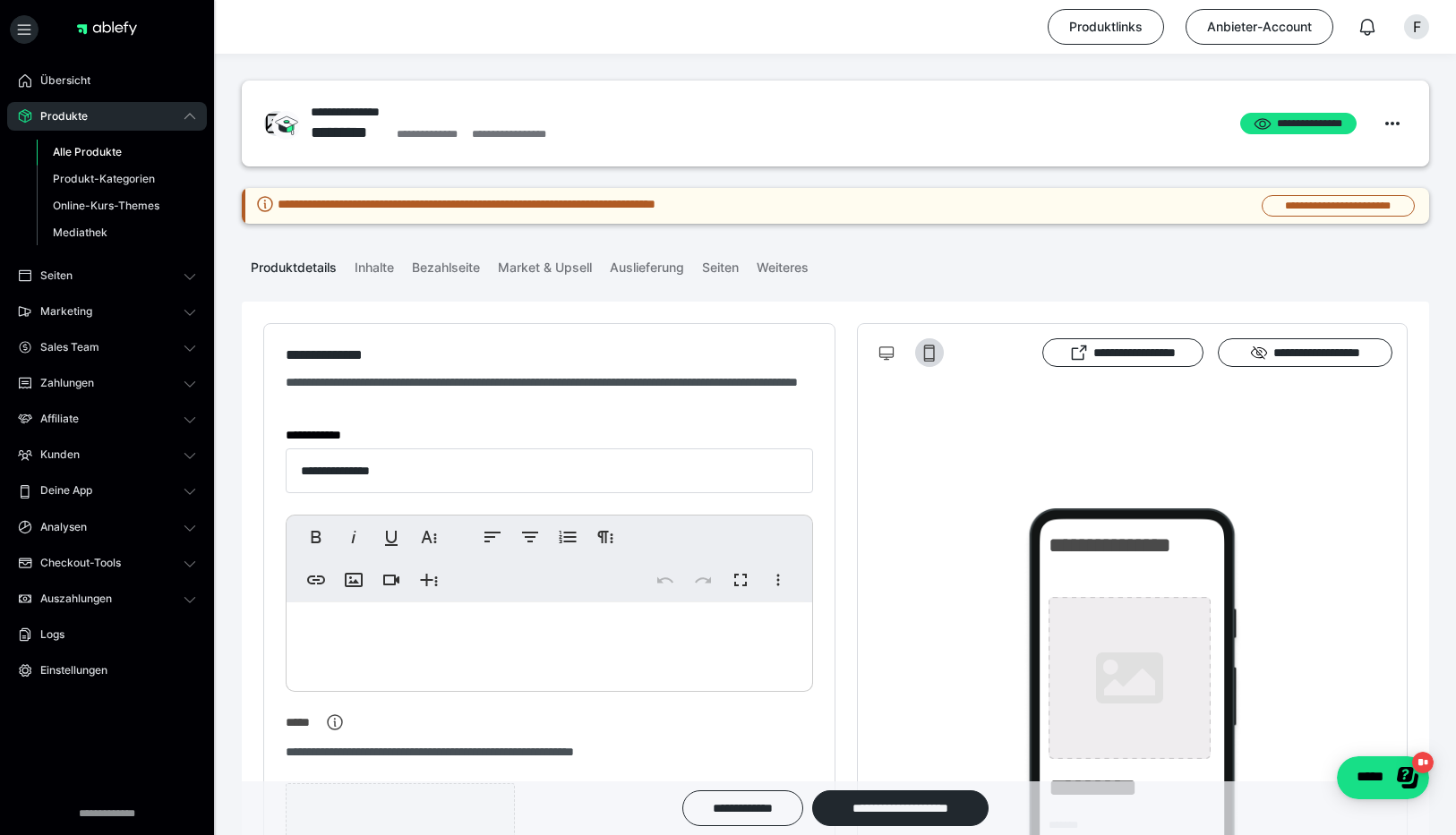 scroll, scrollTop: 0, scrollLeft: 0, axis: both 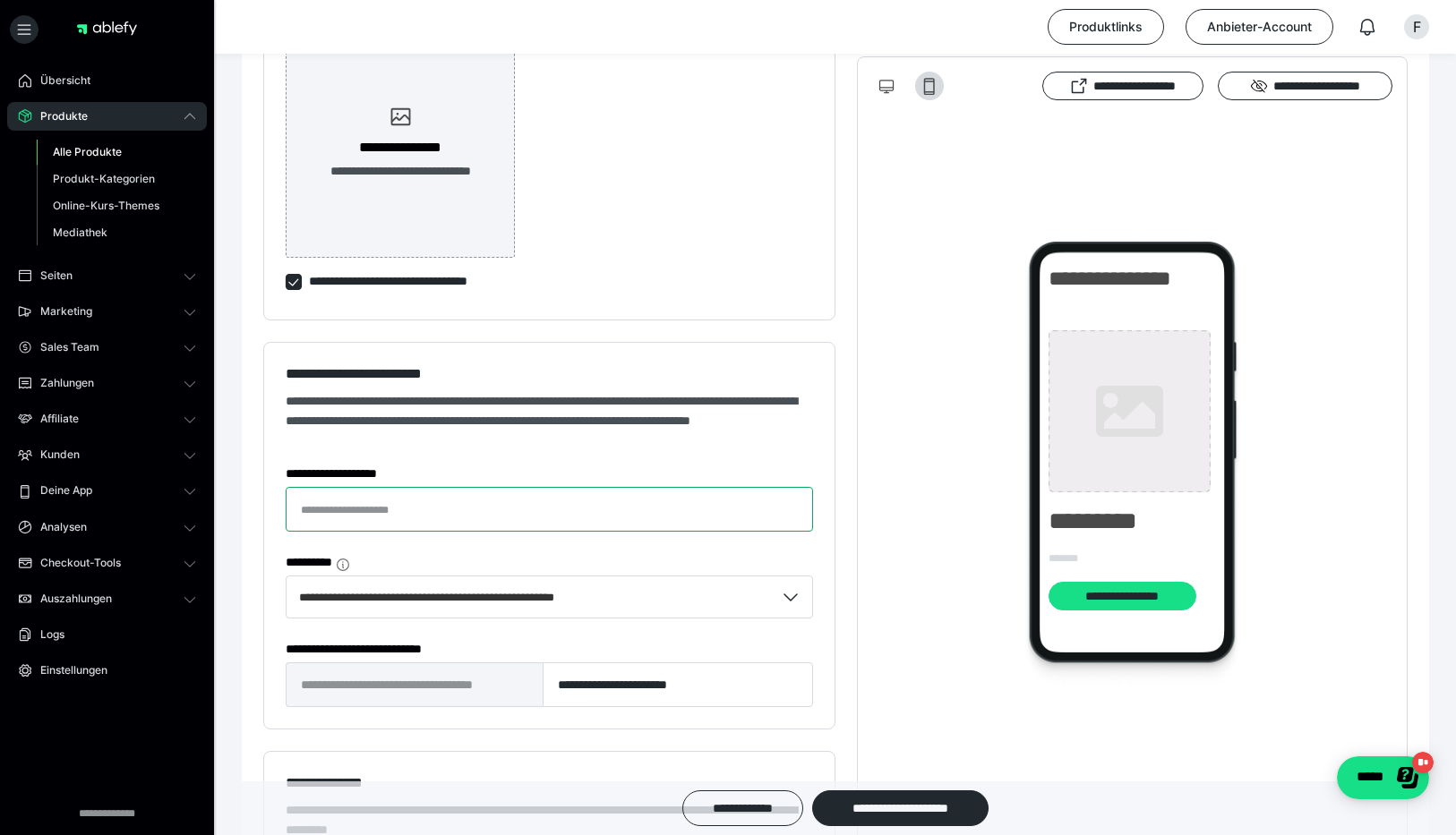 click on "**********" at bounding box center [549, 509] 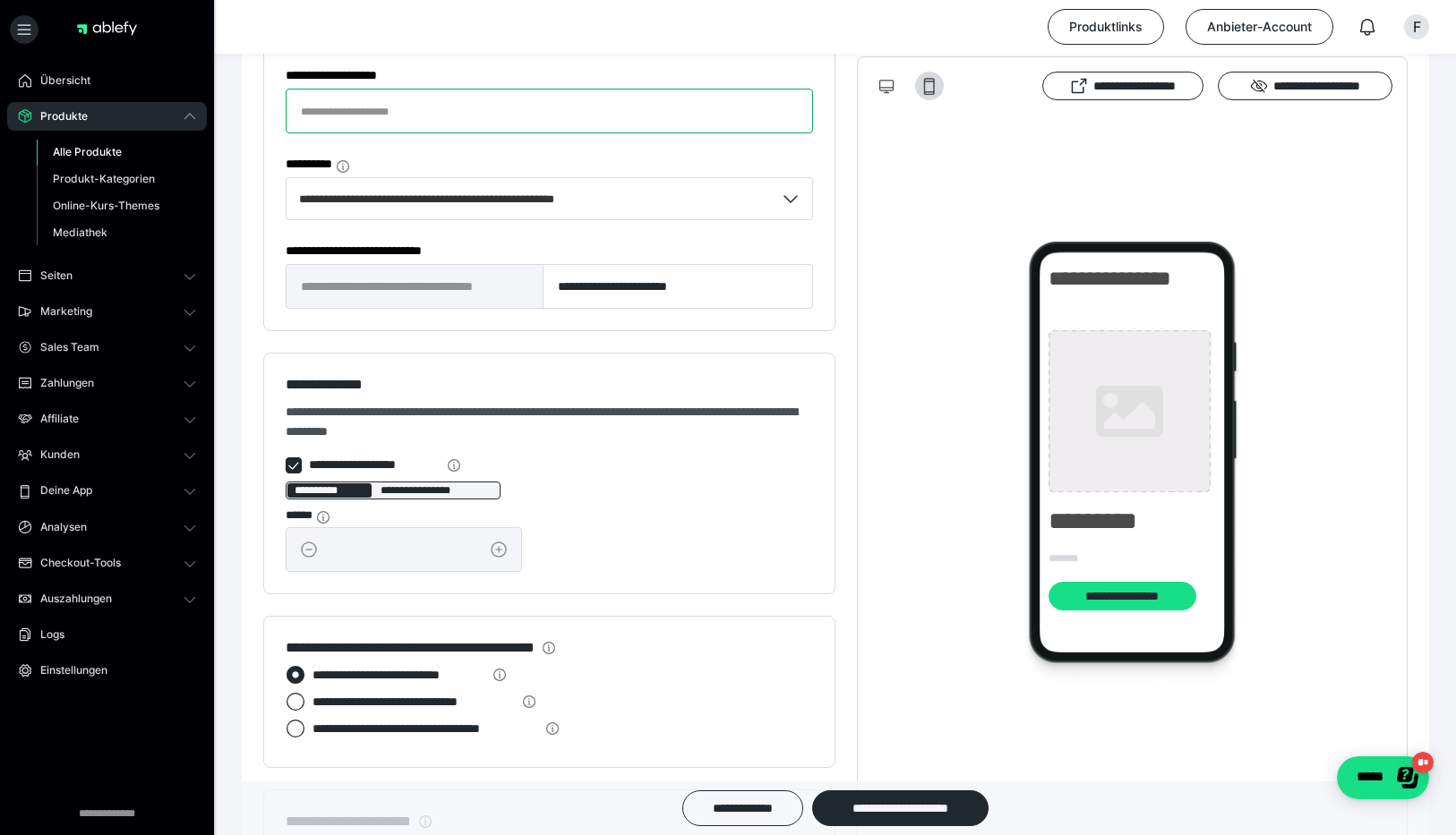 scroll, scrollTop: 1164, scrollLeft: 0, axis: vertical 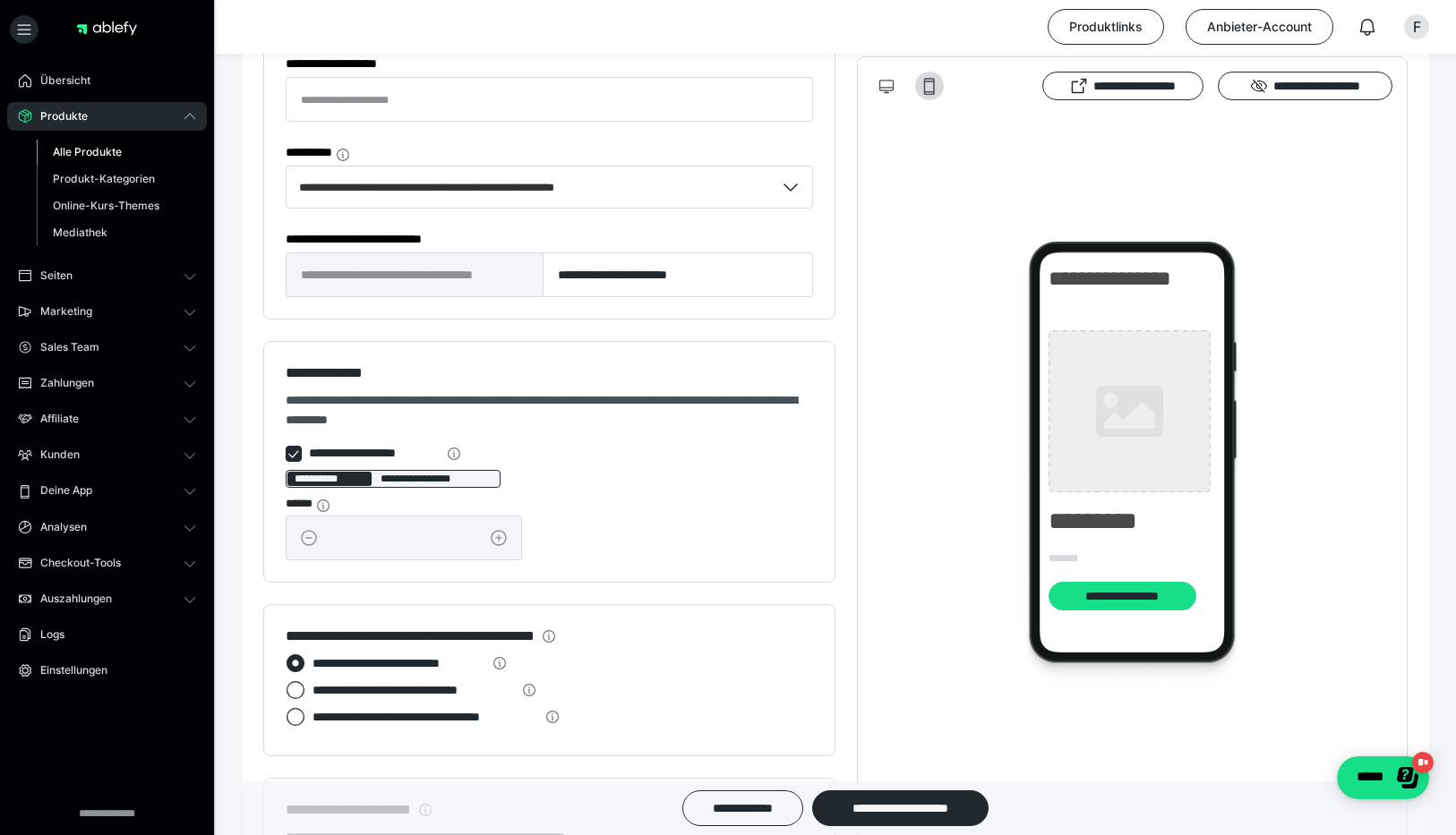 click on "**********" at bounding box center [374, 453] 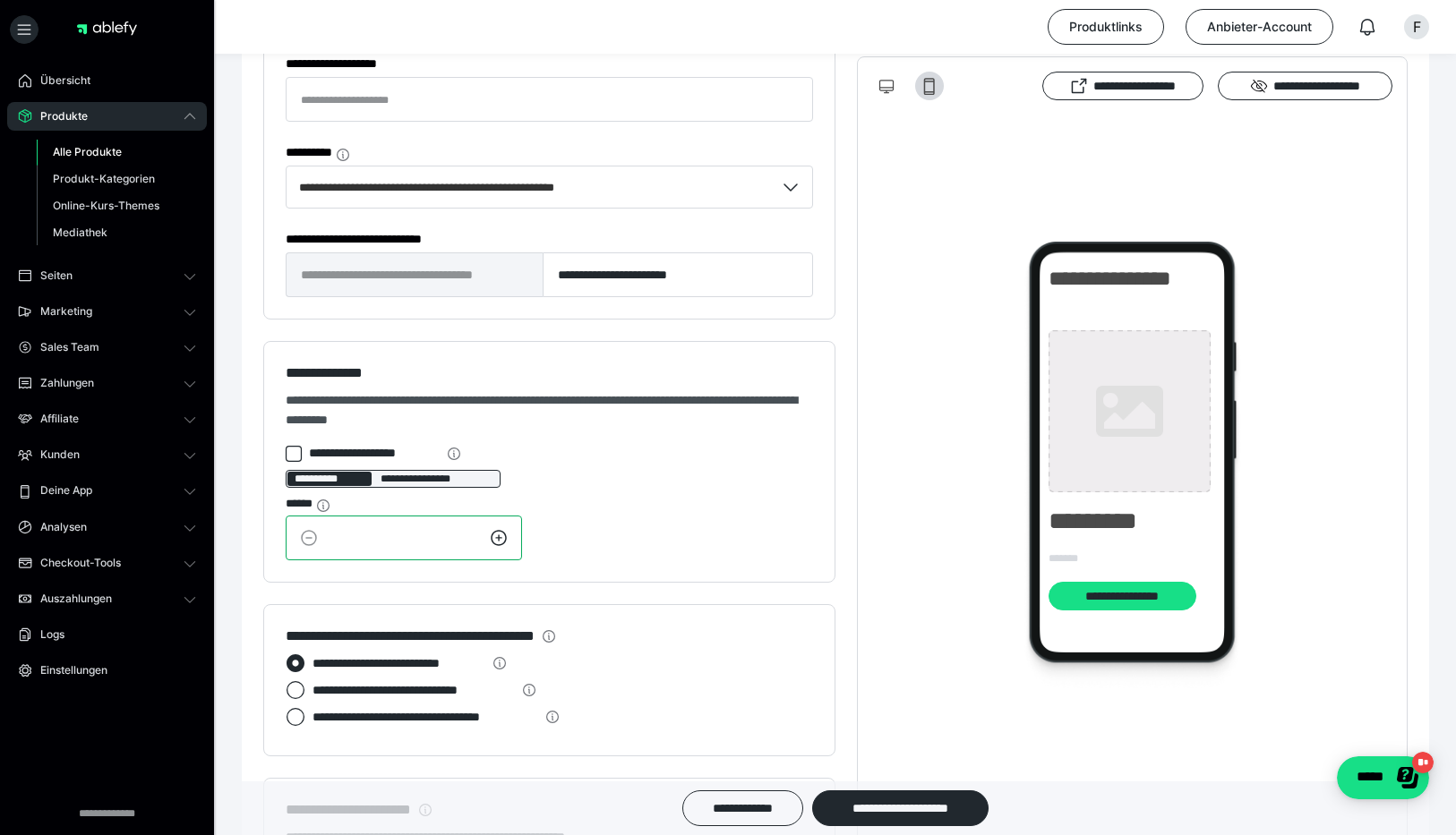 click on "*" at bounding box center (404, 538) 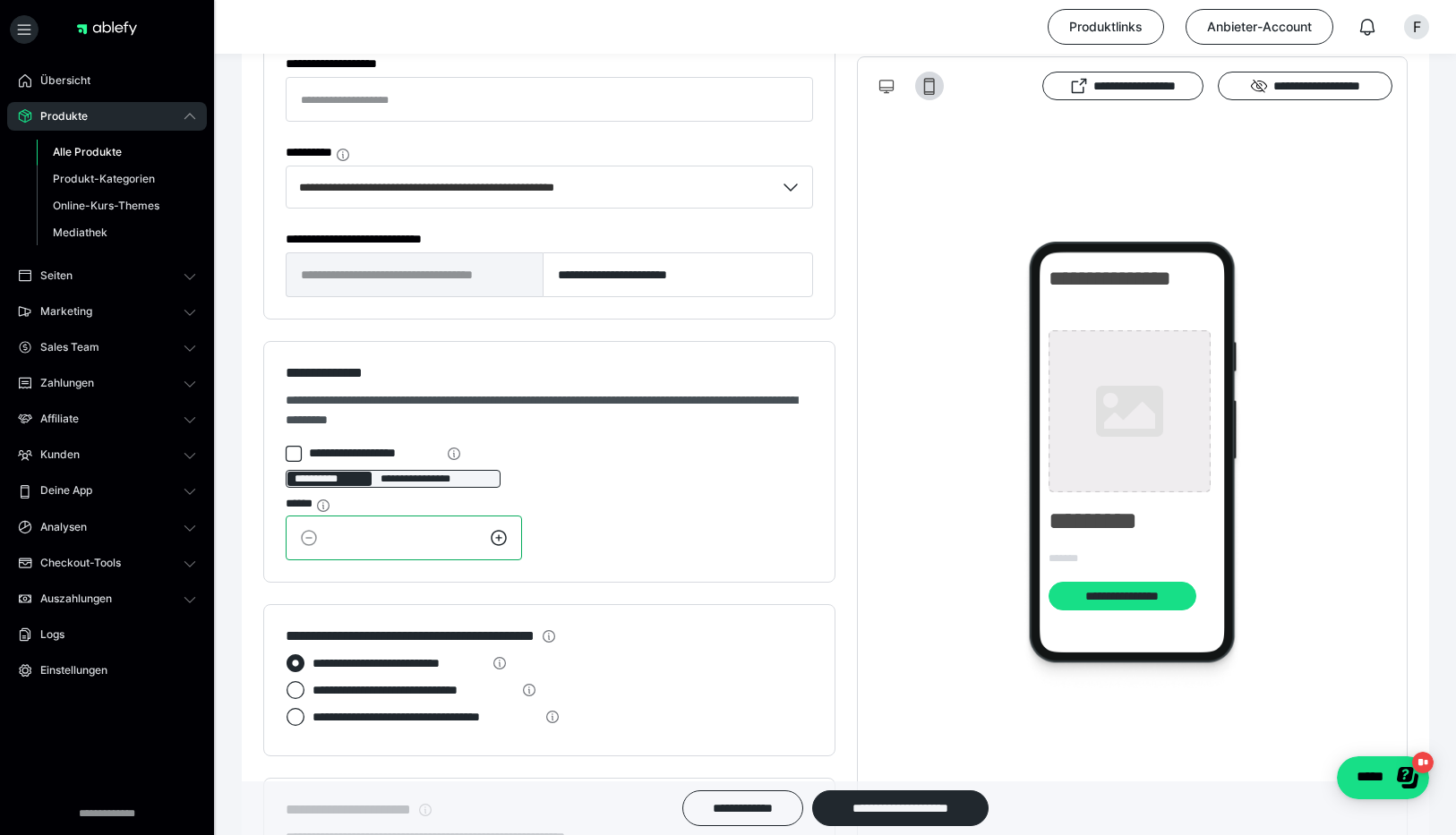 type on "**" 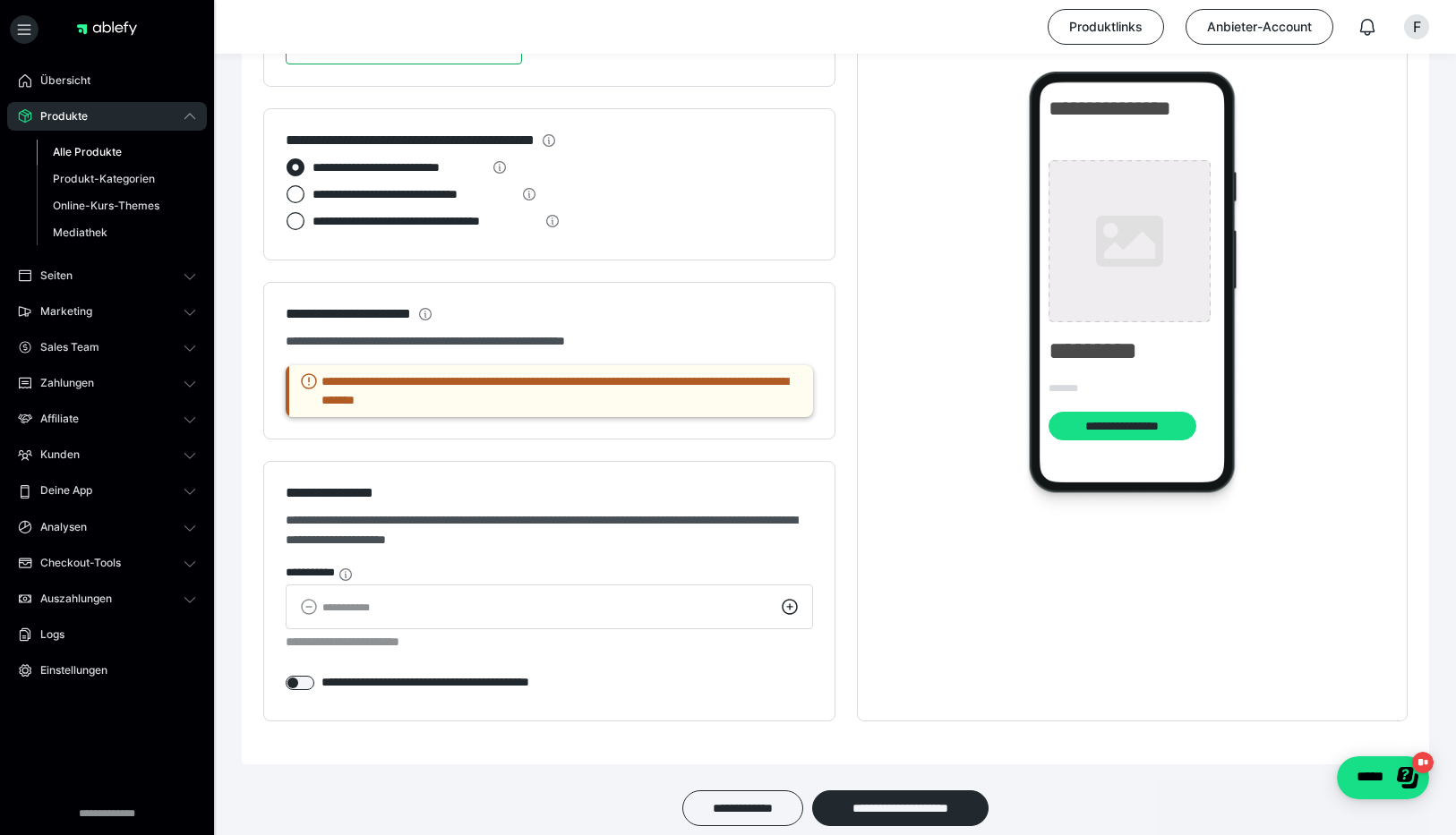 scroll, scrollTop: 1664, scrollLeft: 0, axis: vertical 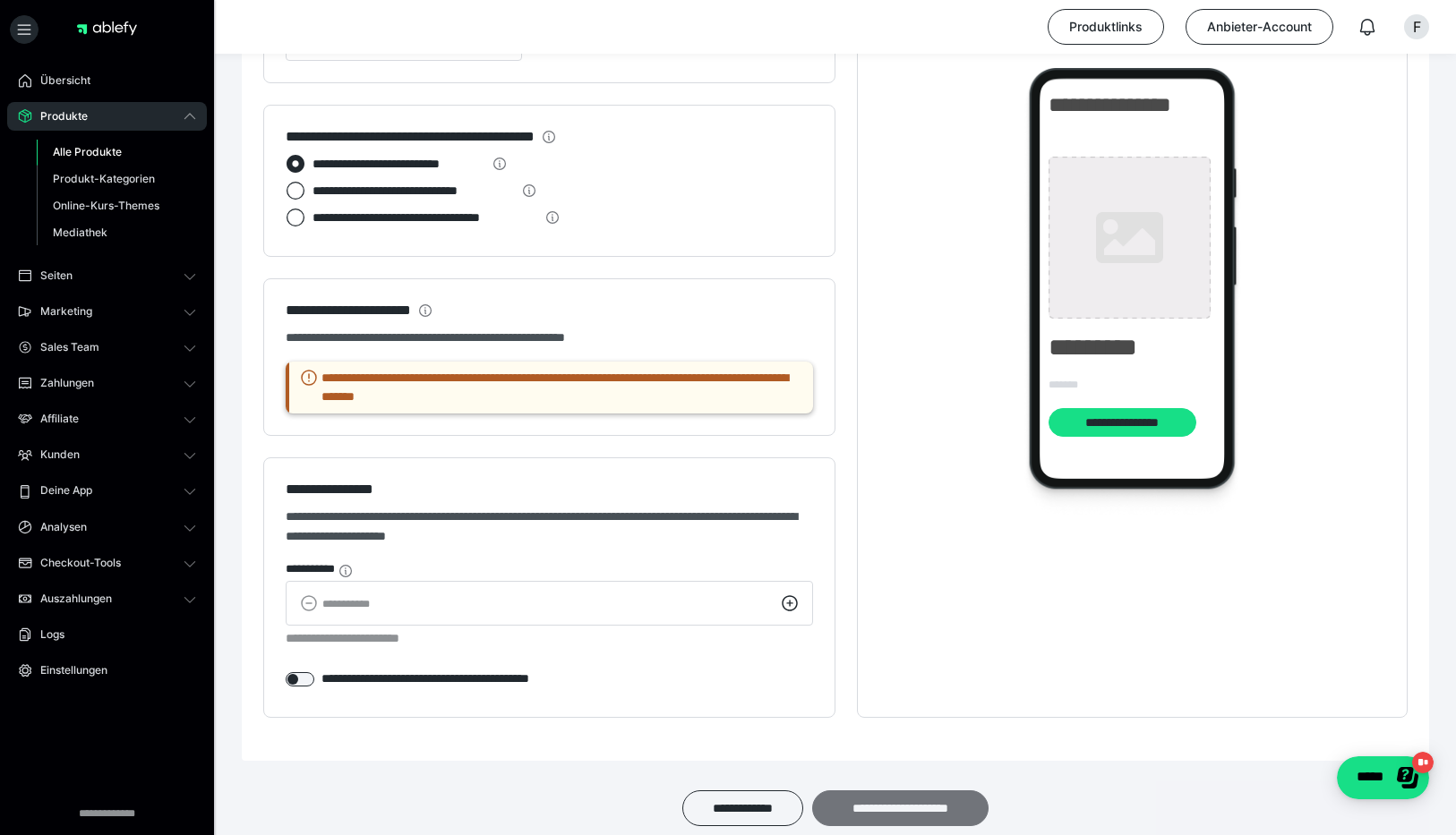 click on "**********" at bounding box center [900, 808] 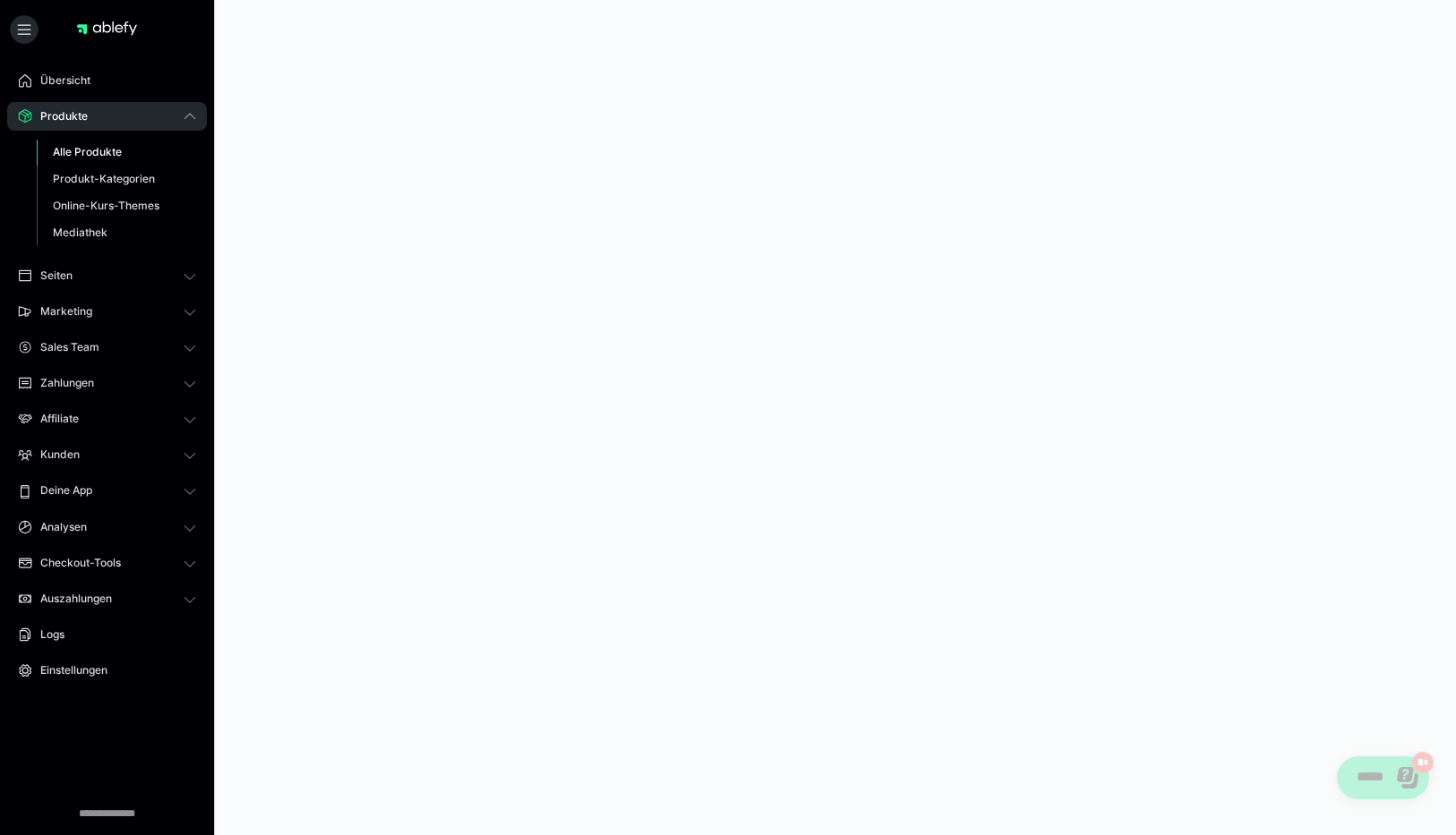 scroll, scrollTop: 0, scrollLeft: 0, axis: both 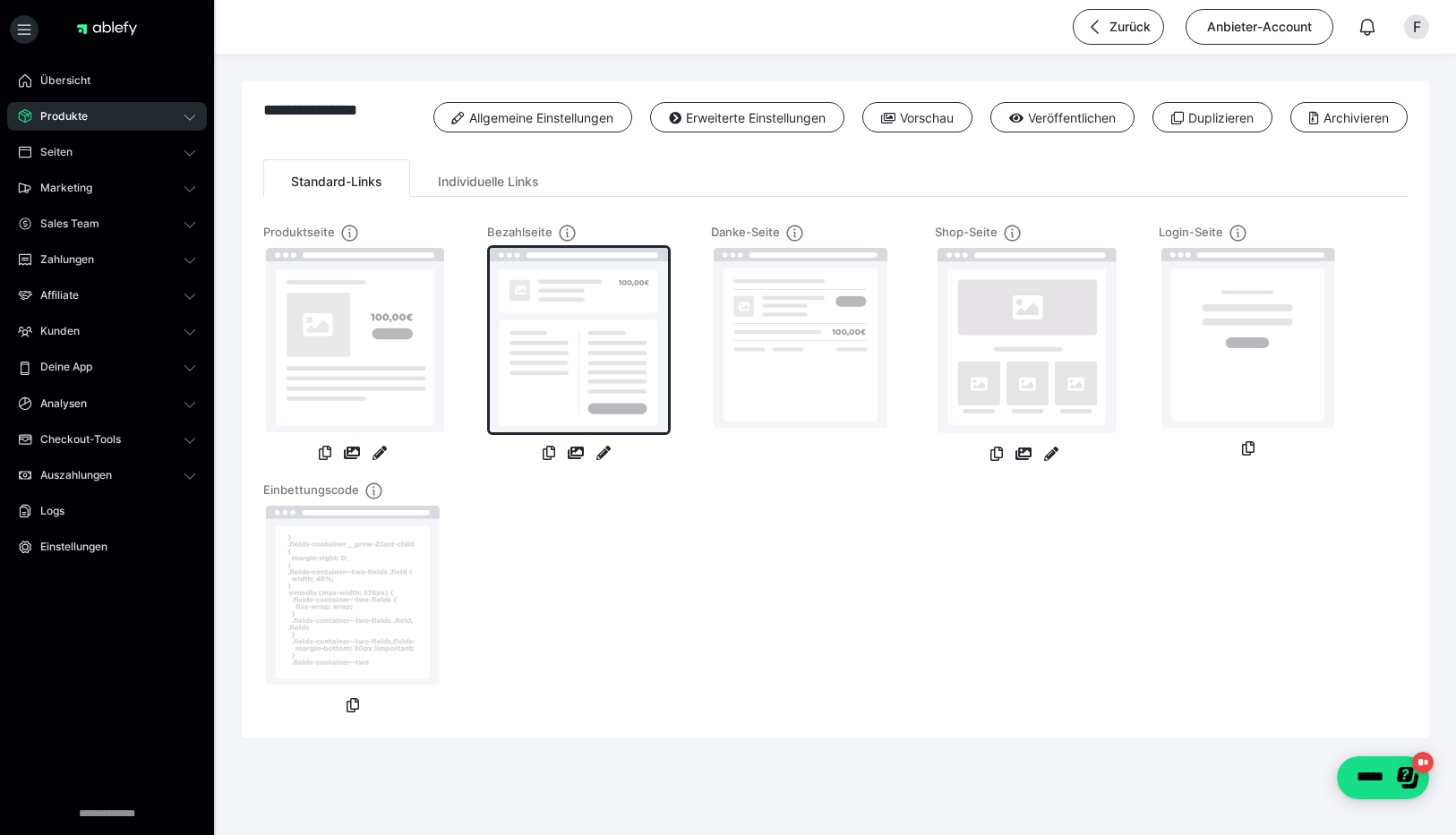 click at bounding box center [578, 340] 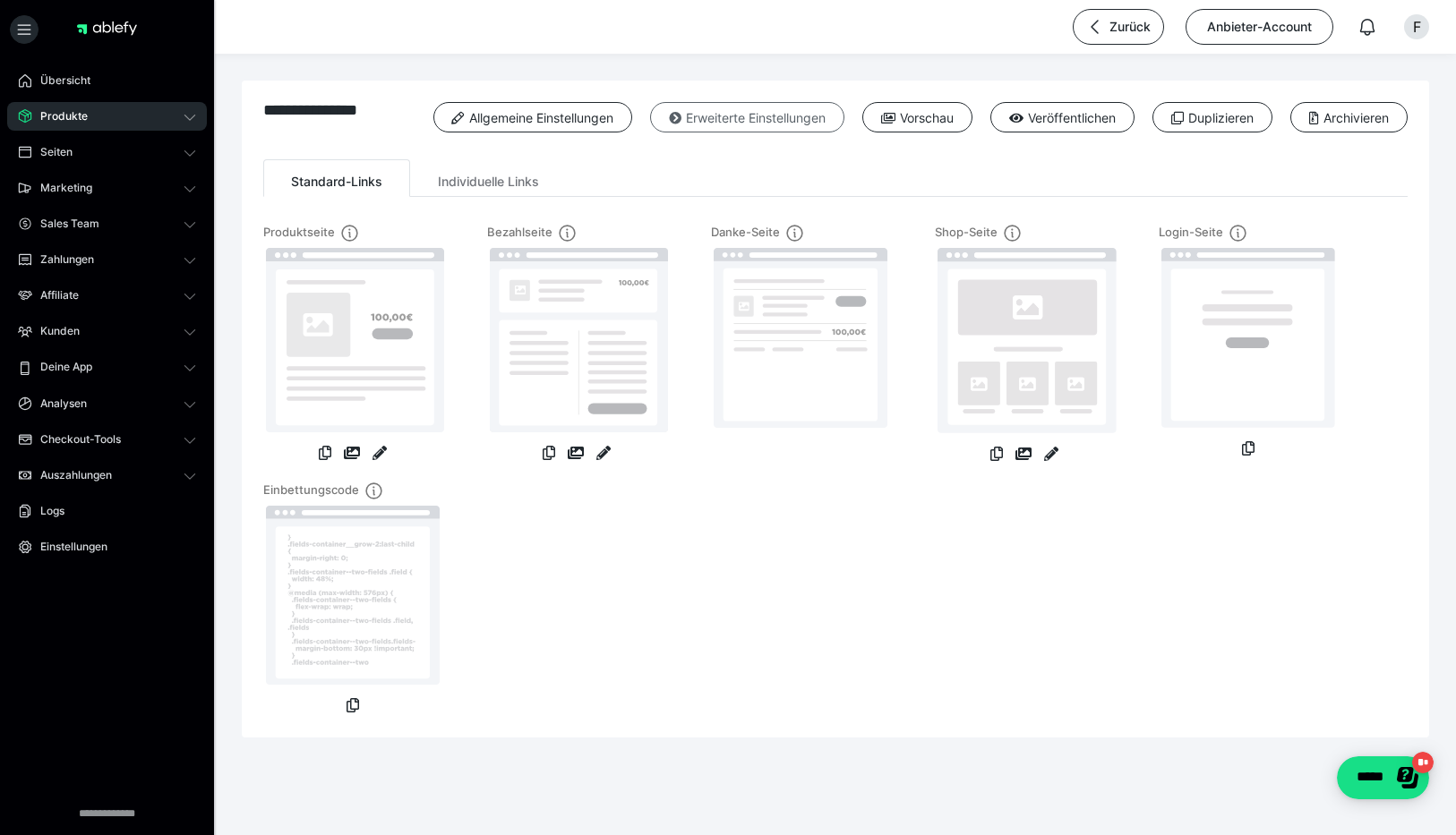 click on "Erweiterte Einstellungen" at bounding box center (747, 117) 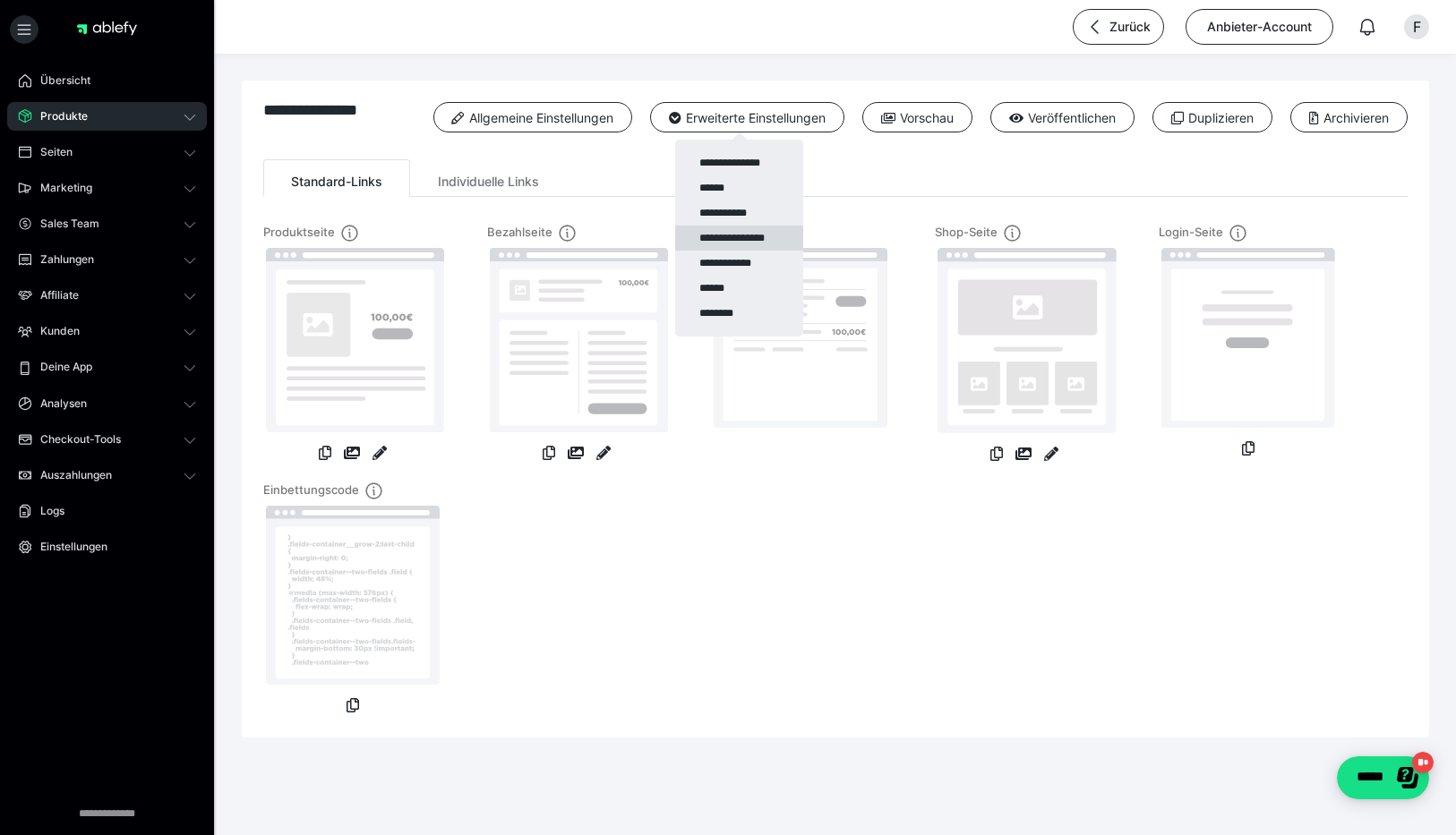click on "**********" at bounding box center (739, 238) 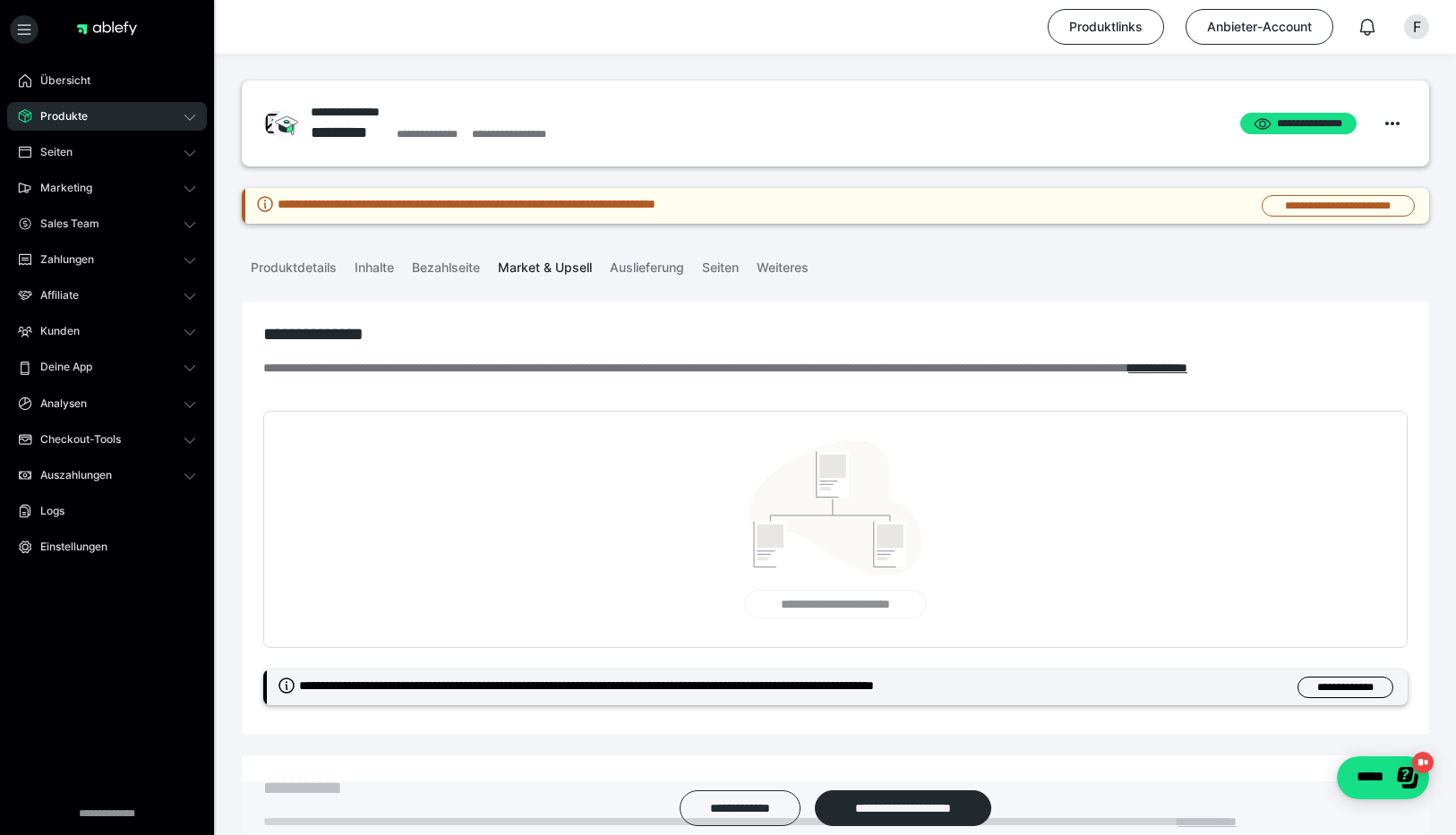 scroll, scrollTop: 0, scrollLeft: 0, axis: both 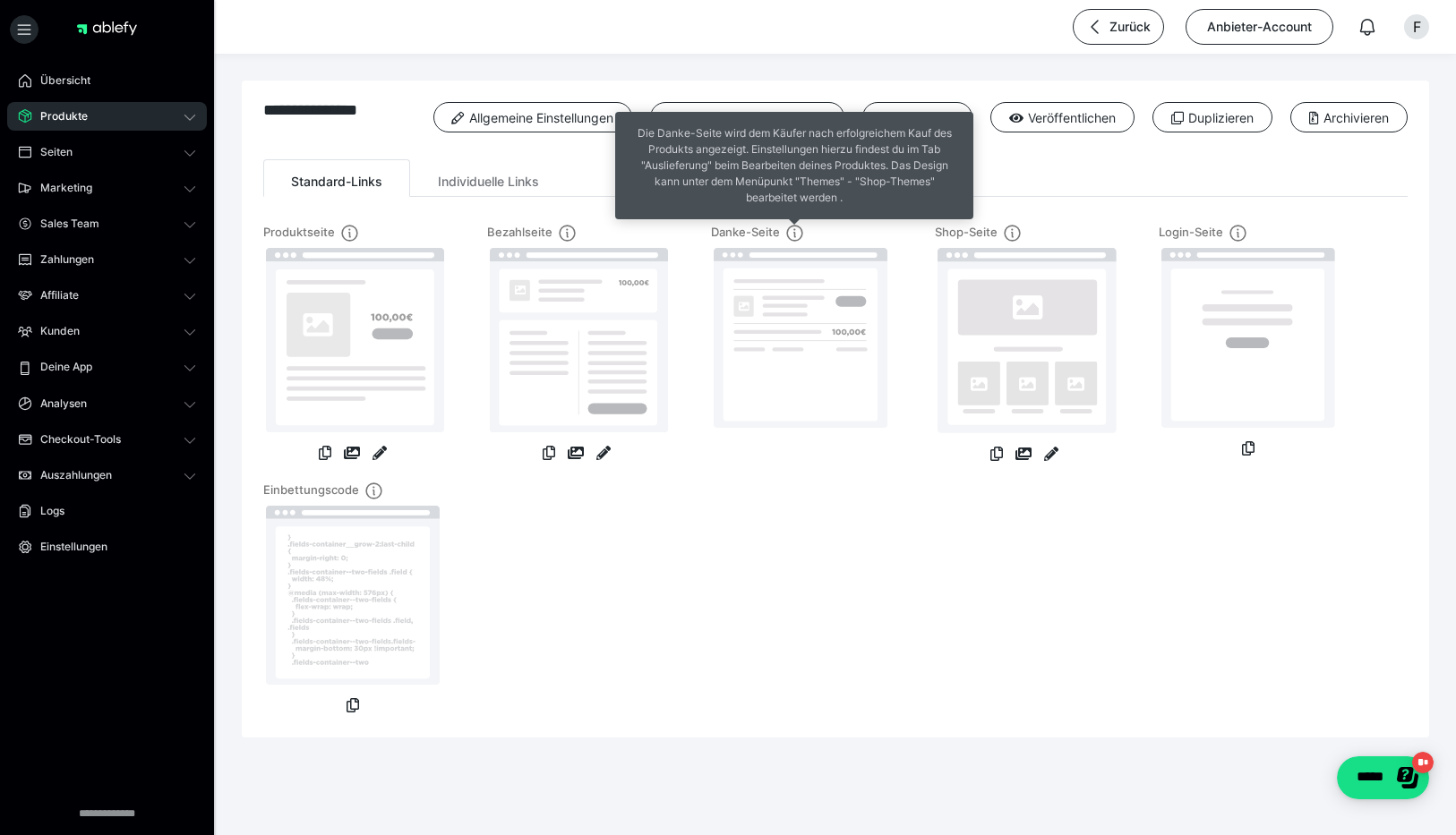 click on "Die Danke-Seite wird dem Käufer nach erfolgreichem Kauf des Produkts angezeigt. Einstellungen hierzu findest du im Tab "Auslieferung" beim Bearbeiten deines Produktes. Das Design kann unter dem Menüpunkt "Themes" - "Shop-Themes" bearbeitet werden ." at bounding box center [794, 166] 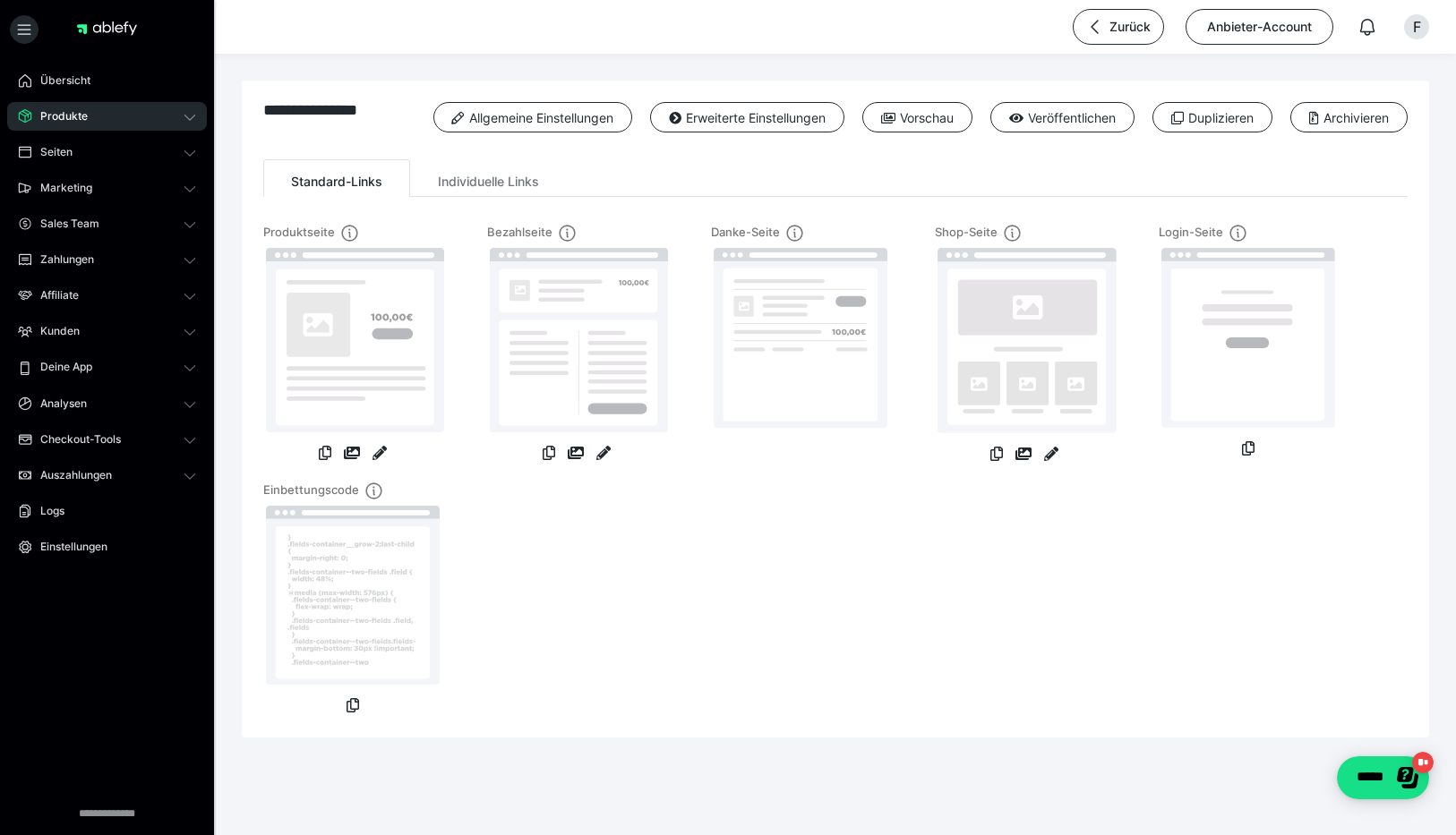 click on "Produkte" at bounding box center [107, 116] 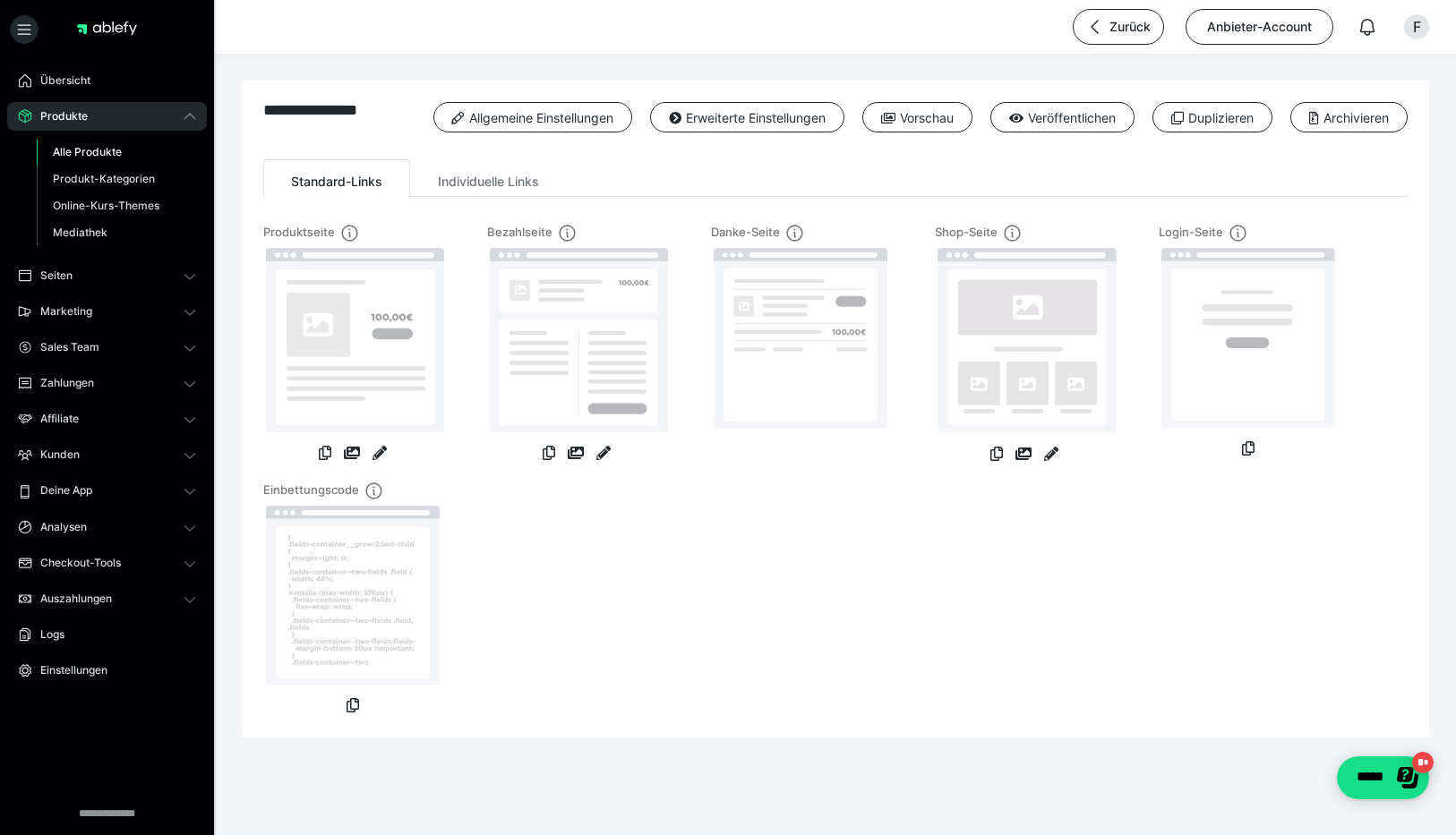 click on "Alle Produkte" at bounding box center [116, 152] 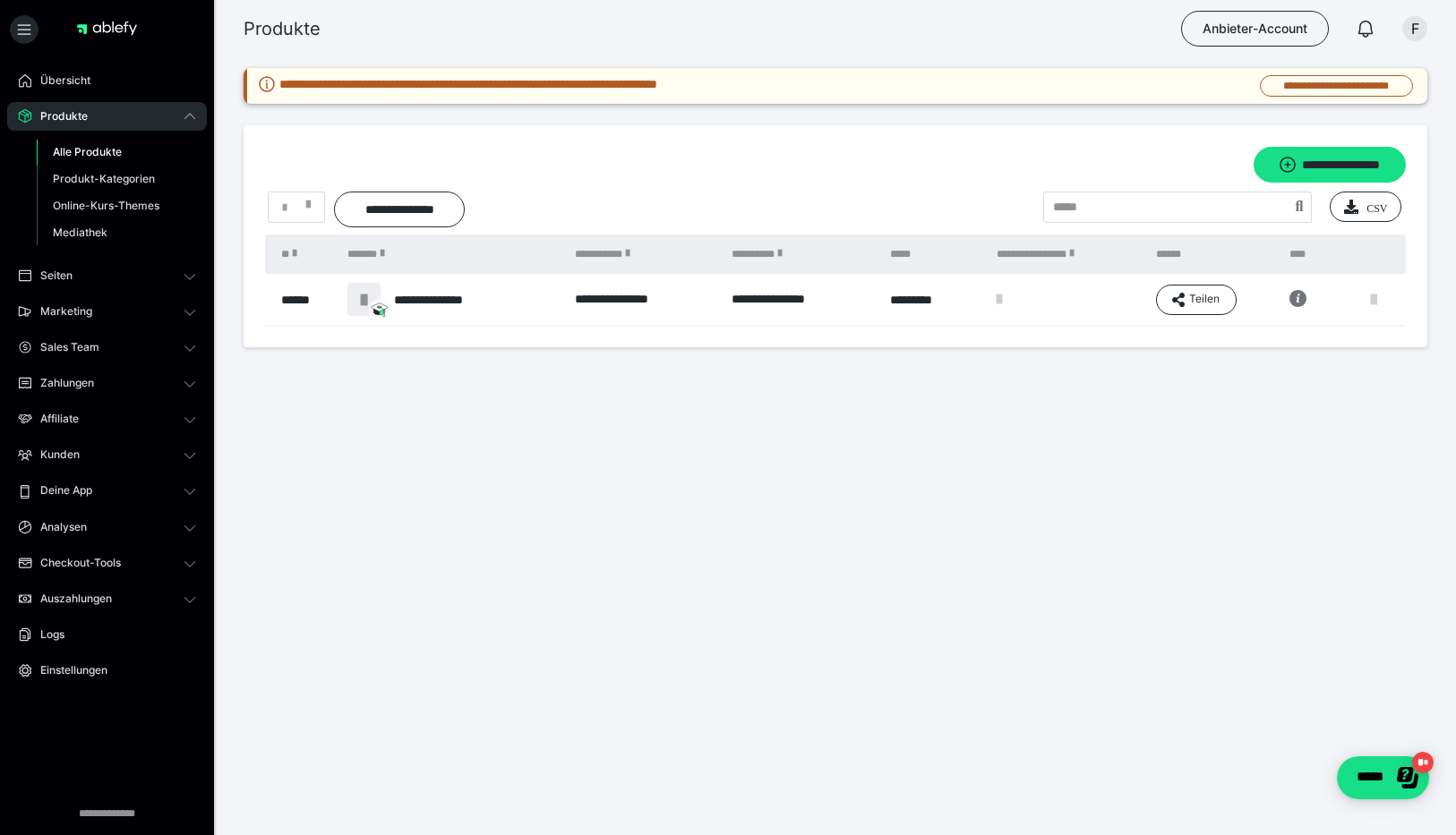 click at bounding box center (1374, 300) 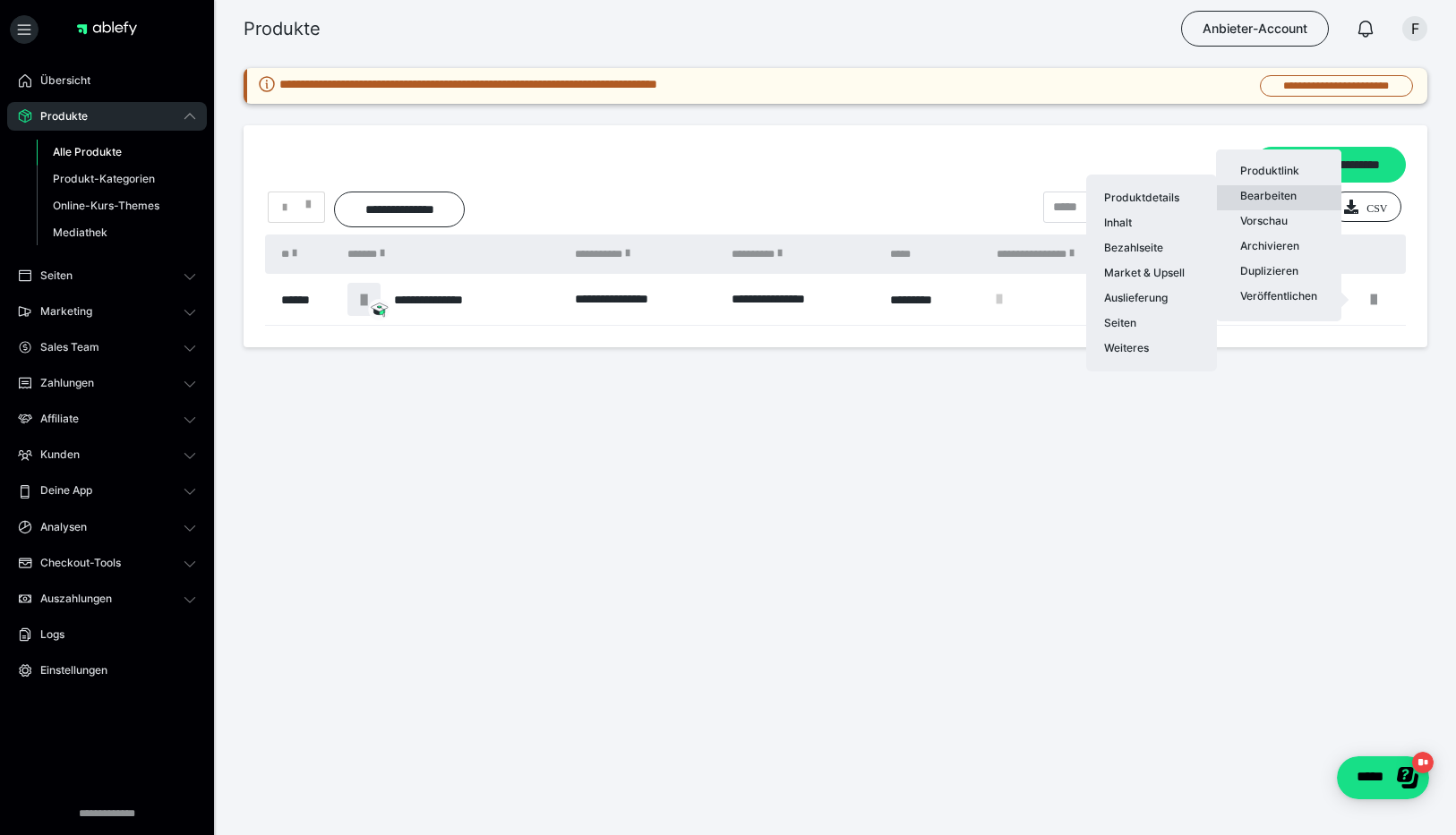 click on "Bearbeiten Produktdetails Inhalt Bezahlseite Market & Upsell Auslieferung Seiten Weiteres" at bounding box center [1279, 198] 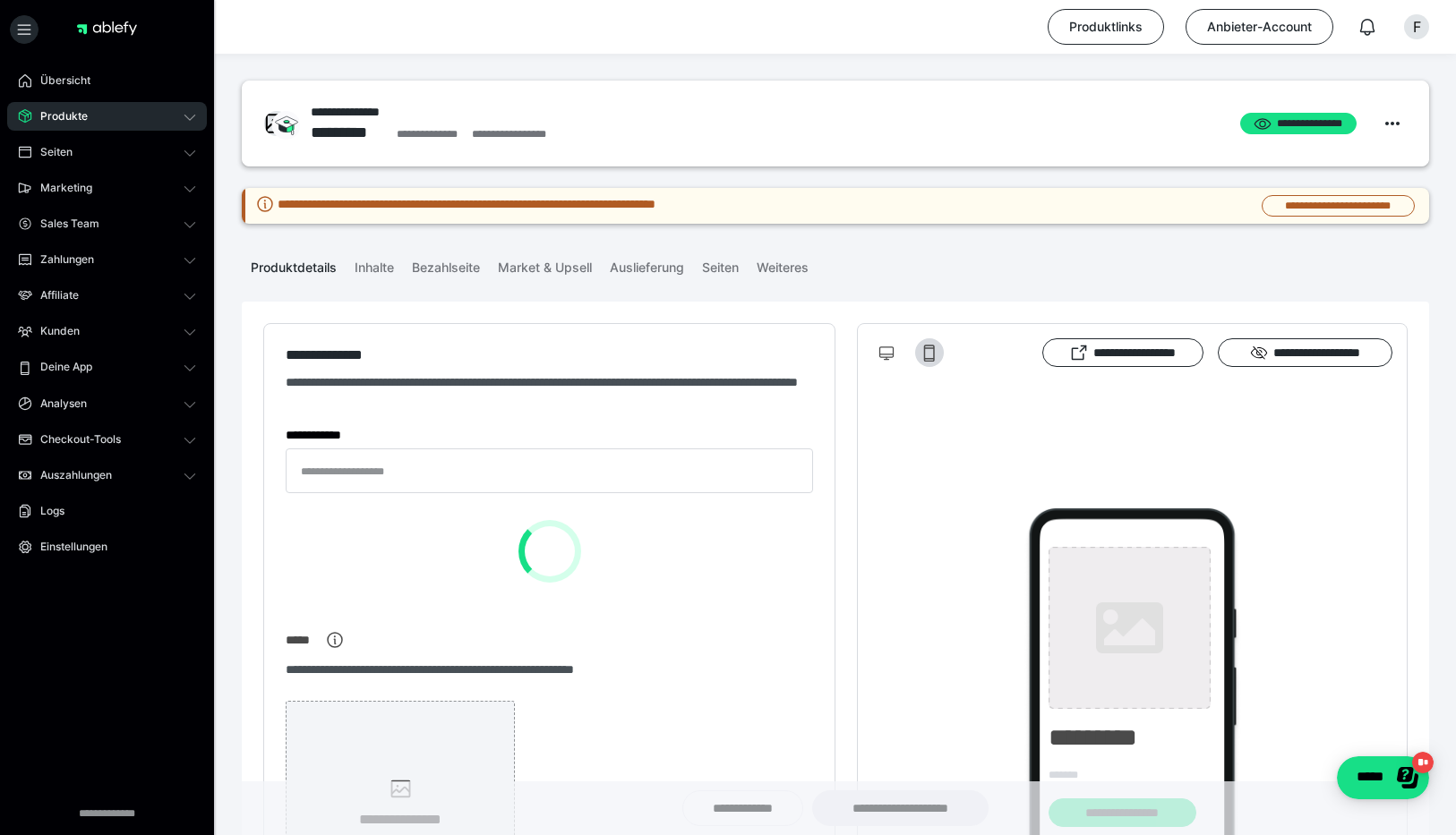 type on "**********" 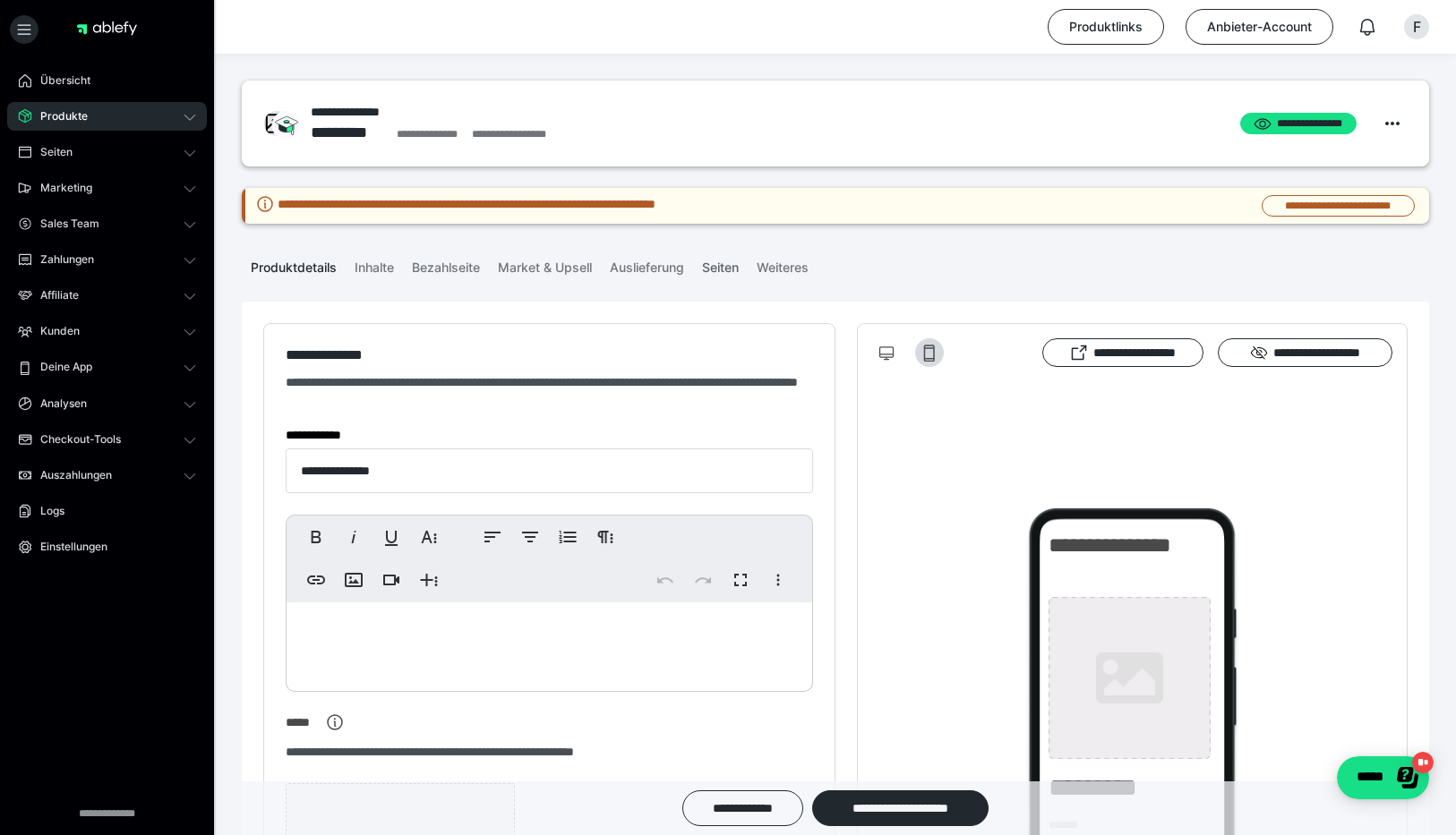 click on "Seiten" at bounding box center [720, 264] 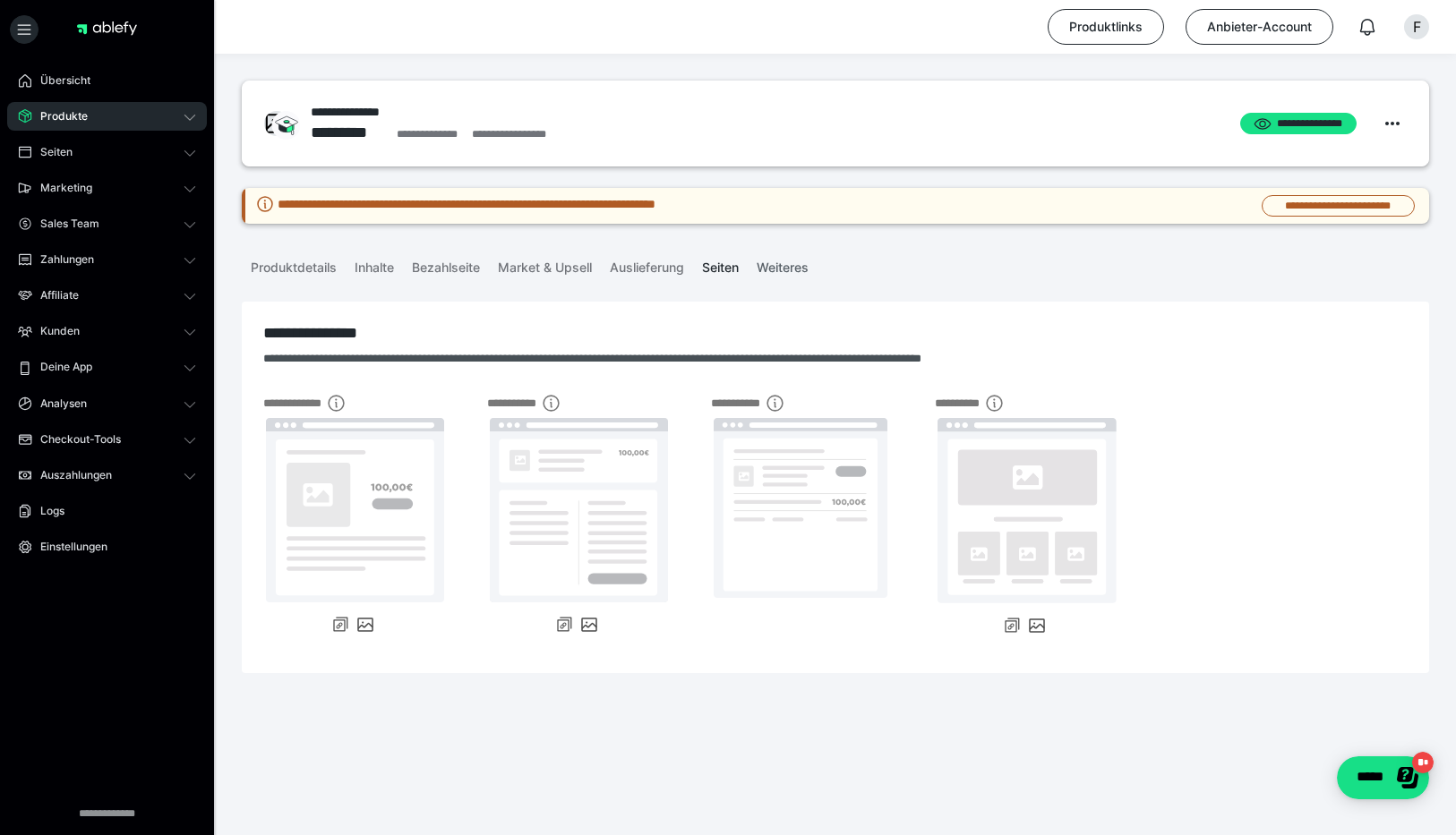 click on "Weiteres" at bounding box center [783, 264] 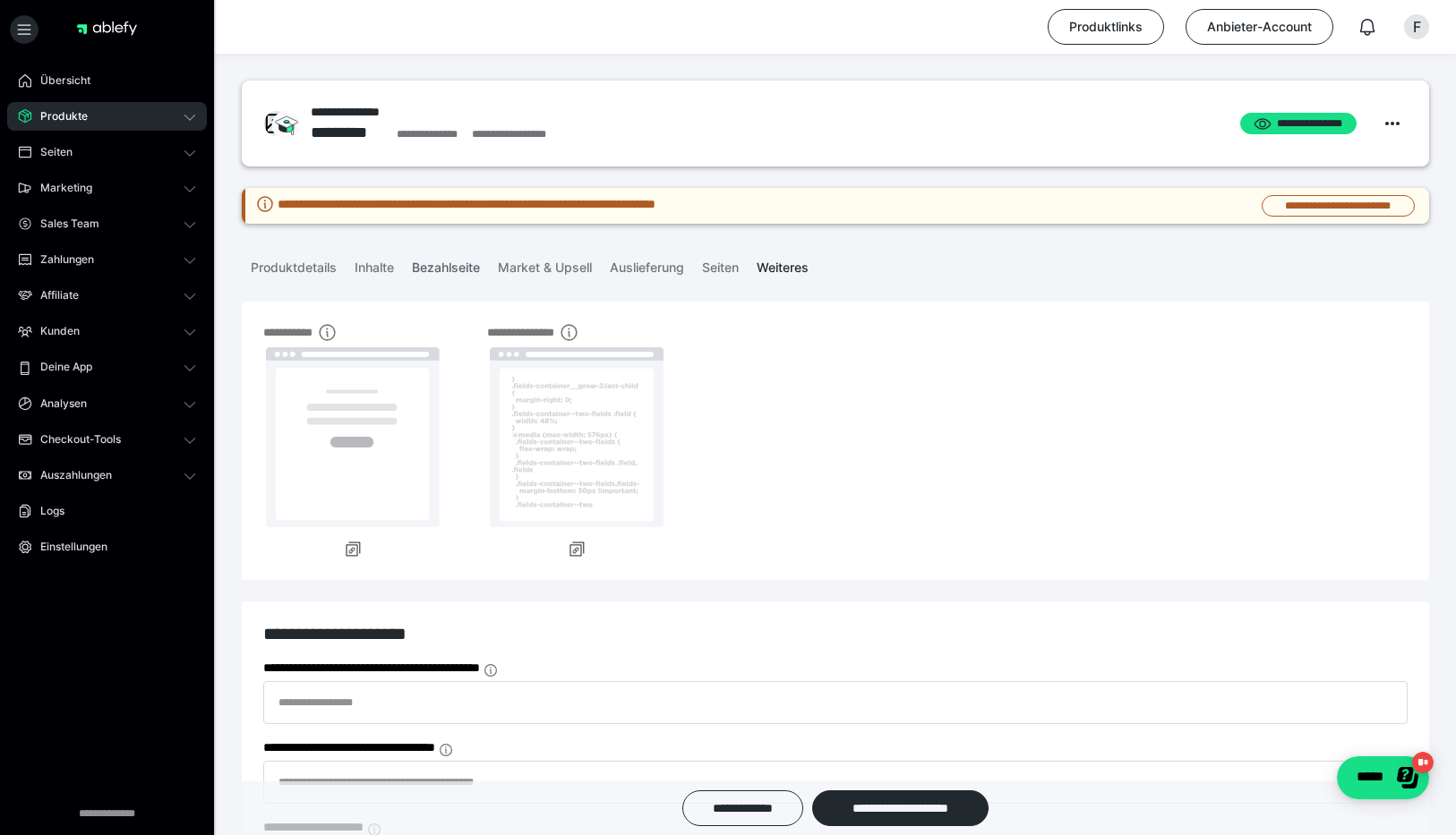 scroll, scrollTop: 0, scrollLeft: 0, axis: both 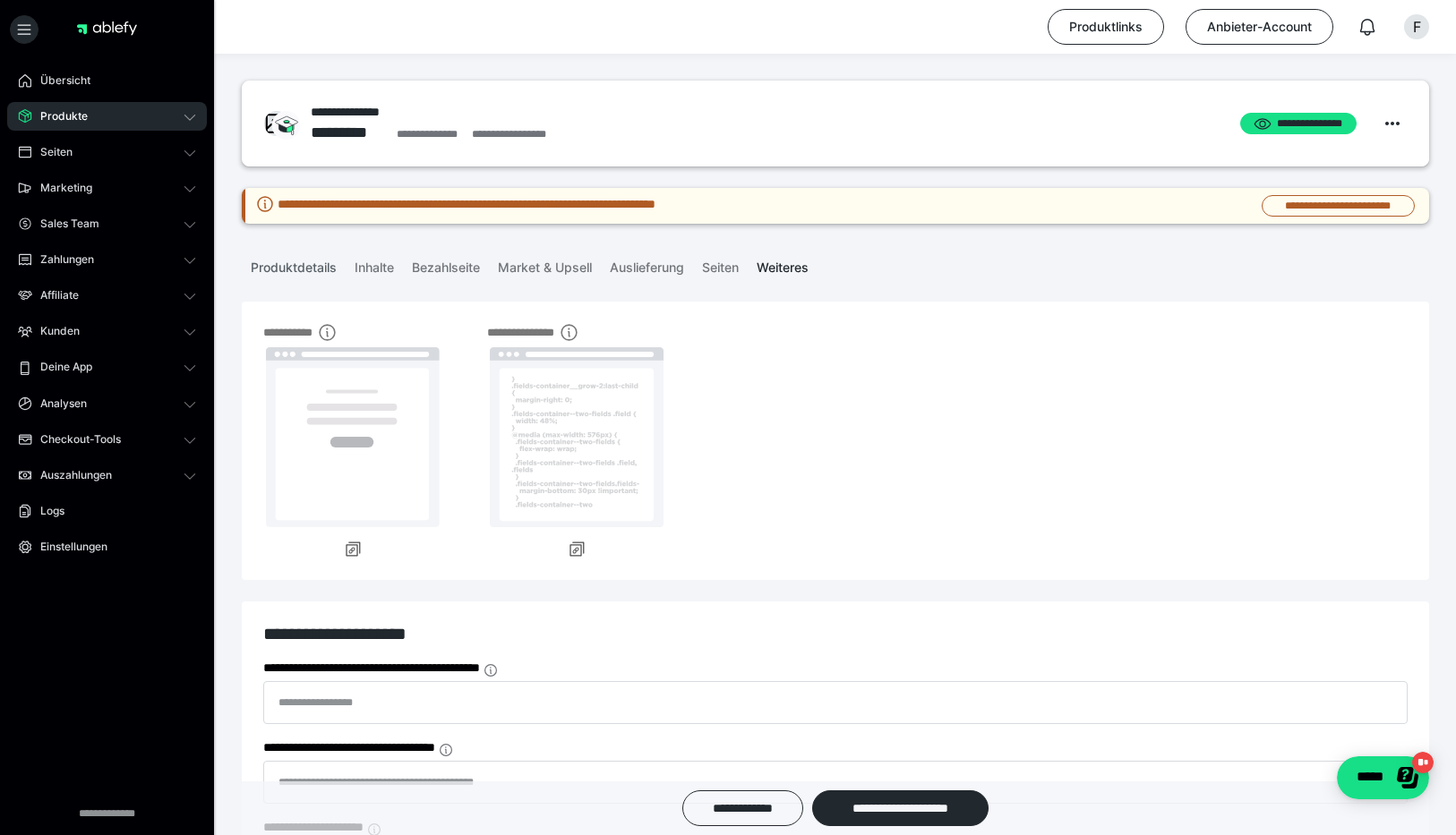 click on "Produktdetails" at bounding box center [294, 264] 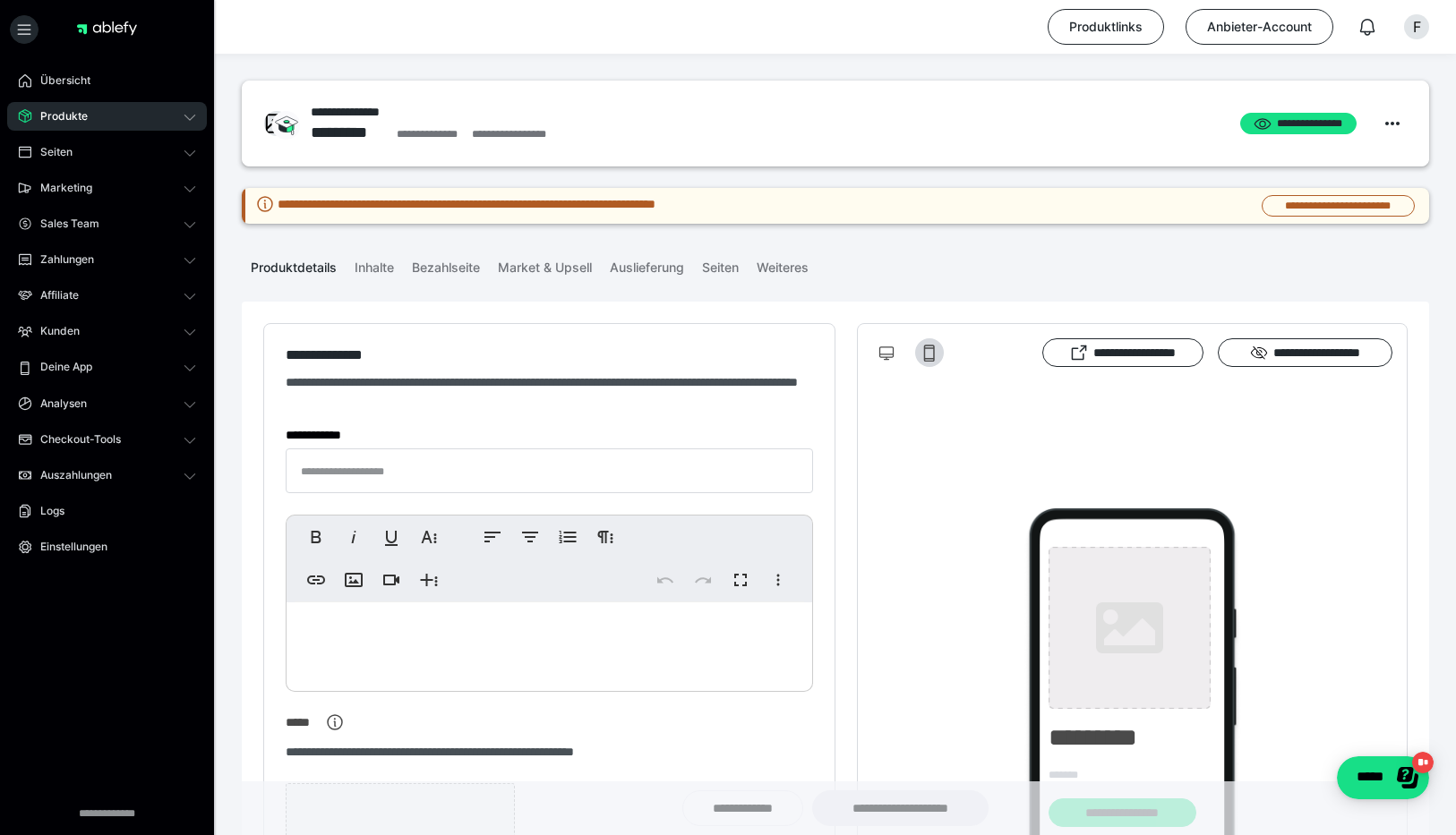 type on "**********" 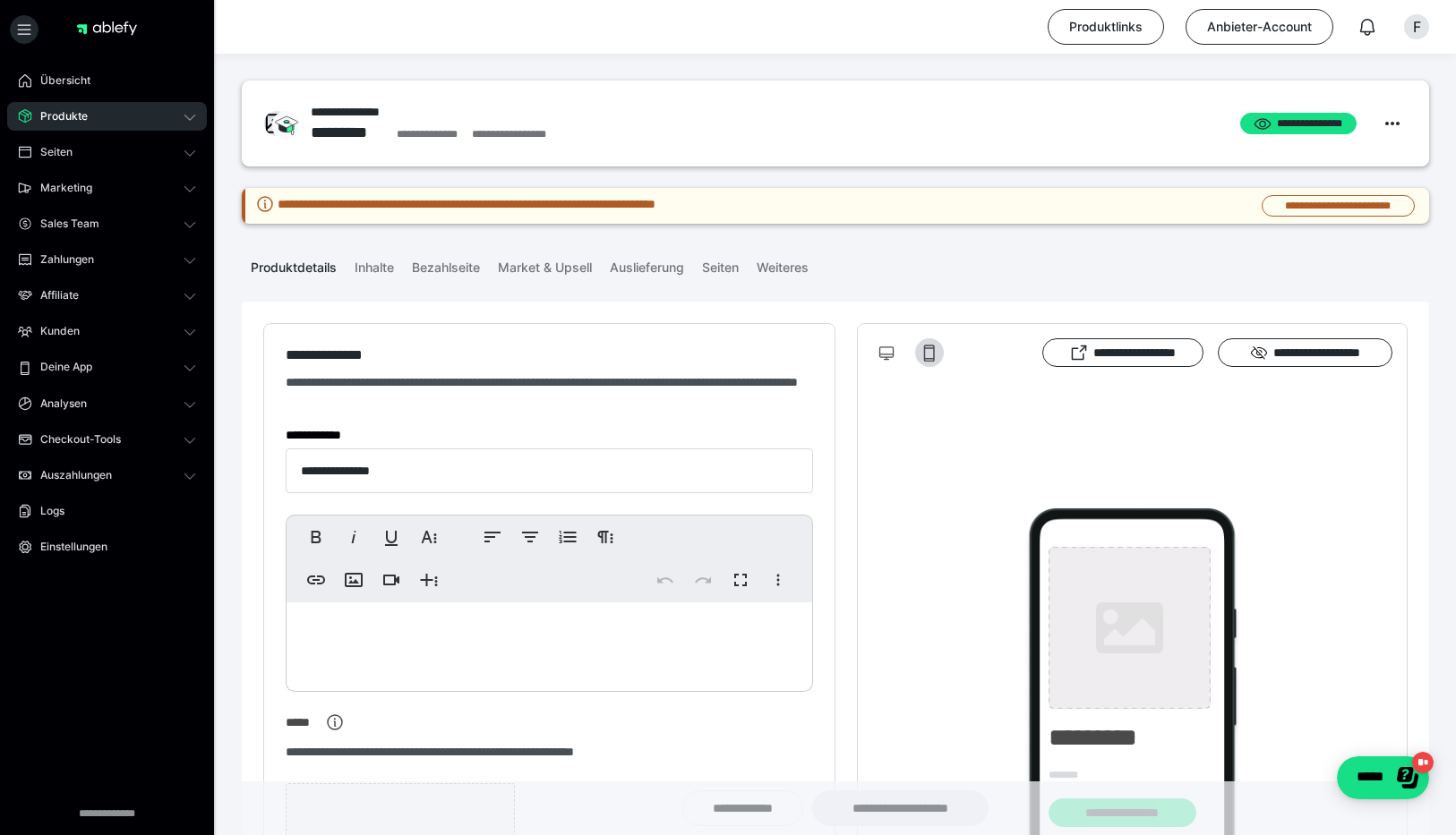 type on "**********" 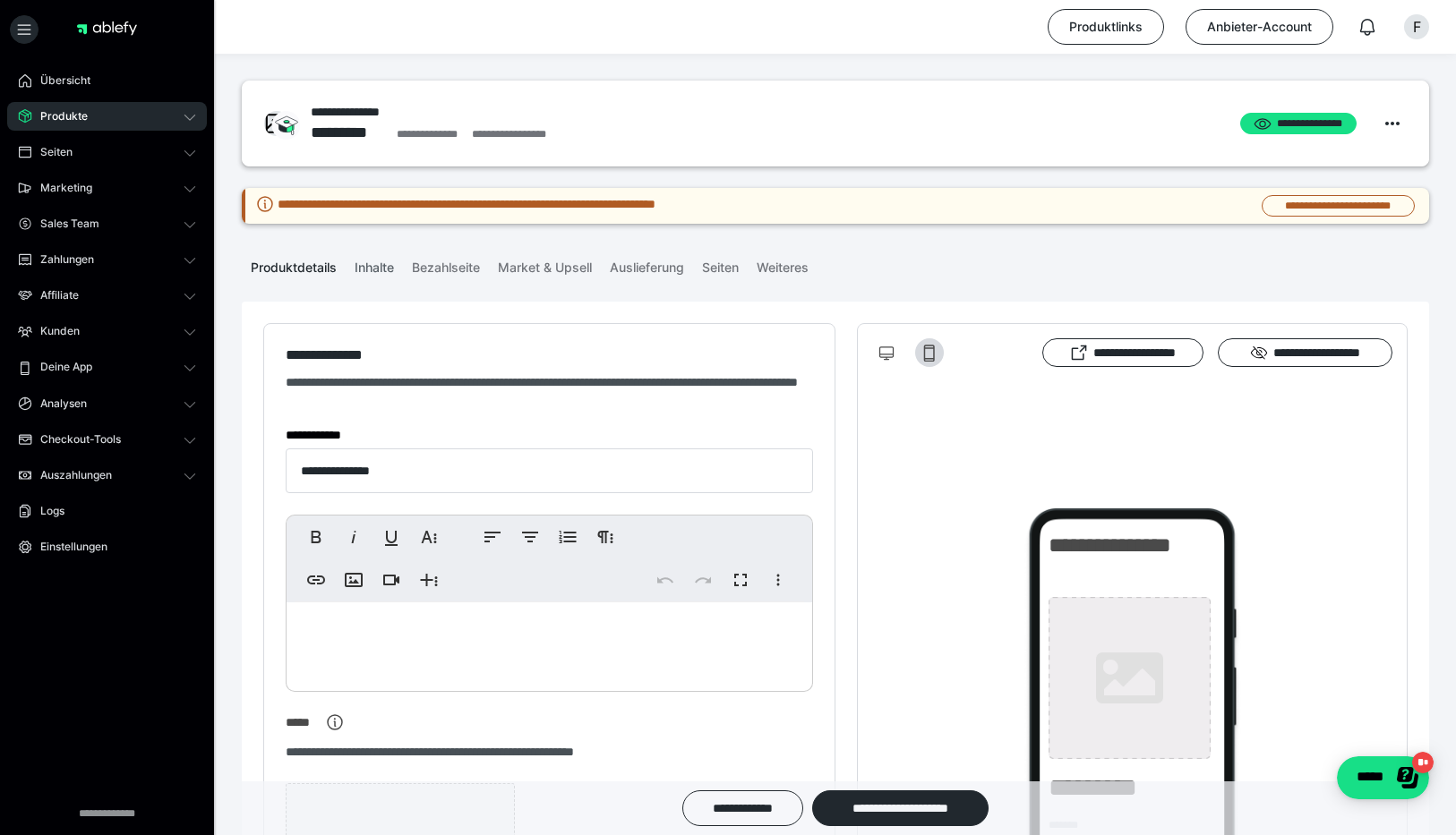 click on "Inhalte" at bounding box center [374, 264] 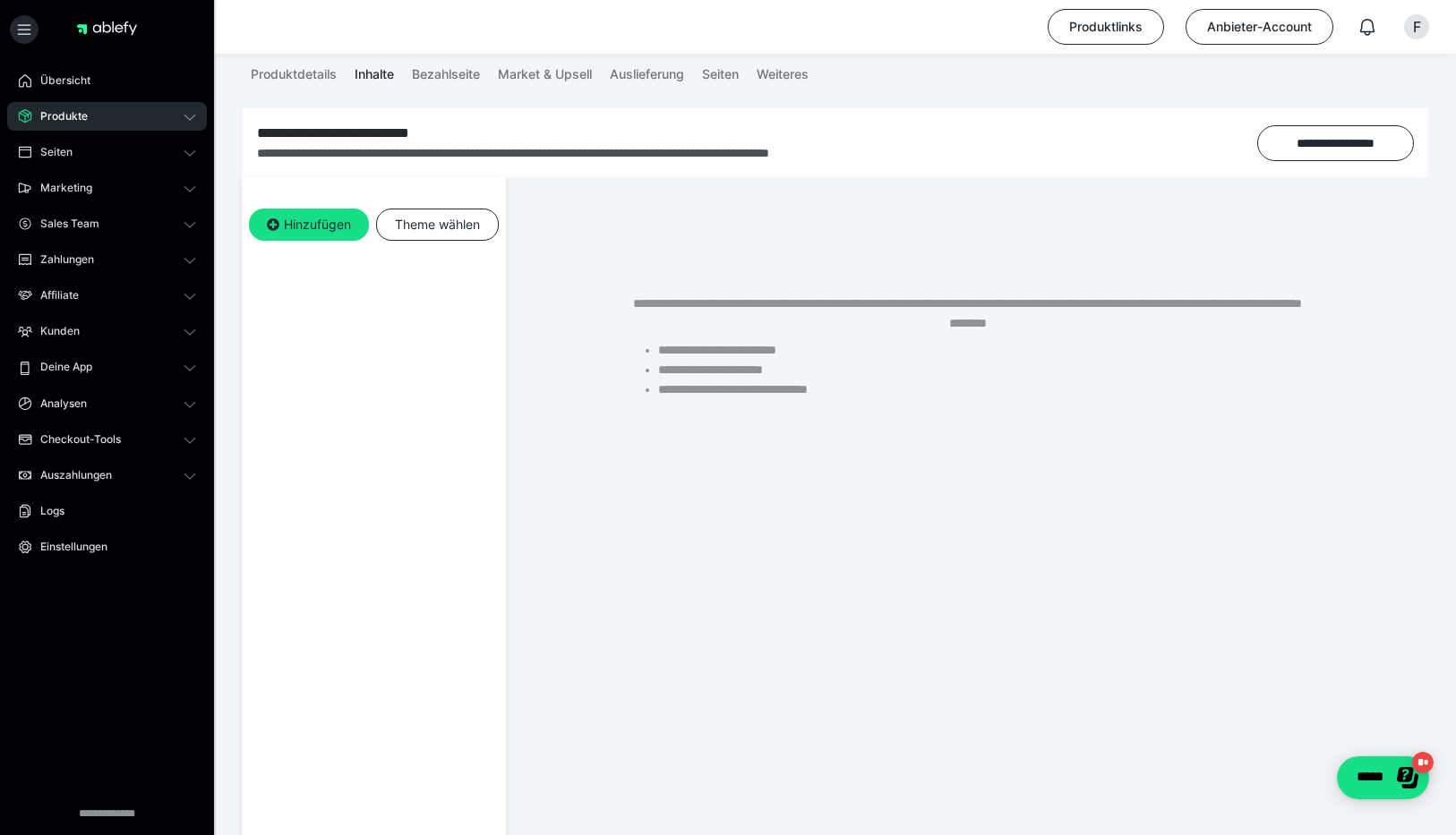 scroll, scrollTop: 195, scrollLeft: 0, axis: vertical 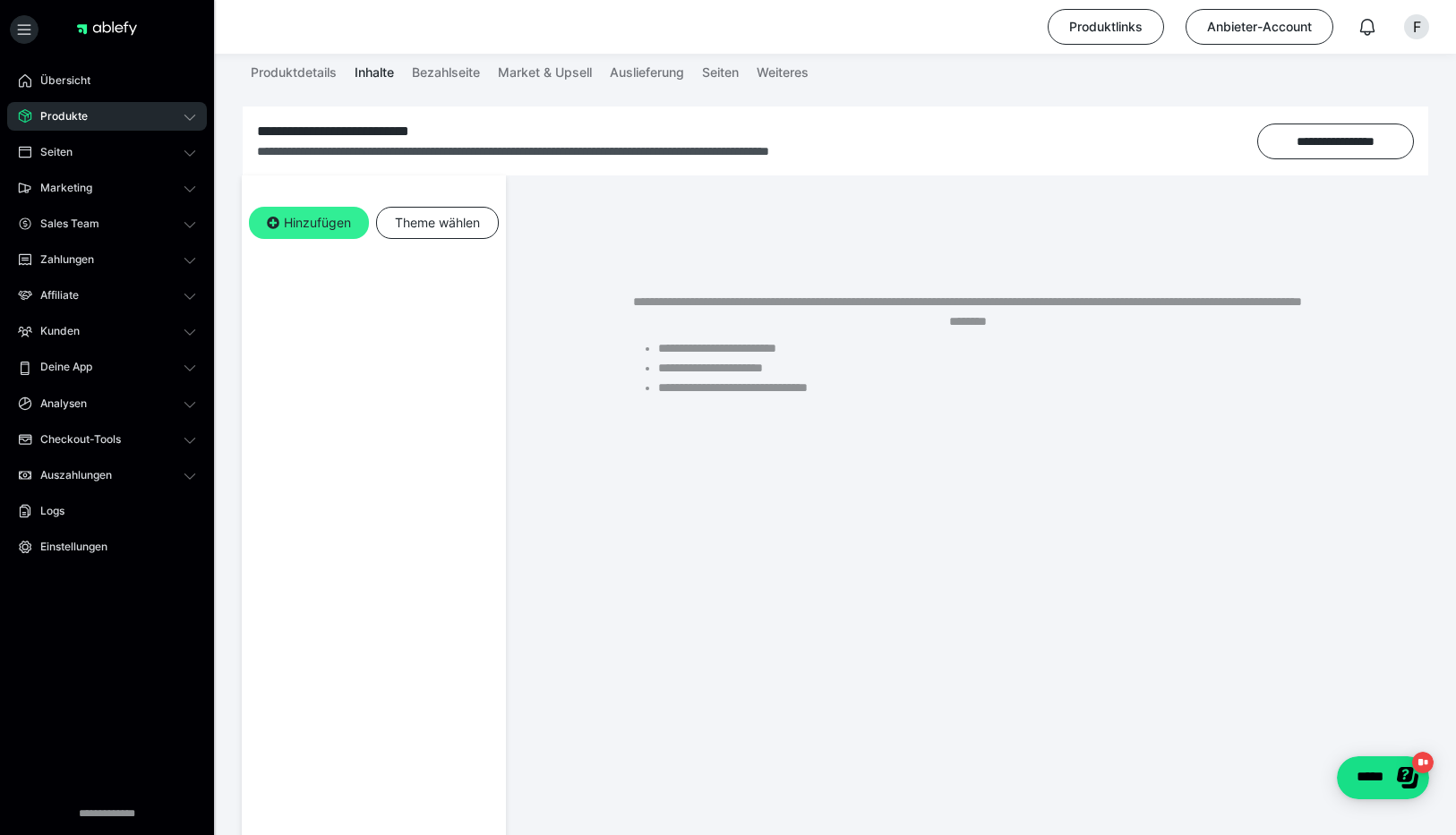 click on "Hinzufügen" at bounding box center [309, 223] 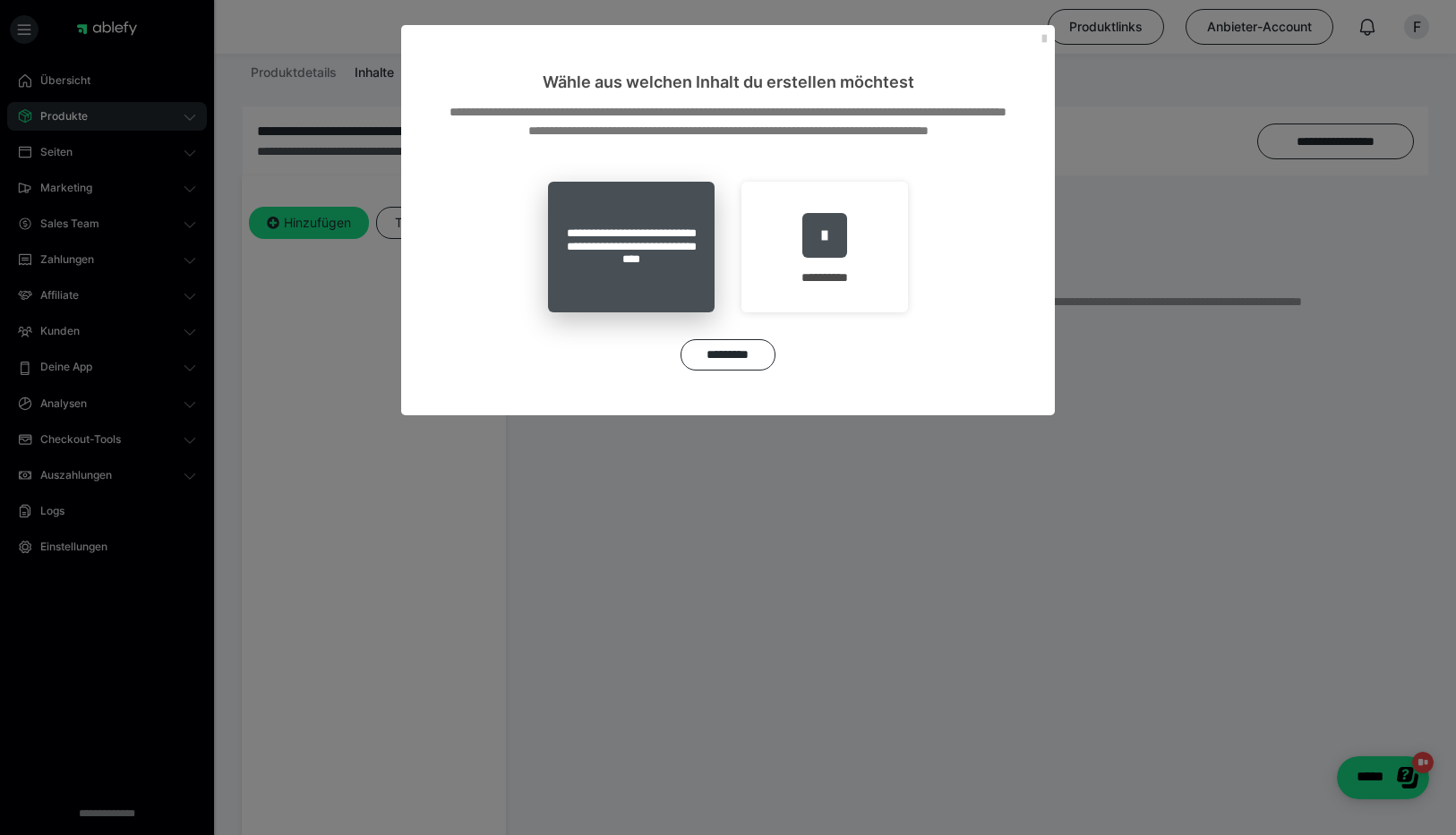 click on "**********" at bounding box center (631, 247) 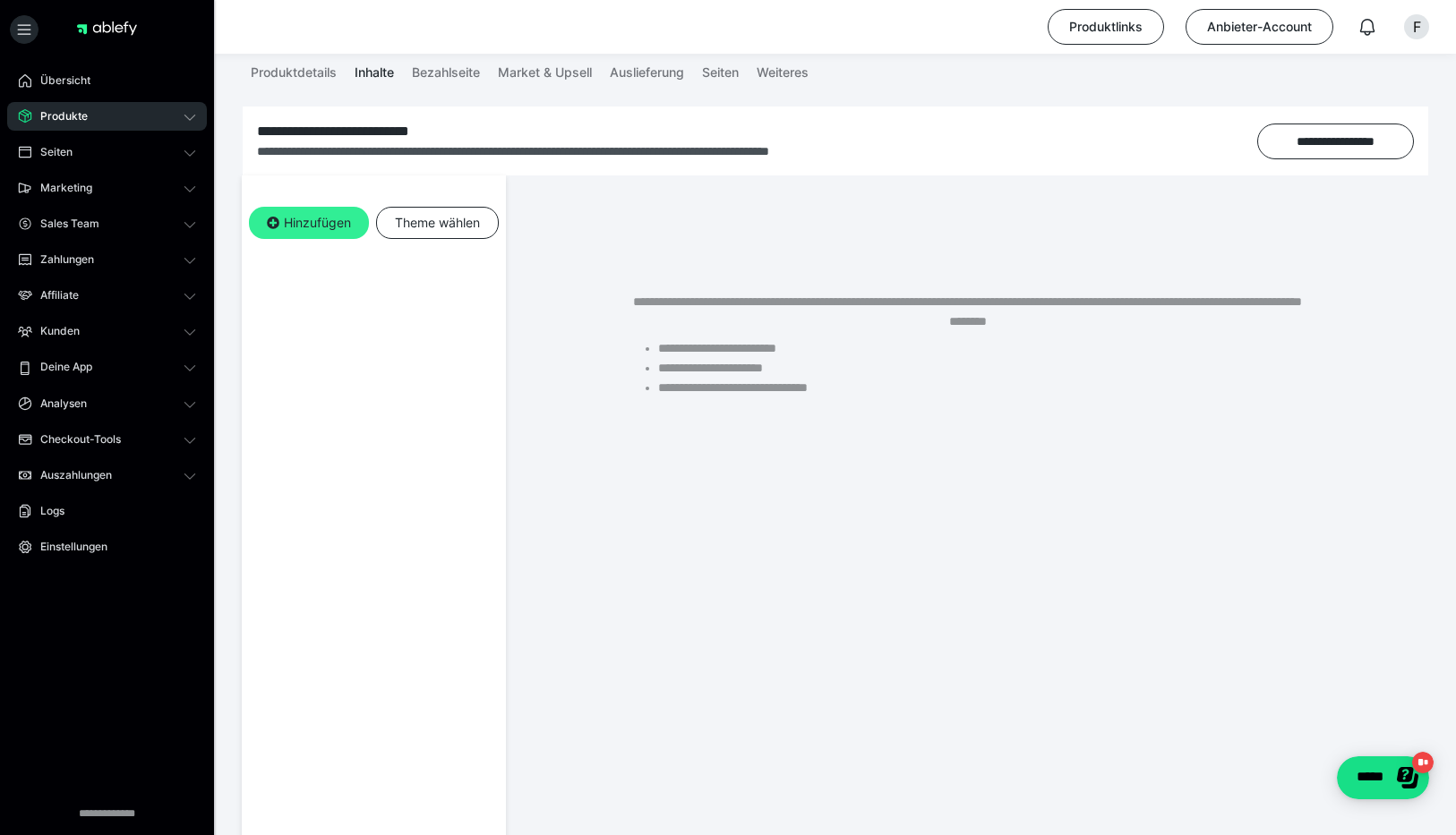 click on "Hinzufügen" at bounding box center [309, 223] 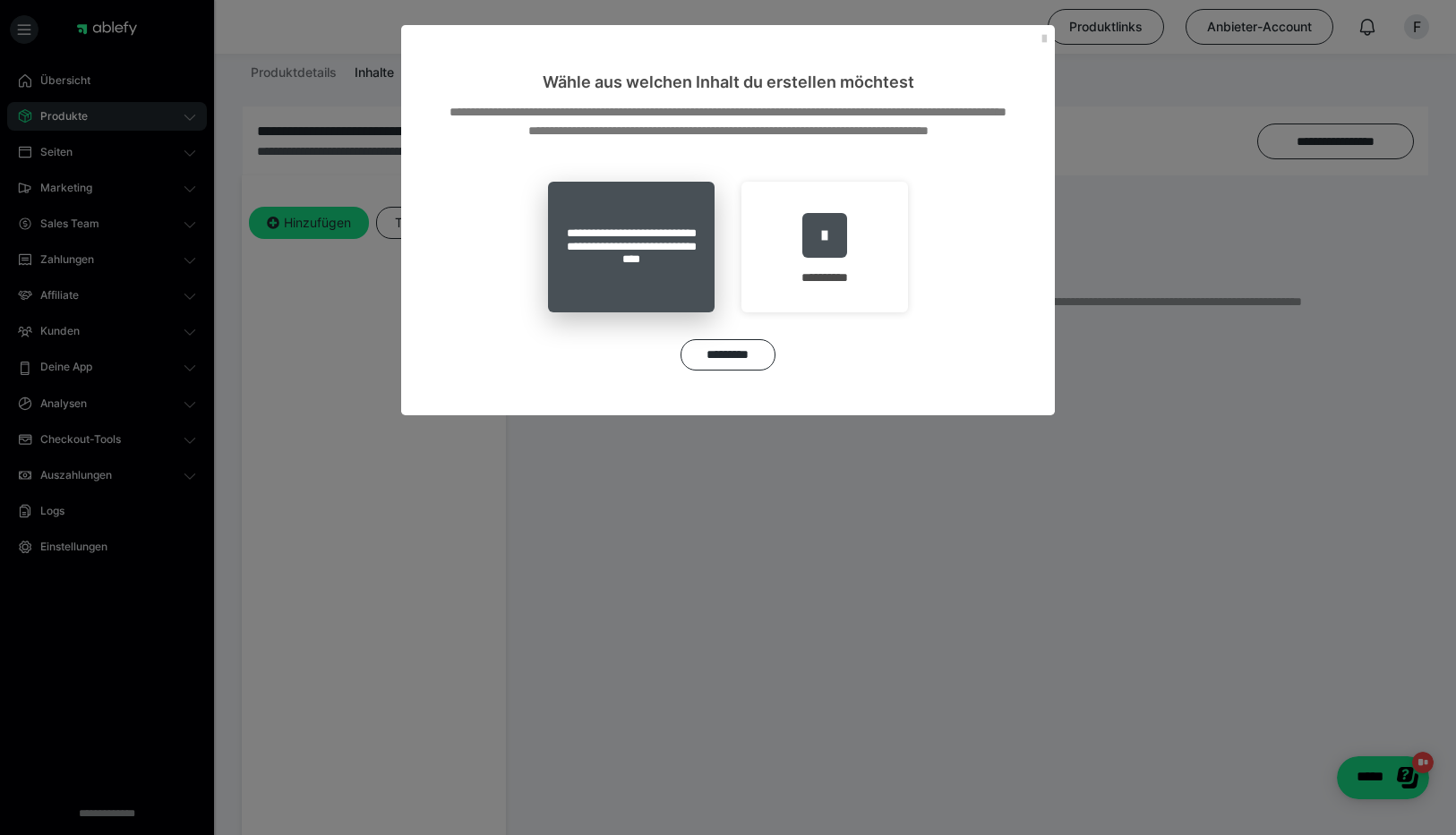 click on "**********" at bounding box center (631, 247) 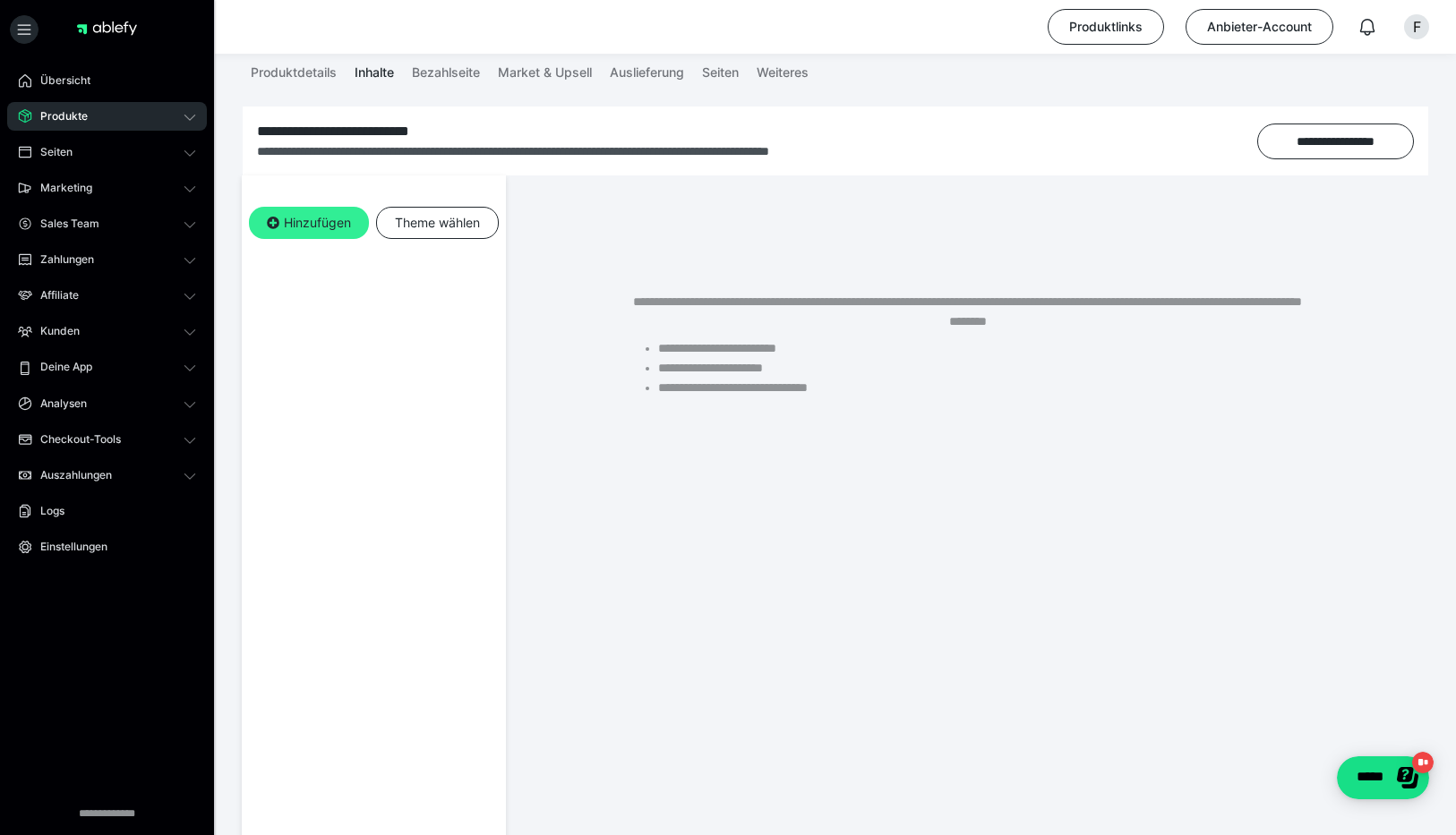 click on "Hinzufügen" at bounding box center [309, 223] 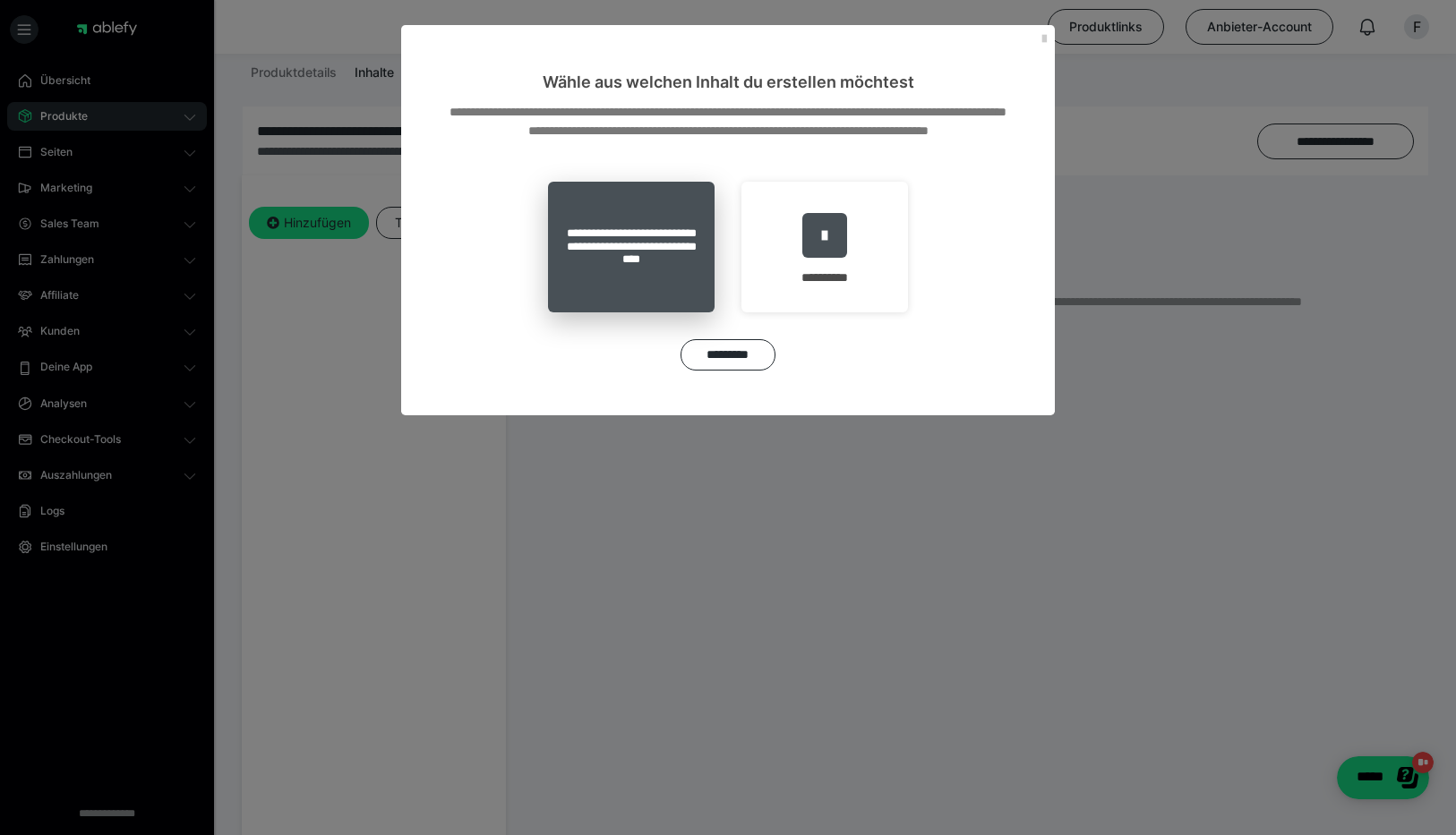 click on "**********" at bounding box center [631, 247] 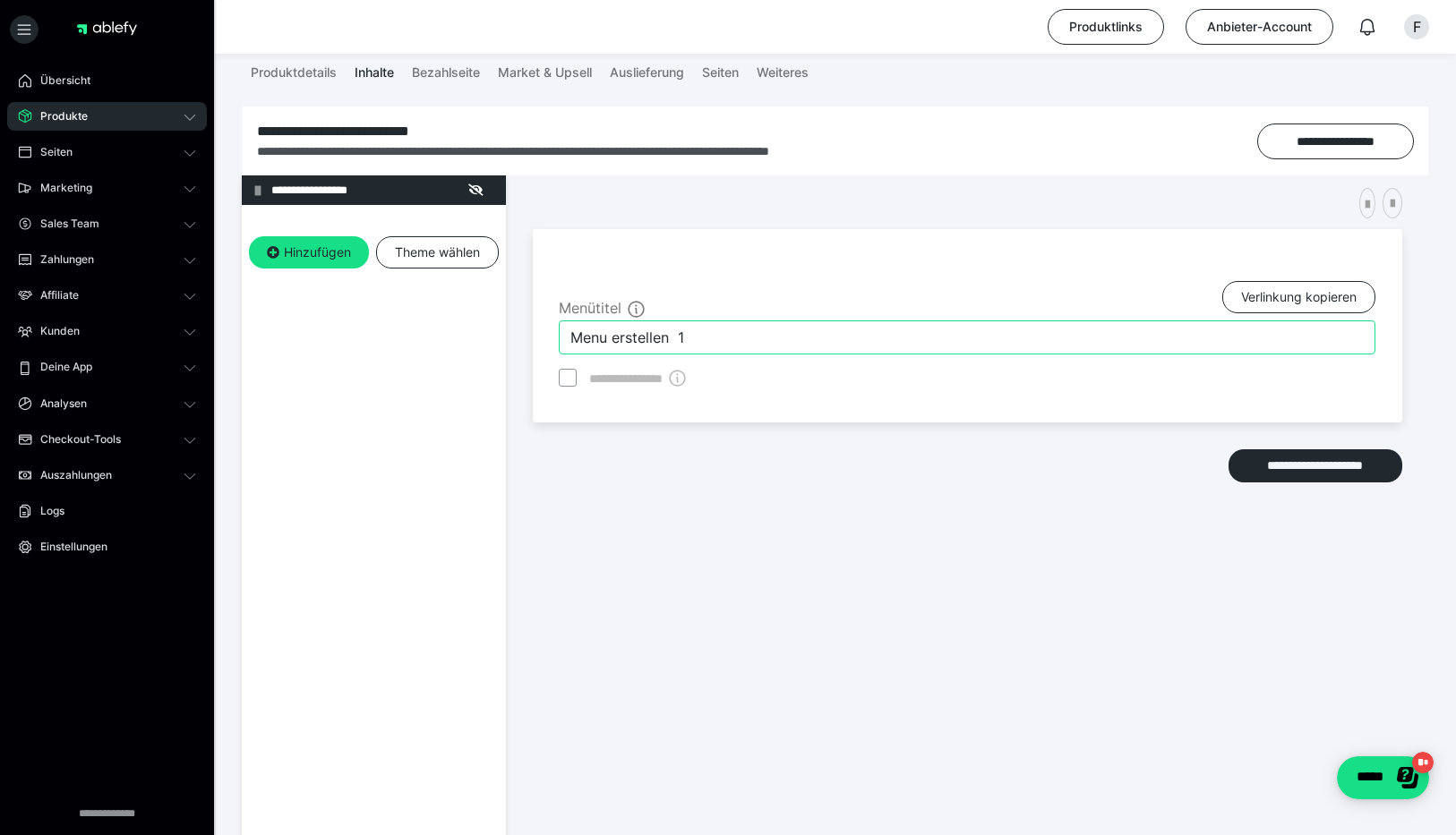 click on "Menu erstellen  1" at bounding box center [967, 337] 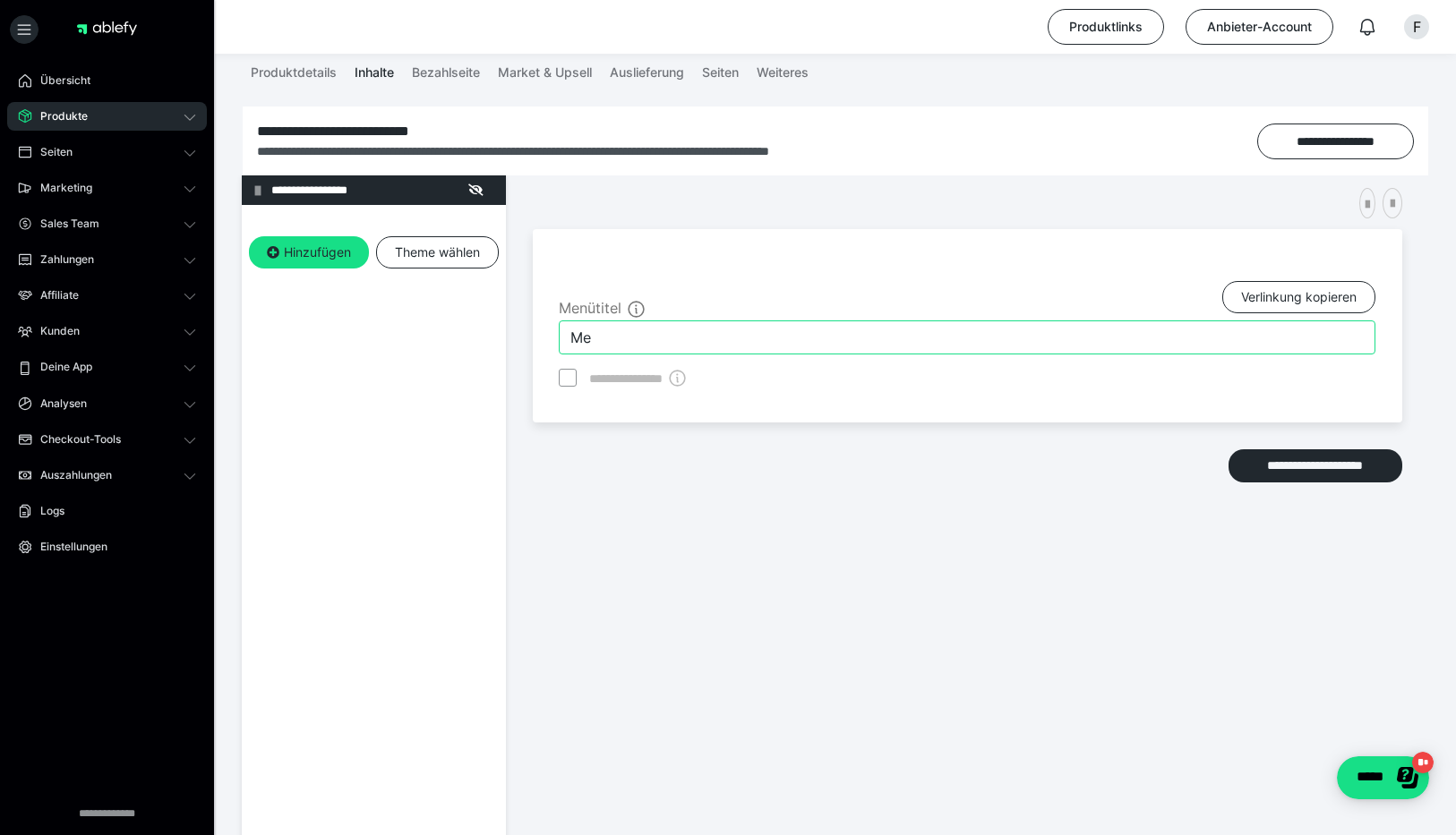 type on "M" 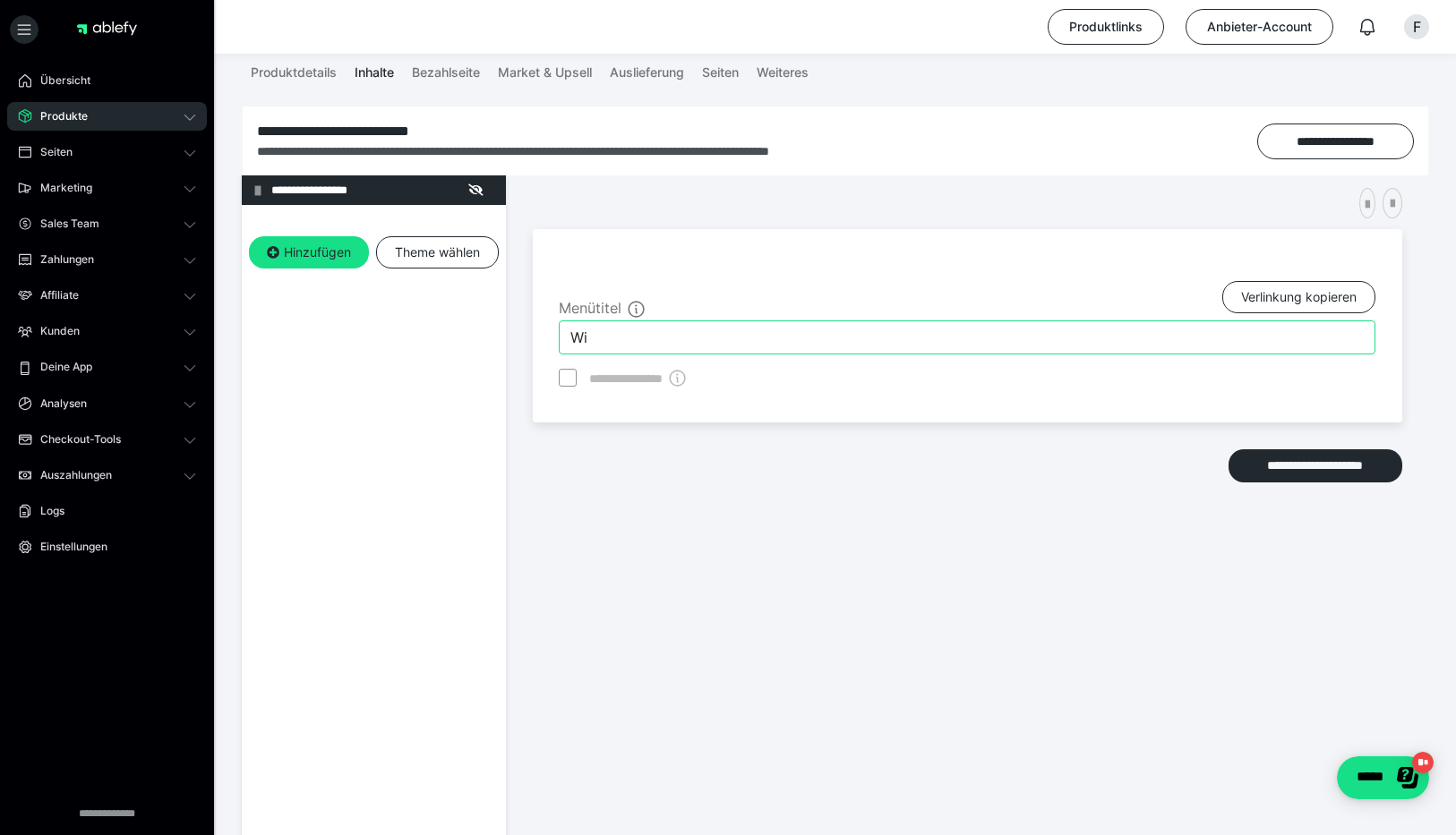 type on "W" 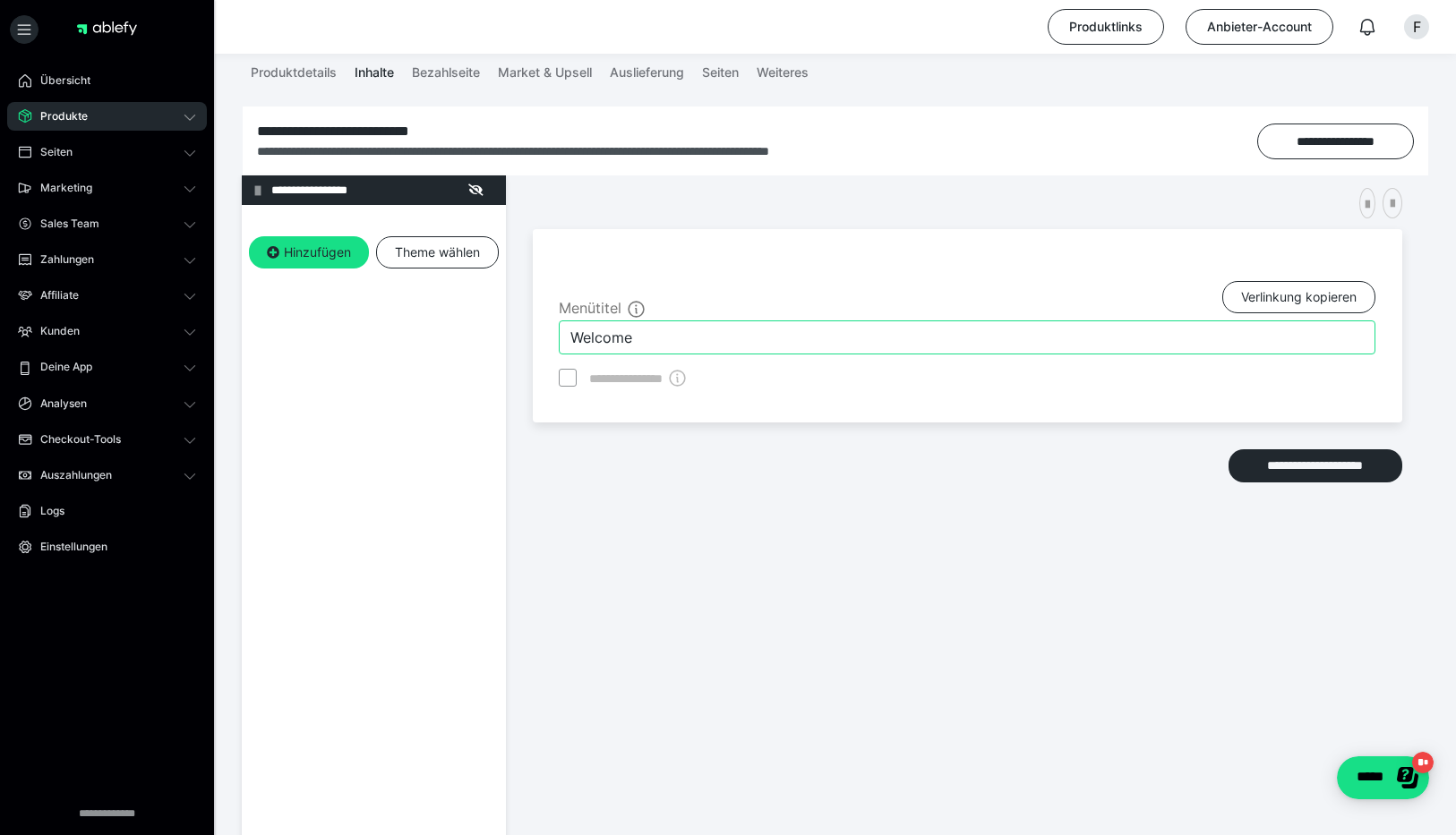 type on "Welcome" 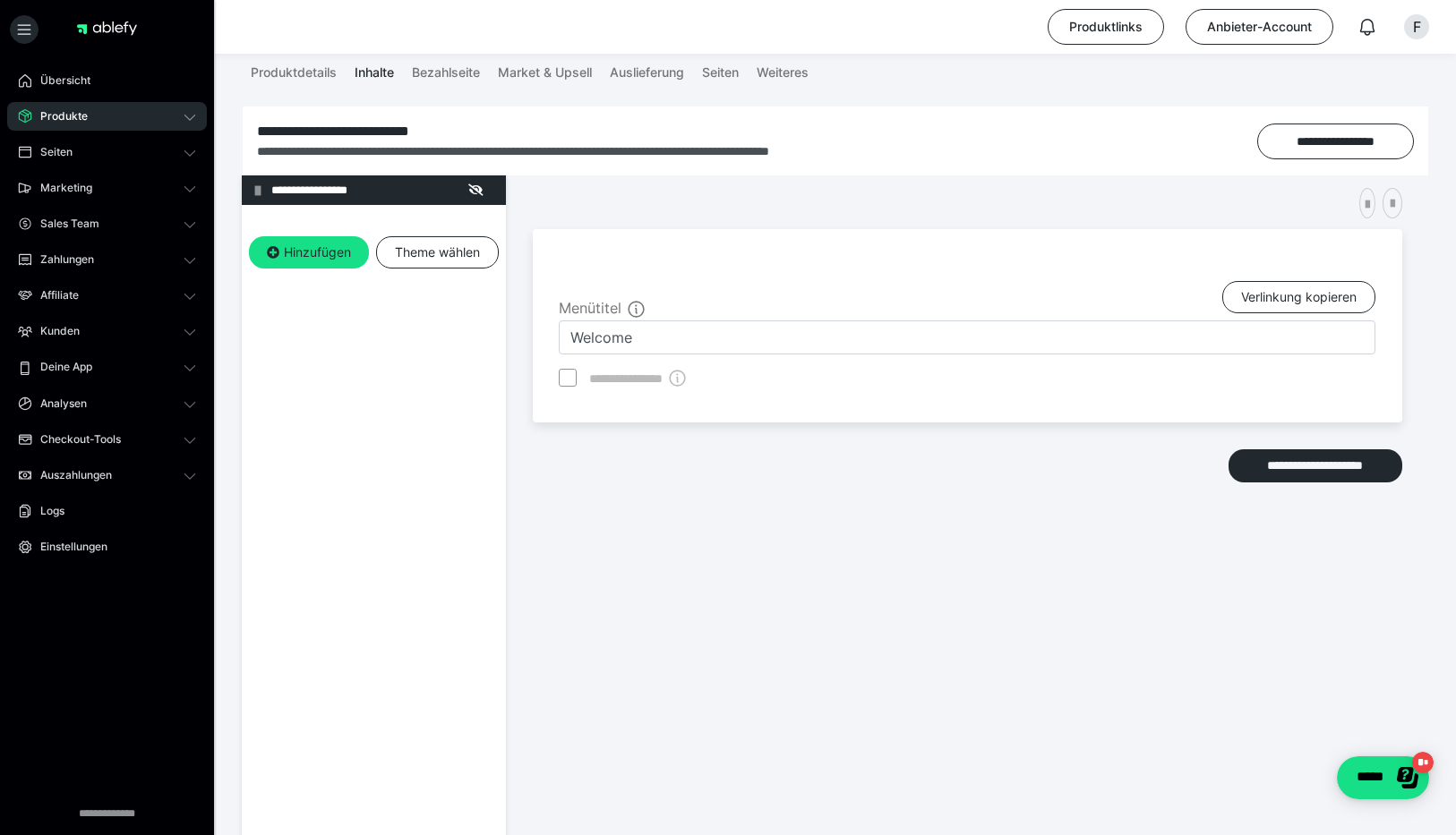 click on "**********" at bounding box center (835, 566) 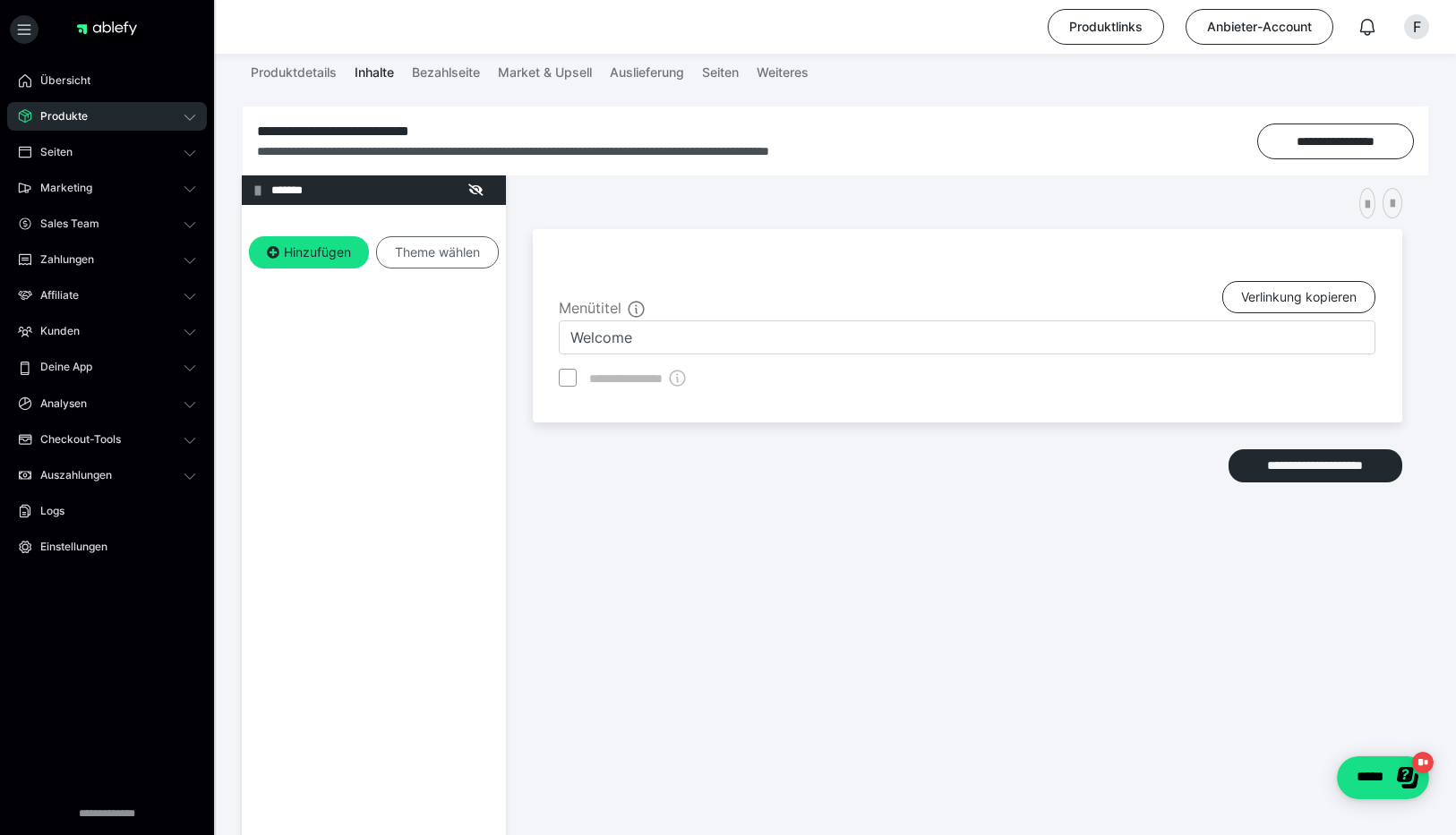 click on "Theme wählen" at bounding box center (437, 252) 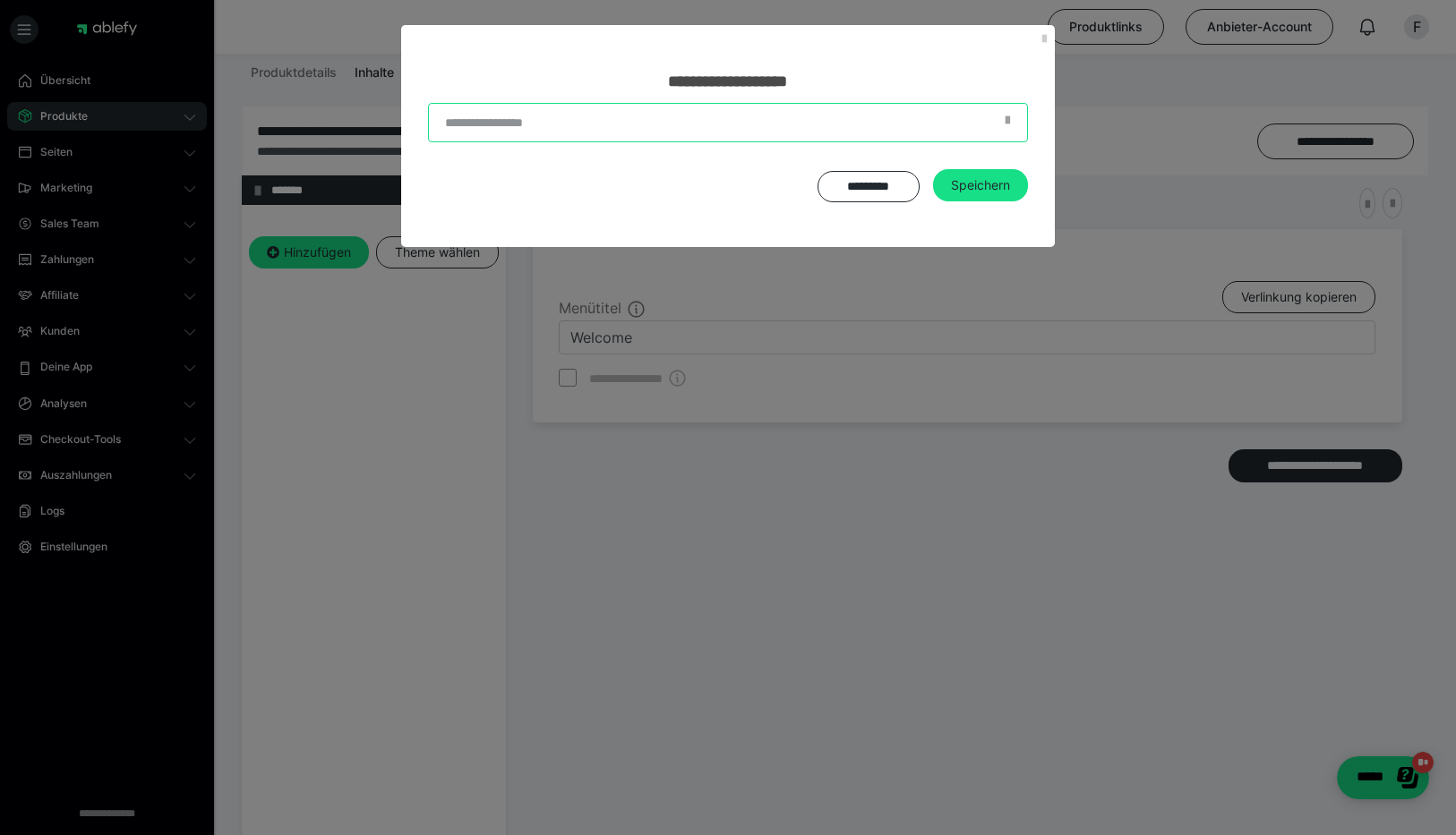 click at bounding box center [728, 123] 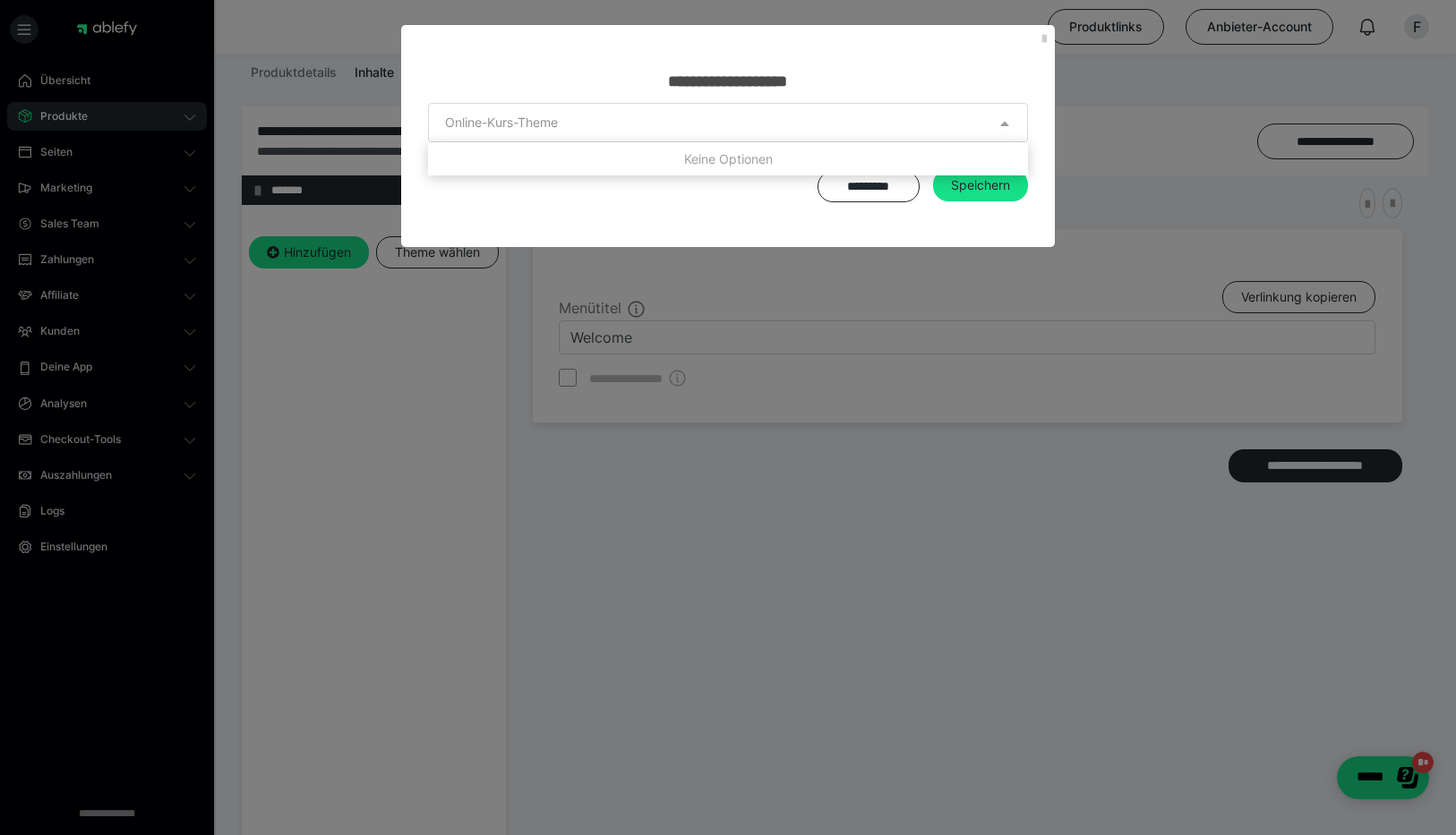 click at bounding box center [728, 417] 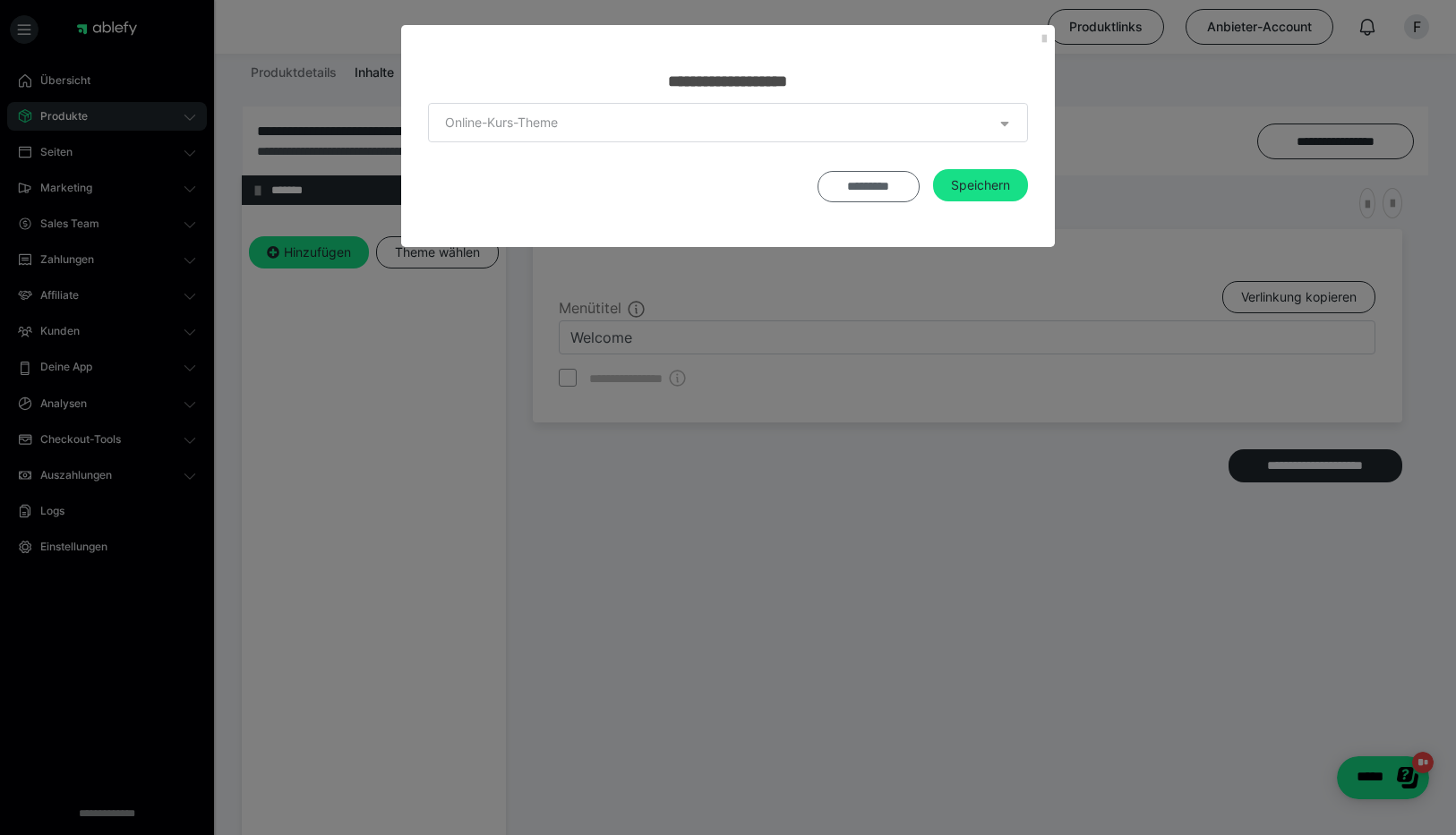 click on "*********" at bounding box center [869, 186] 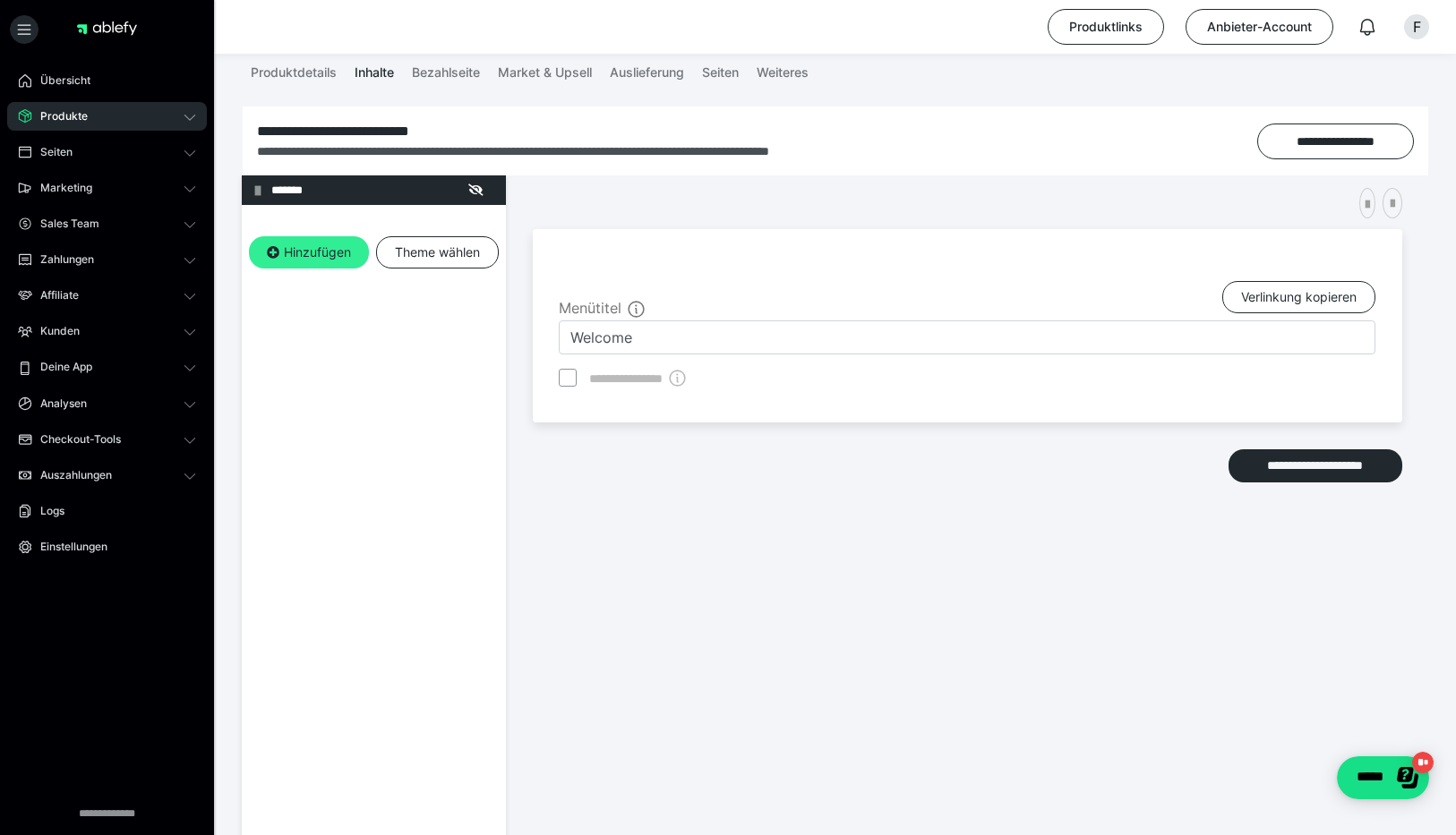 click on "Hinzufügen" at bounding box center (309, 252) 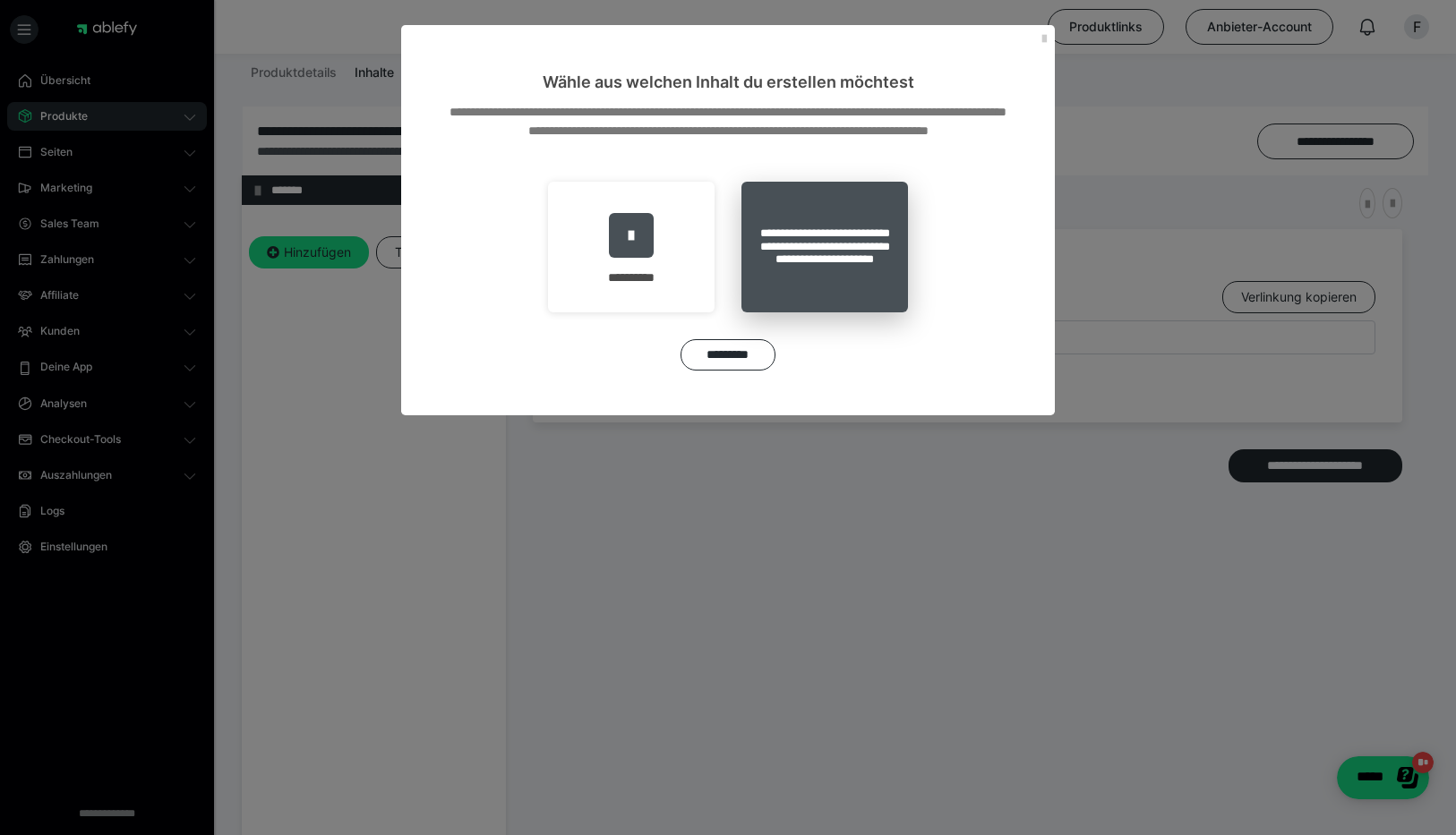 click on "**********" at bounding box center (825, 247) 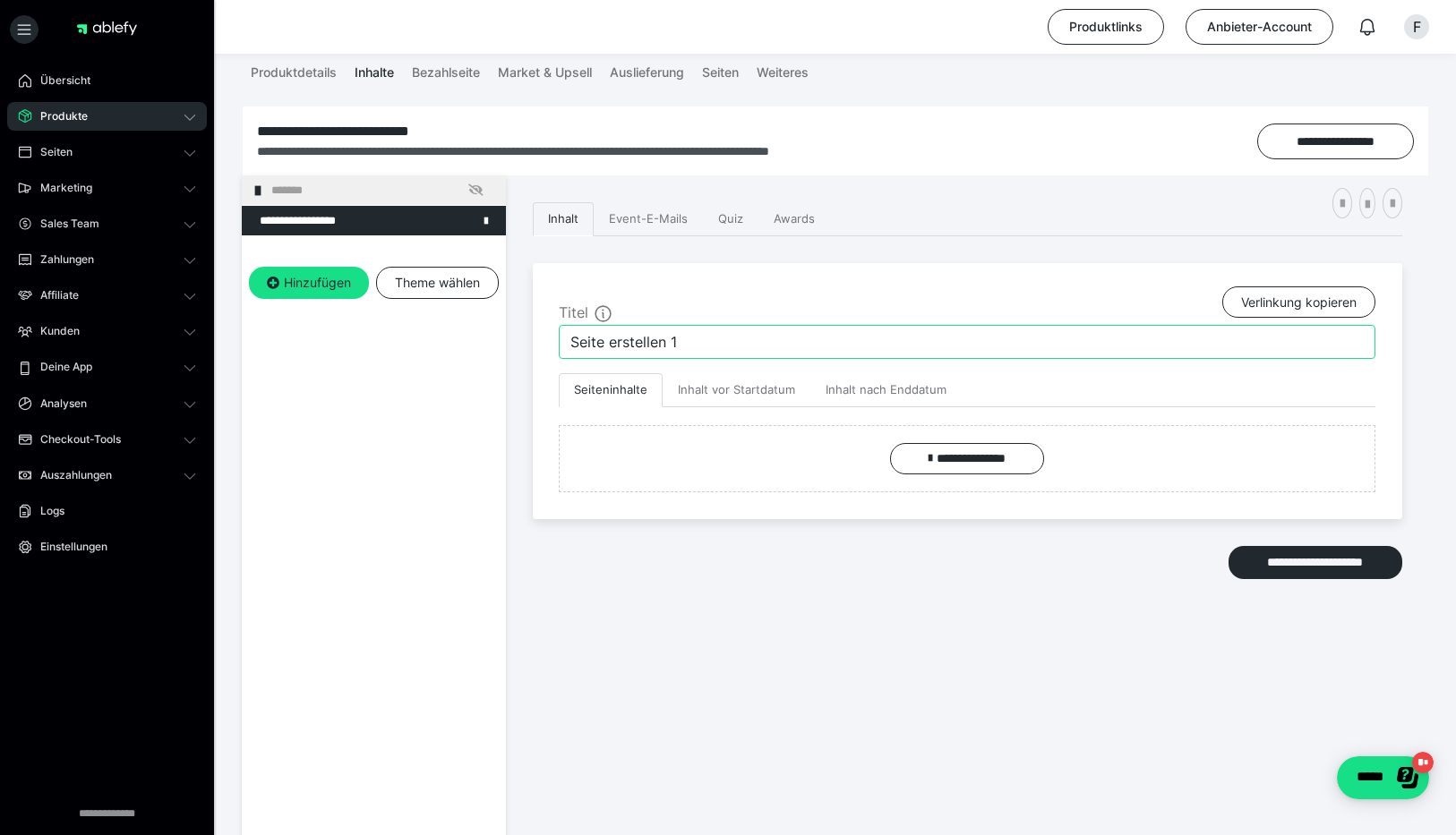 click on "Seite erstellen 1" at bounding box center [967, 342] 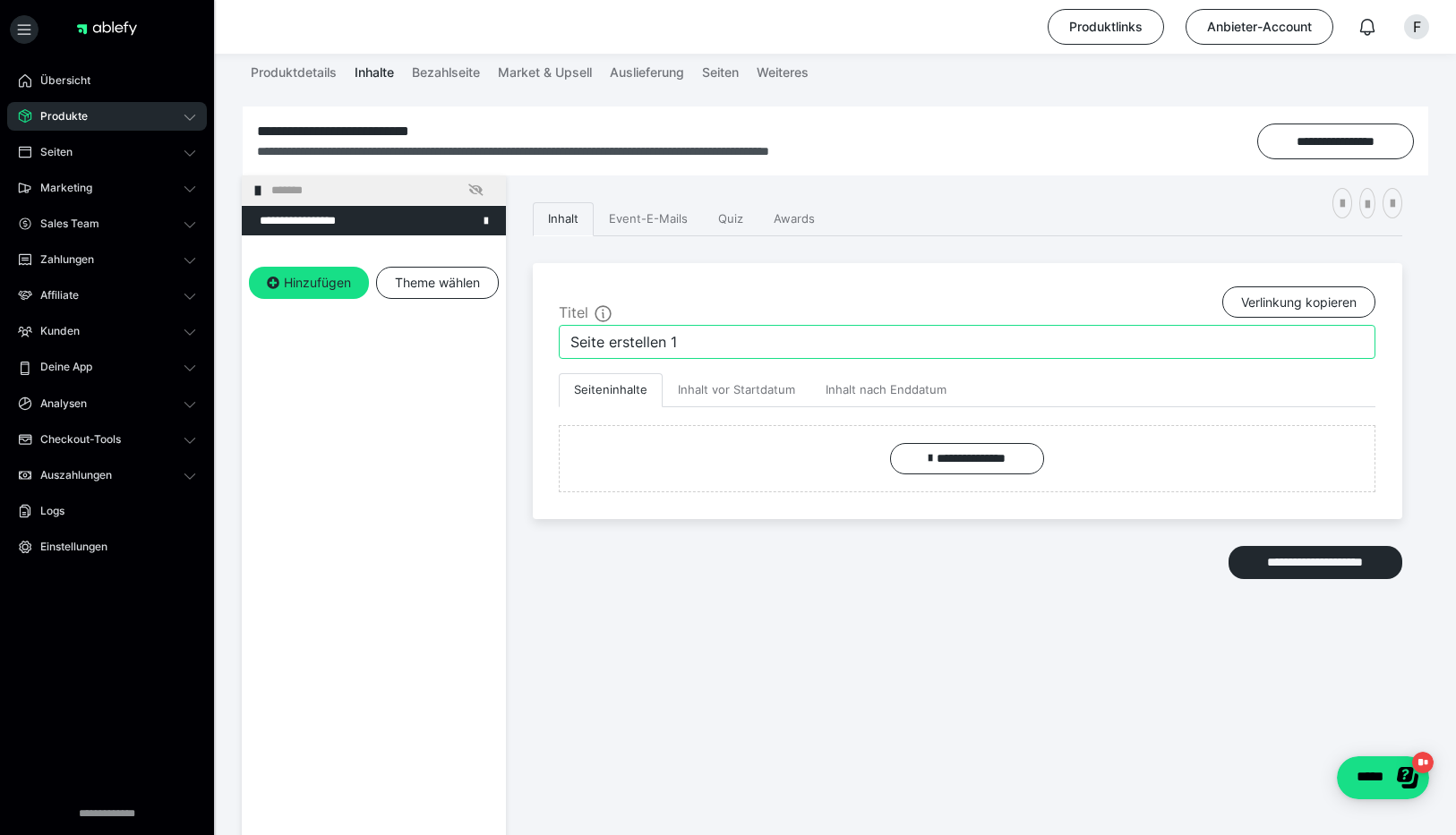 drag, startPoint x: 684, startPoint y: 344, endPoint x: 479, endPoint y: 327, distance: 205.70367 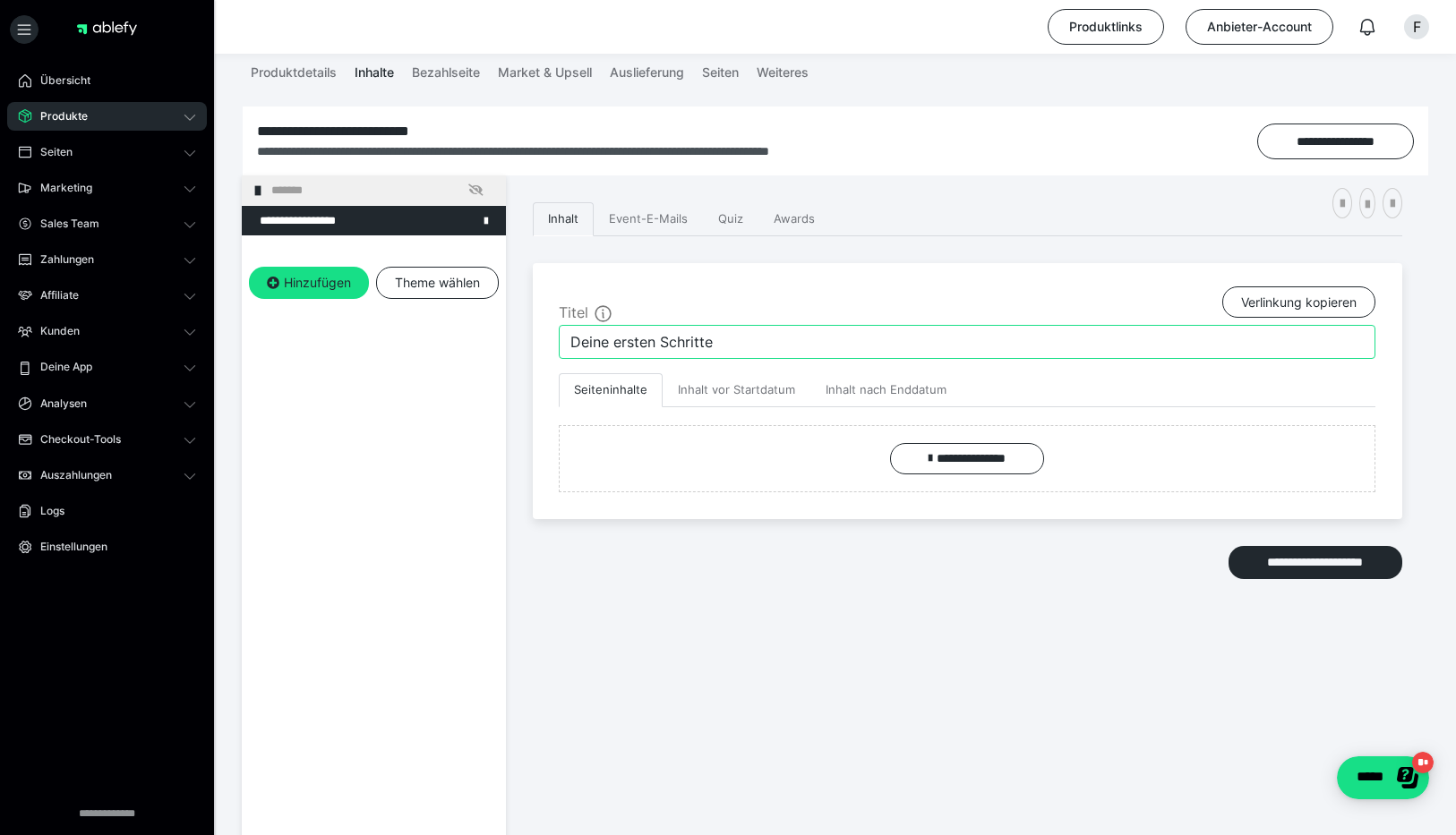 type on "Deine ersten Schritte" 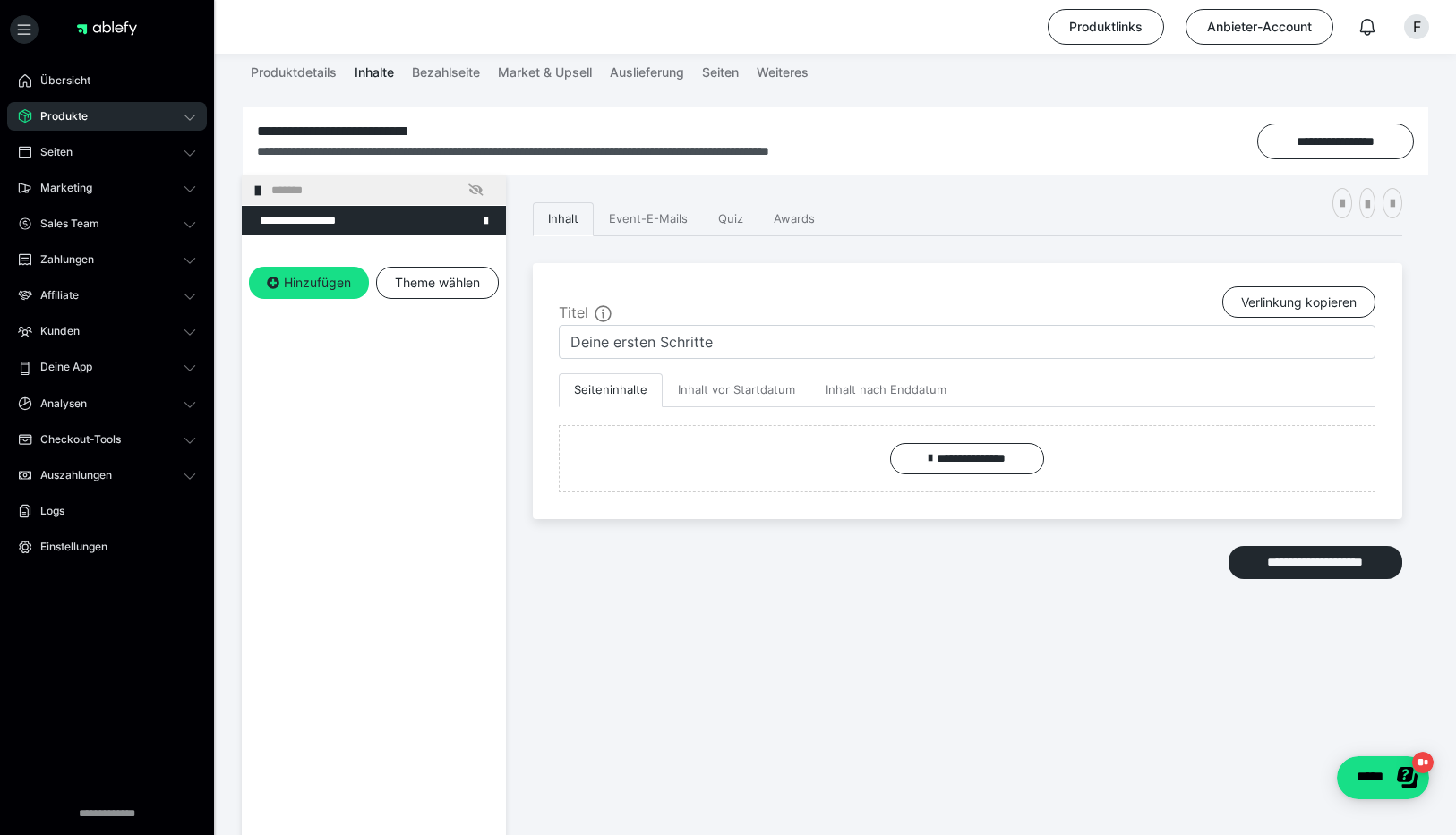 click on "**********" at bounding box center (373, 566) 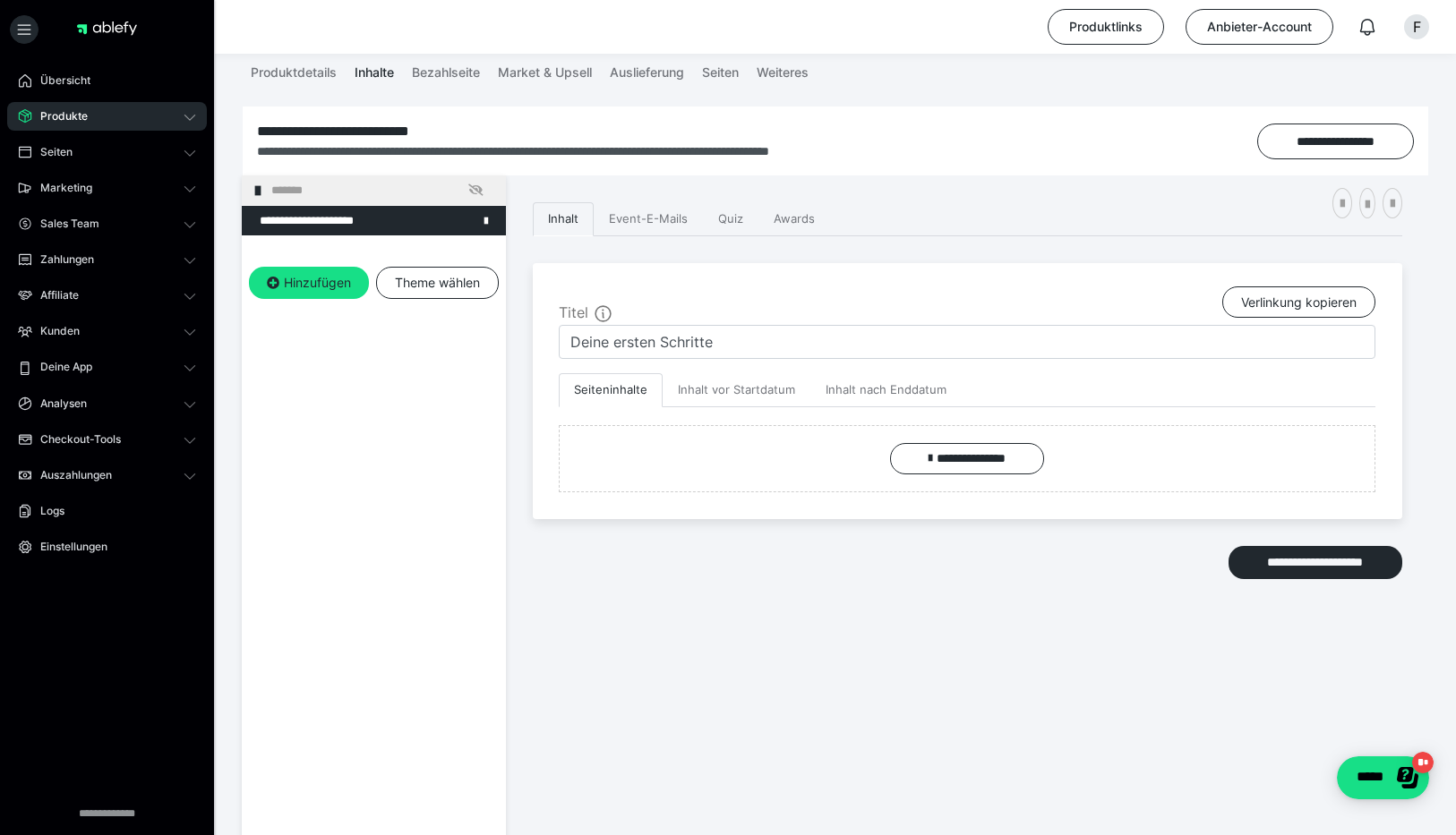click on "**********" at bounding box center (373, 566) 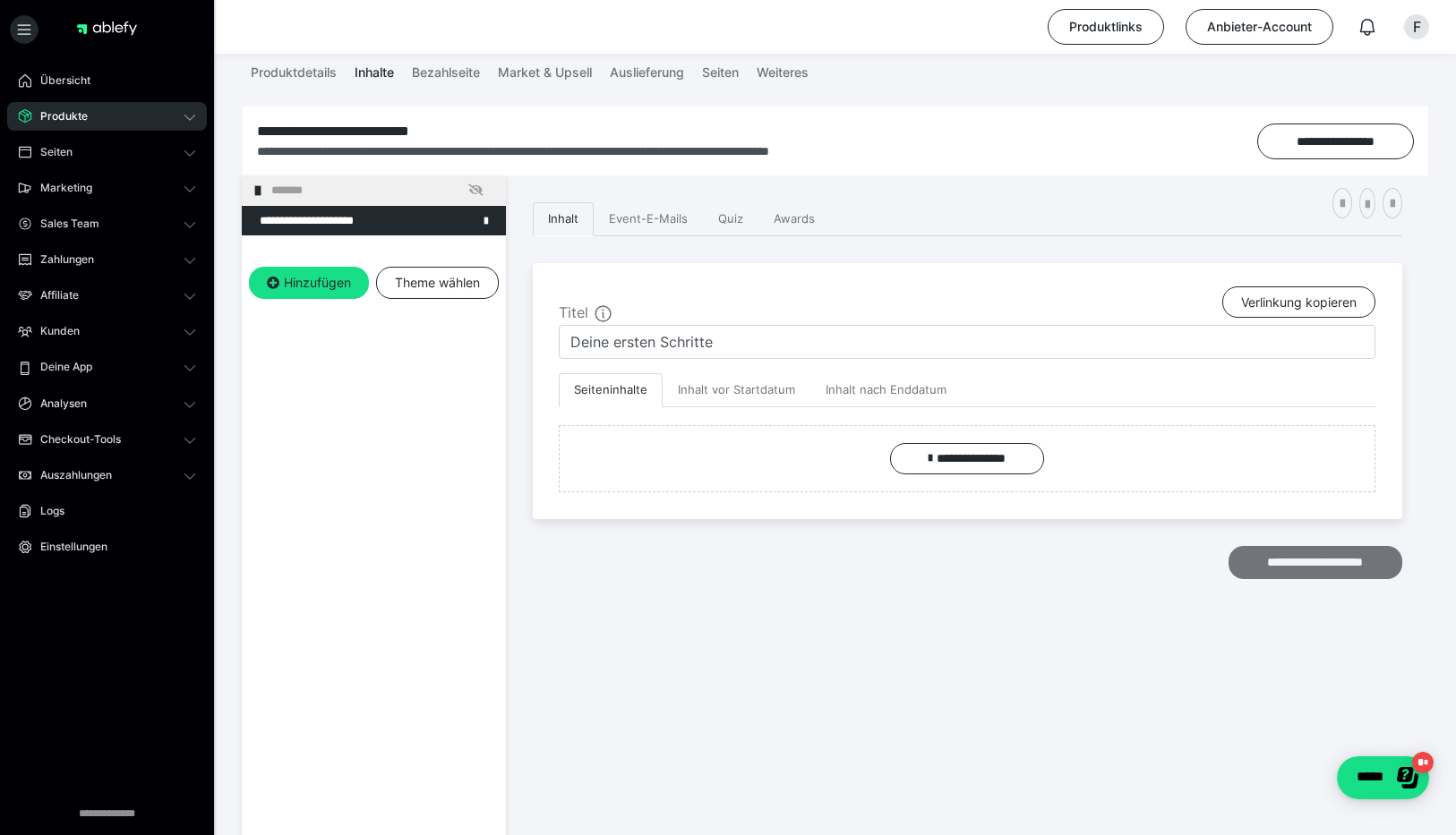 click on "**********" at bounding box center (1315, 562) 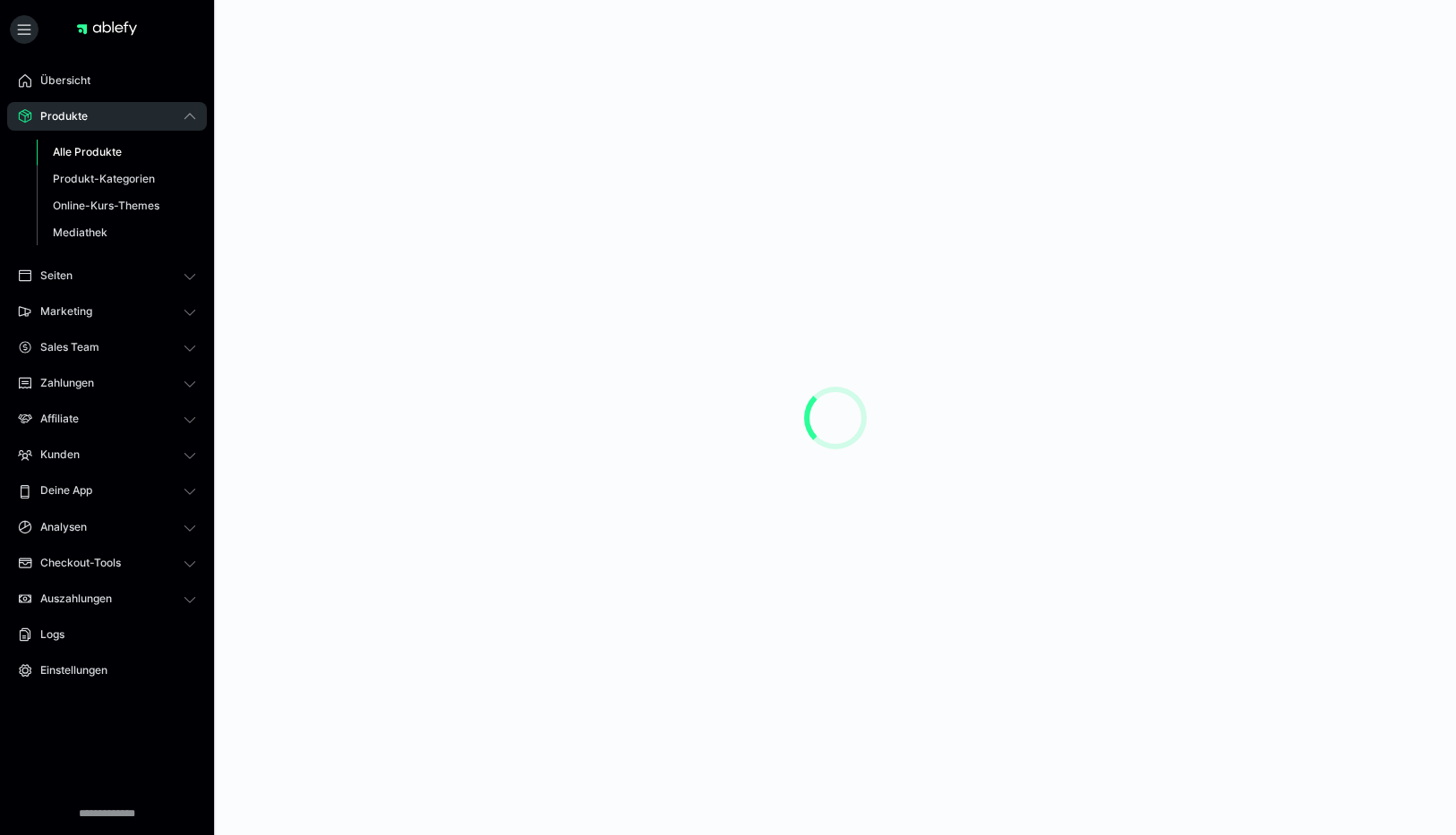 scroll, scrollTop: 0, scrollLeft: 0, axis: both 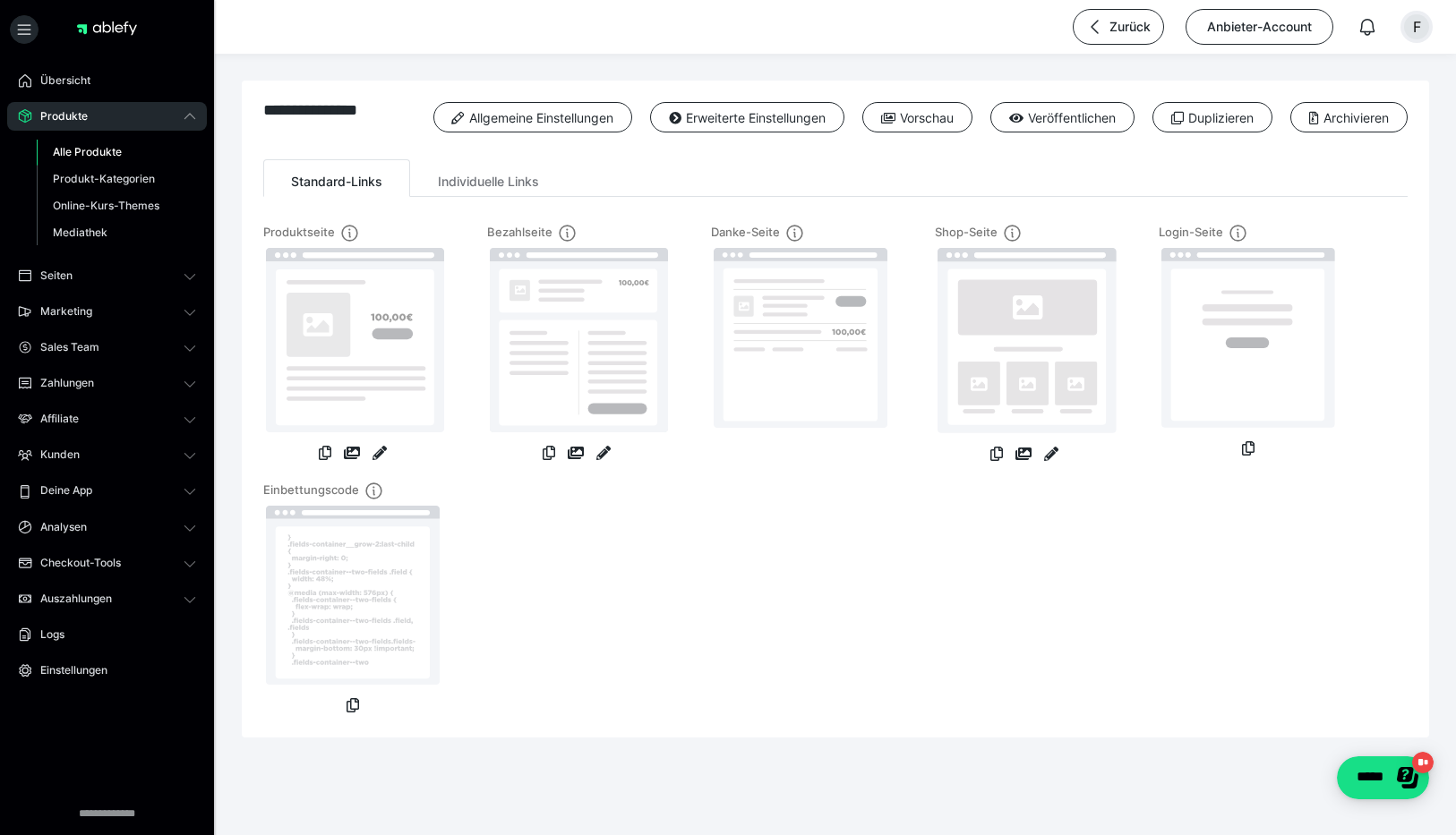 click on "F" at bounding box center [1417, 27] 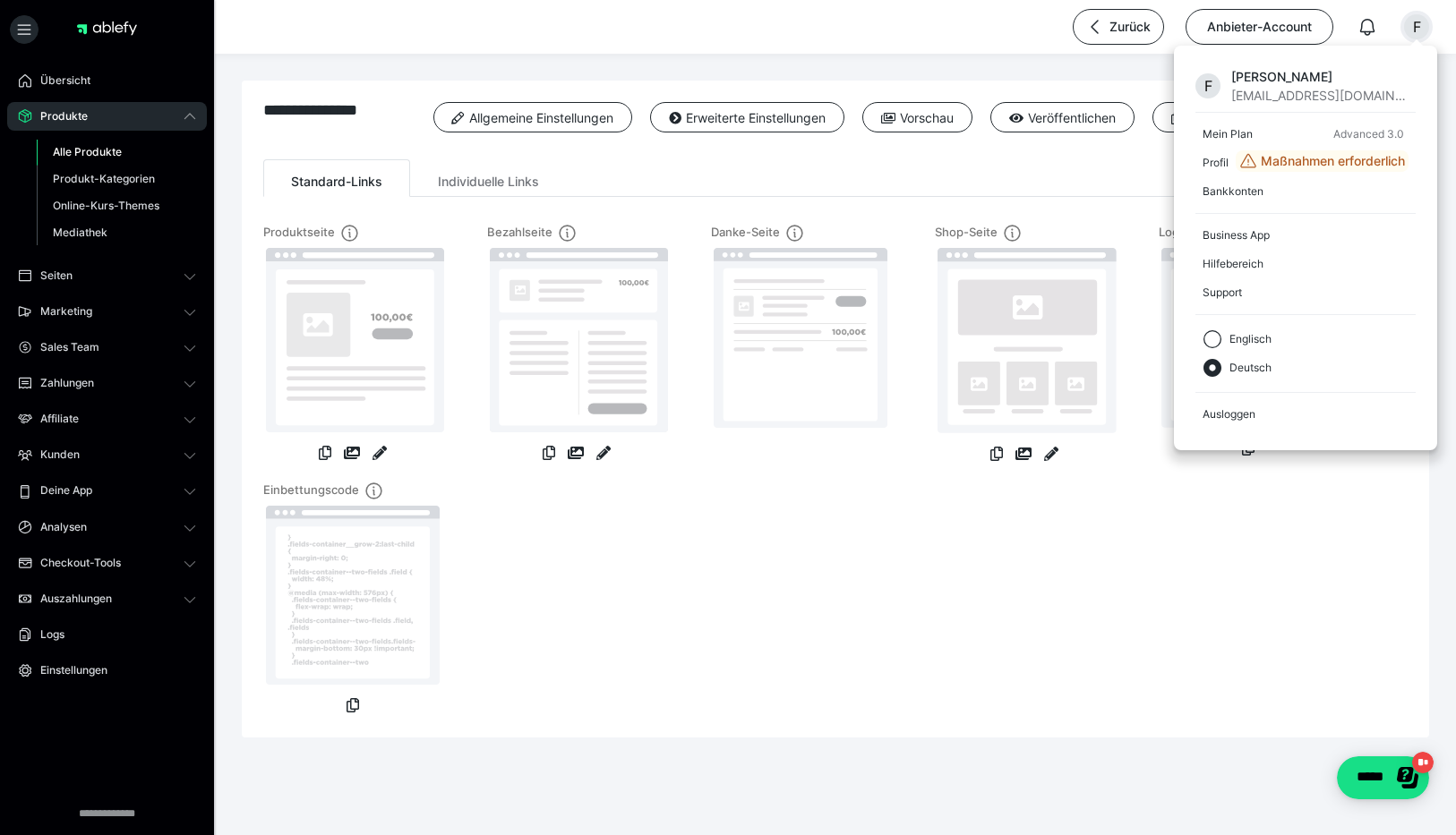 click on "[PERSON_NAME]" at bounding box center (1321, 76) 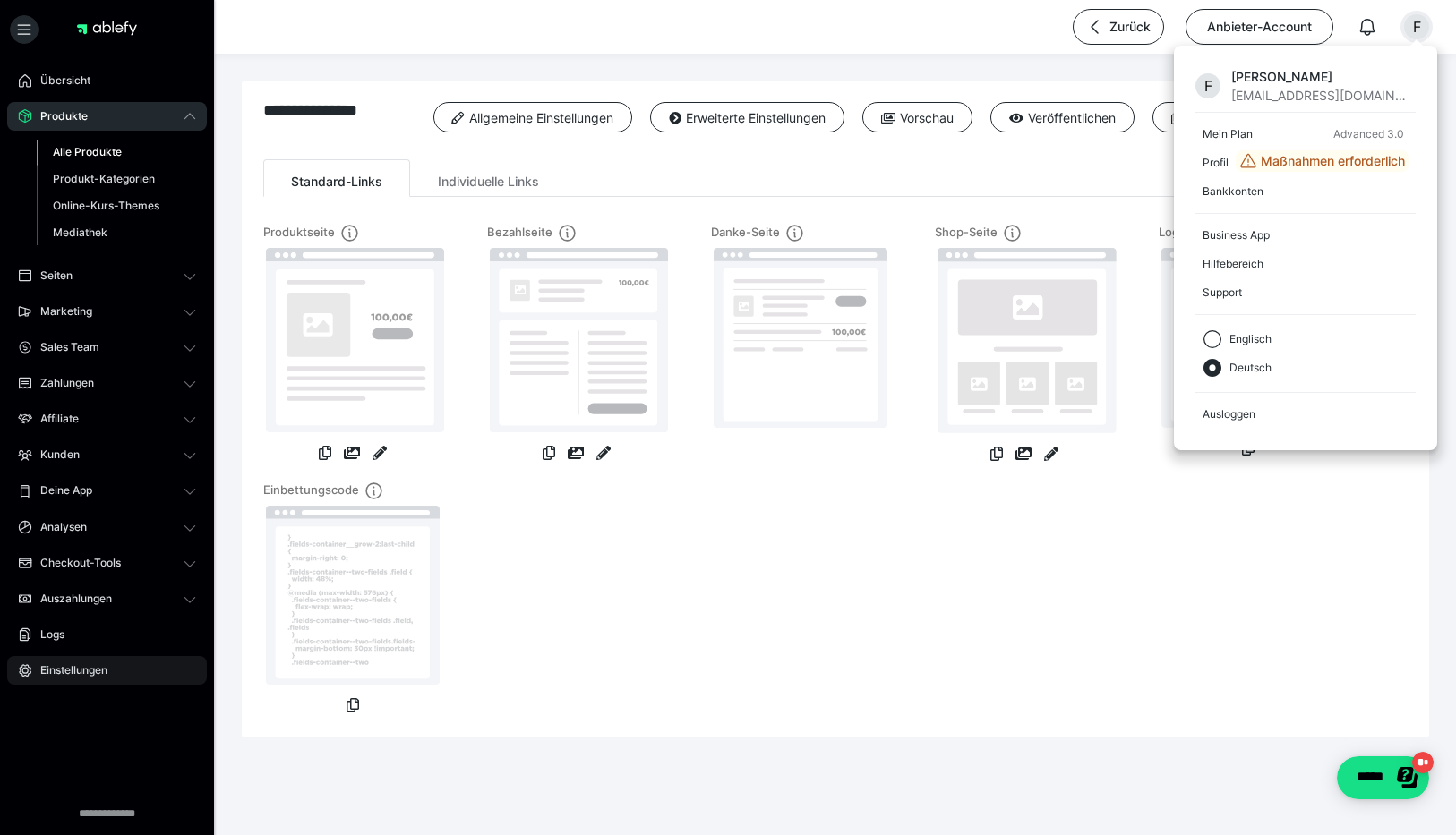 click on "Einstellungen" at bounding box center [107, 670] 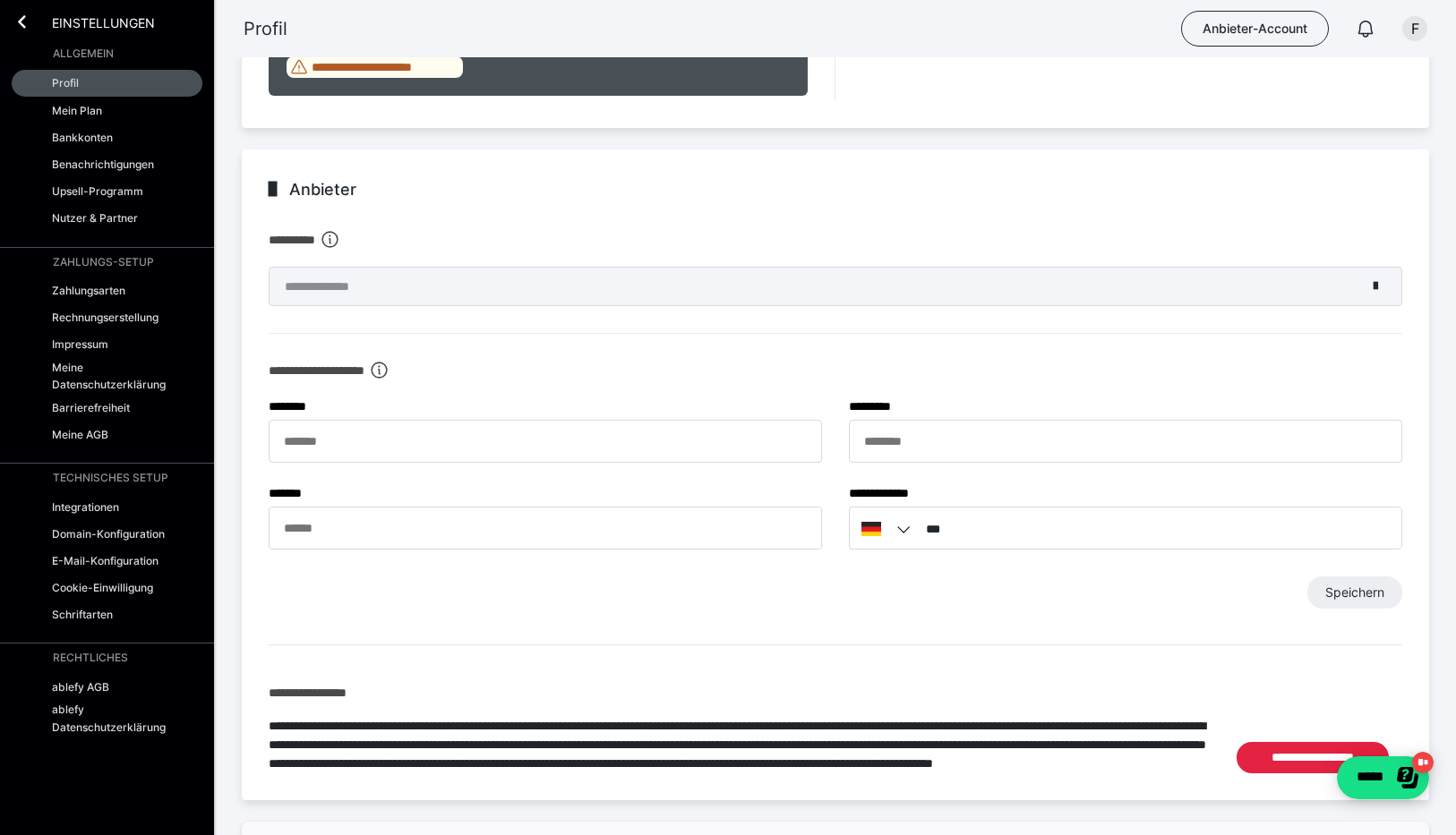 scroll, scrollTop: 514, scrollLeft: 0, axis: vertical 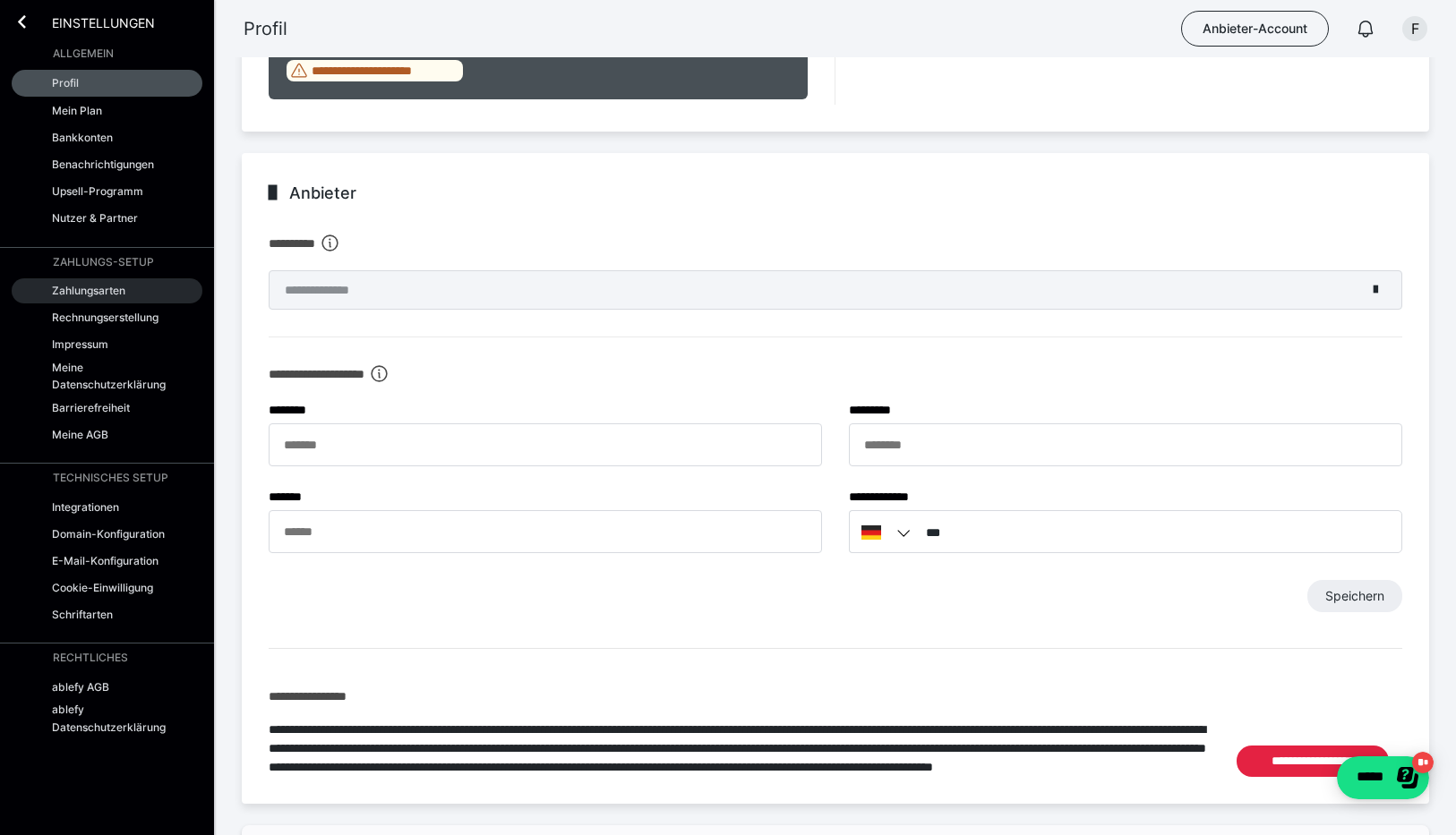 click on "Zahlungsarten" at bounding box center (89, 290) 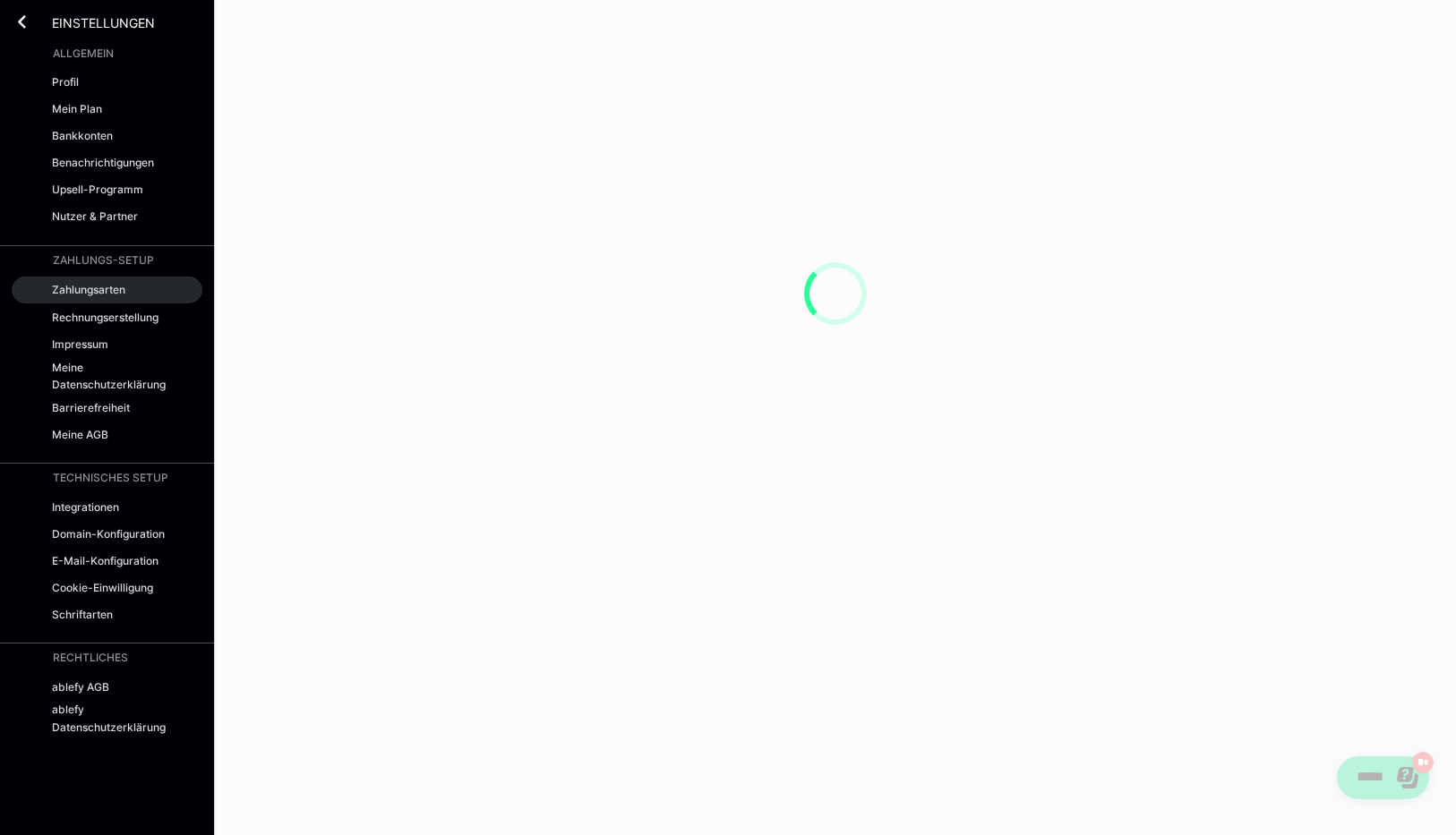 scroll, scrollTop: 0, scrollLeft: 0, axis: both 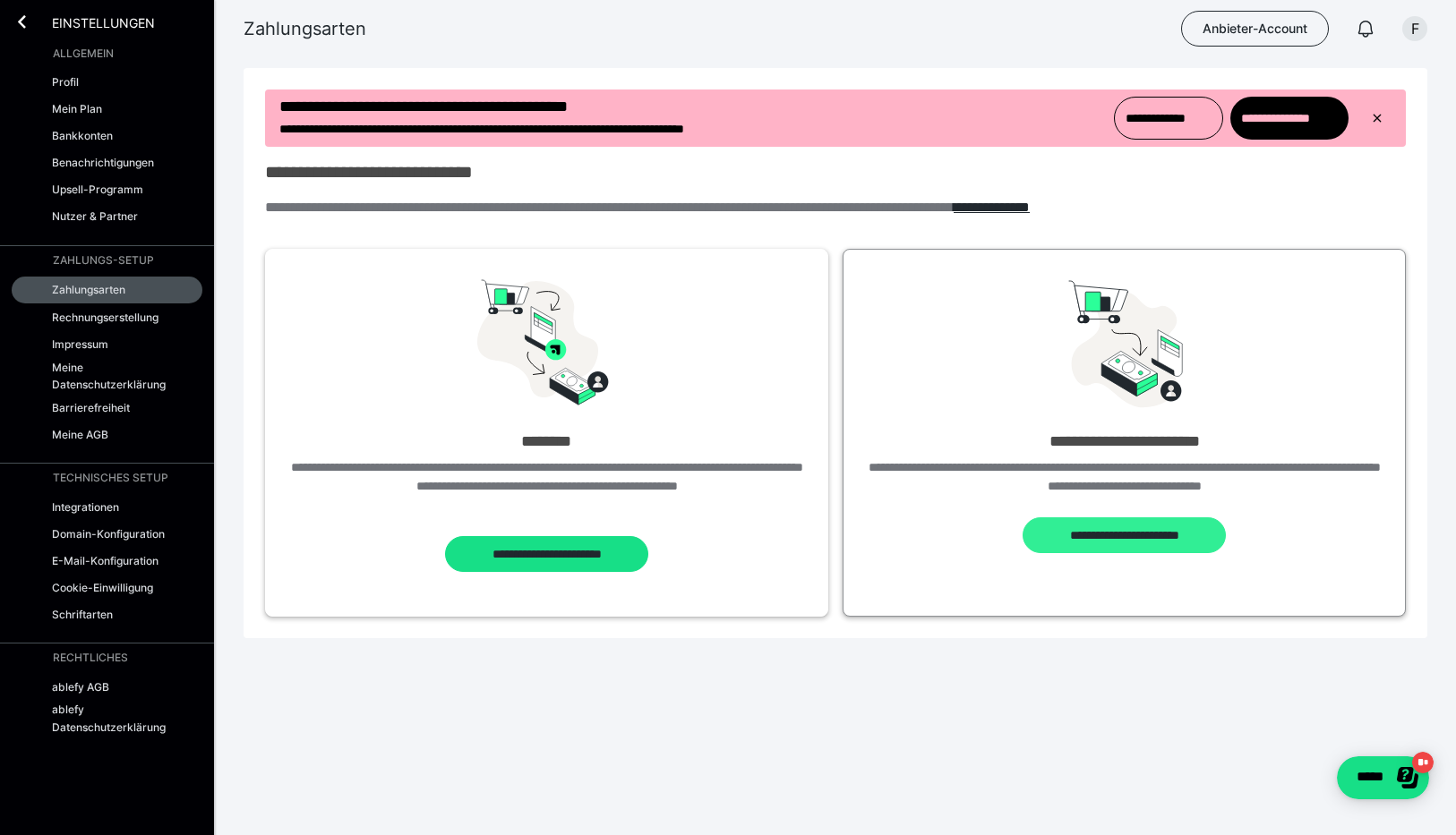 click on "**********" at bounding box center (1124, 535) 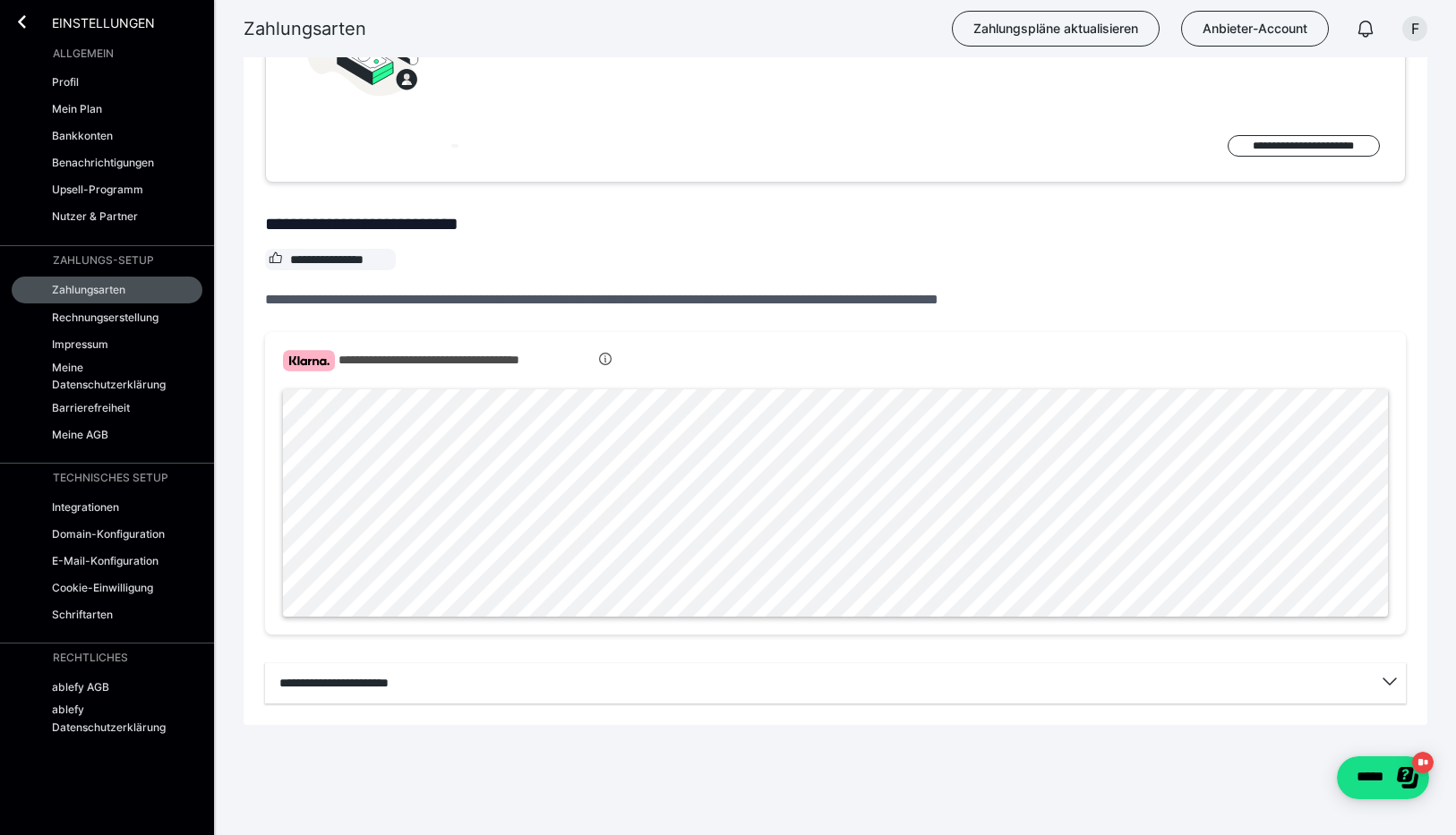 scroll, scrollTop: 371, scrollLeft: 0, axis: vertical 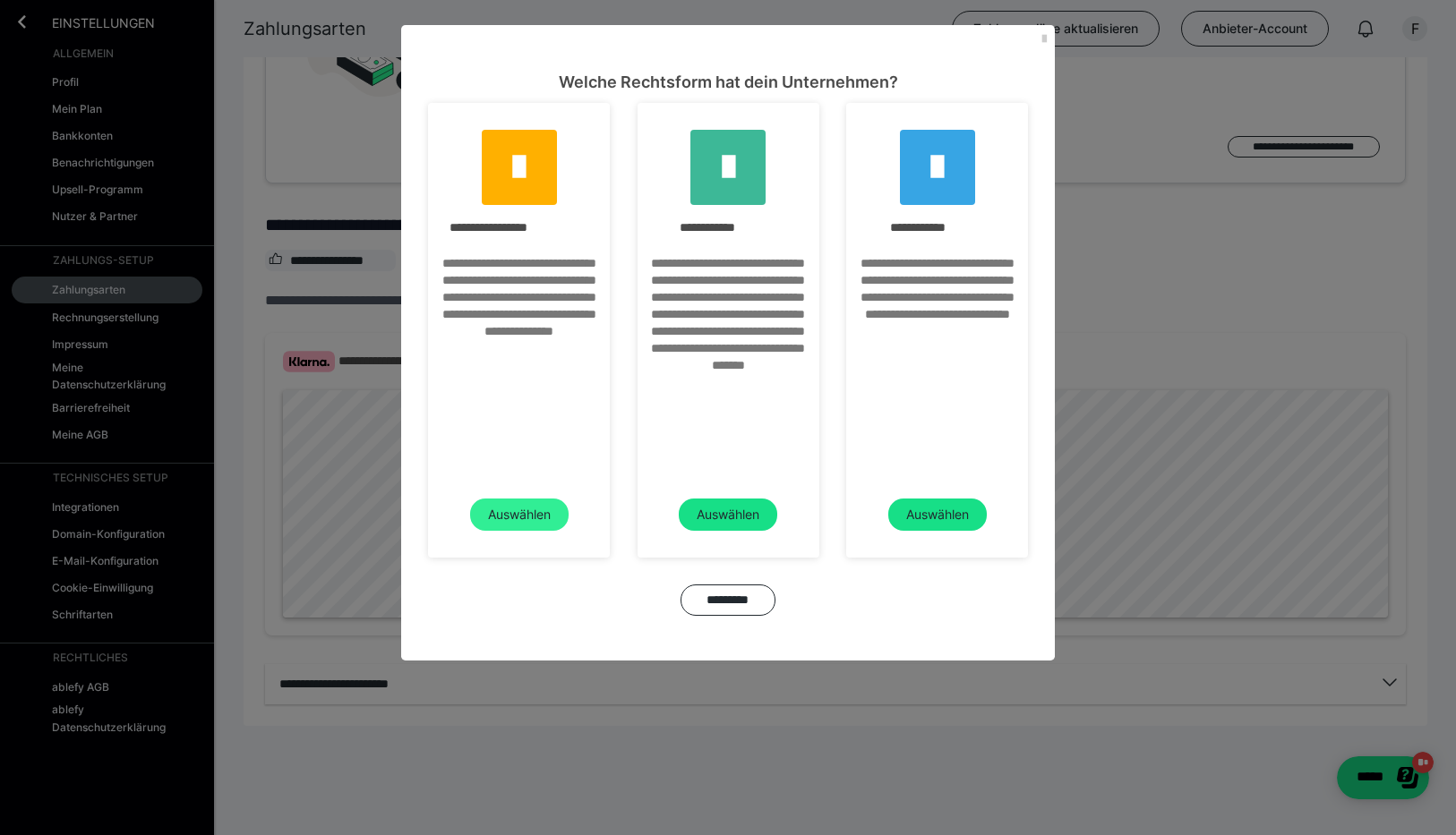 click on "Auswählen" at bounding box center (519, 515) 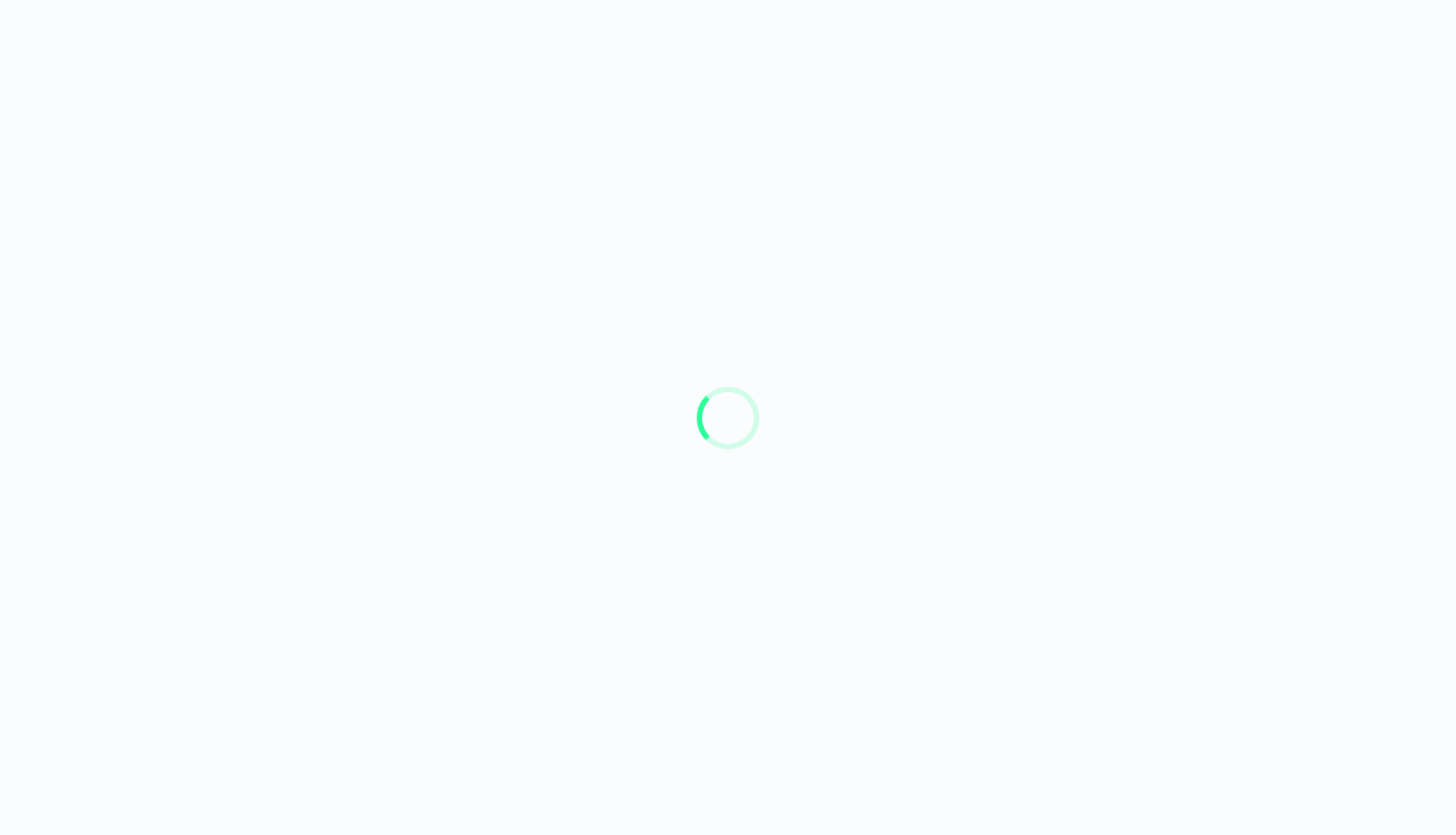 scroll, scrollTop: 0, scrollLeft: 0, axis: both 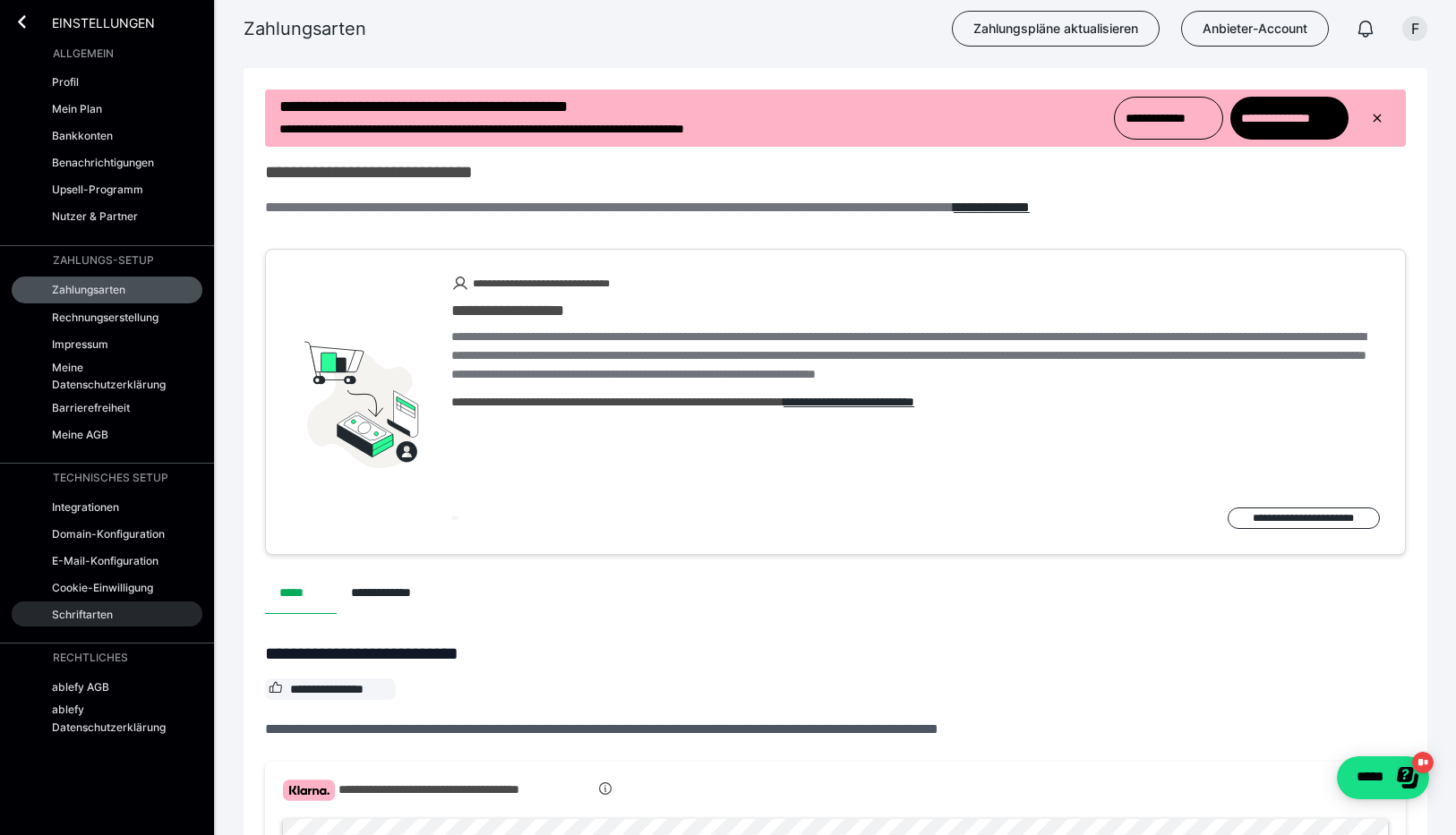 click on "Schriftarten" at bounding box center (107, 614) 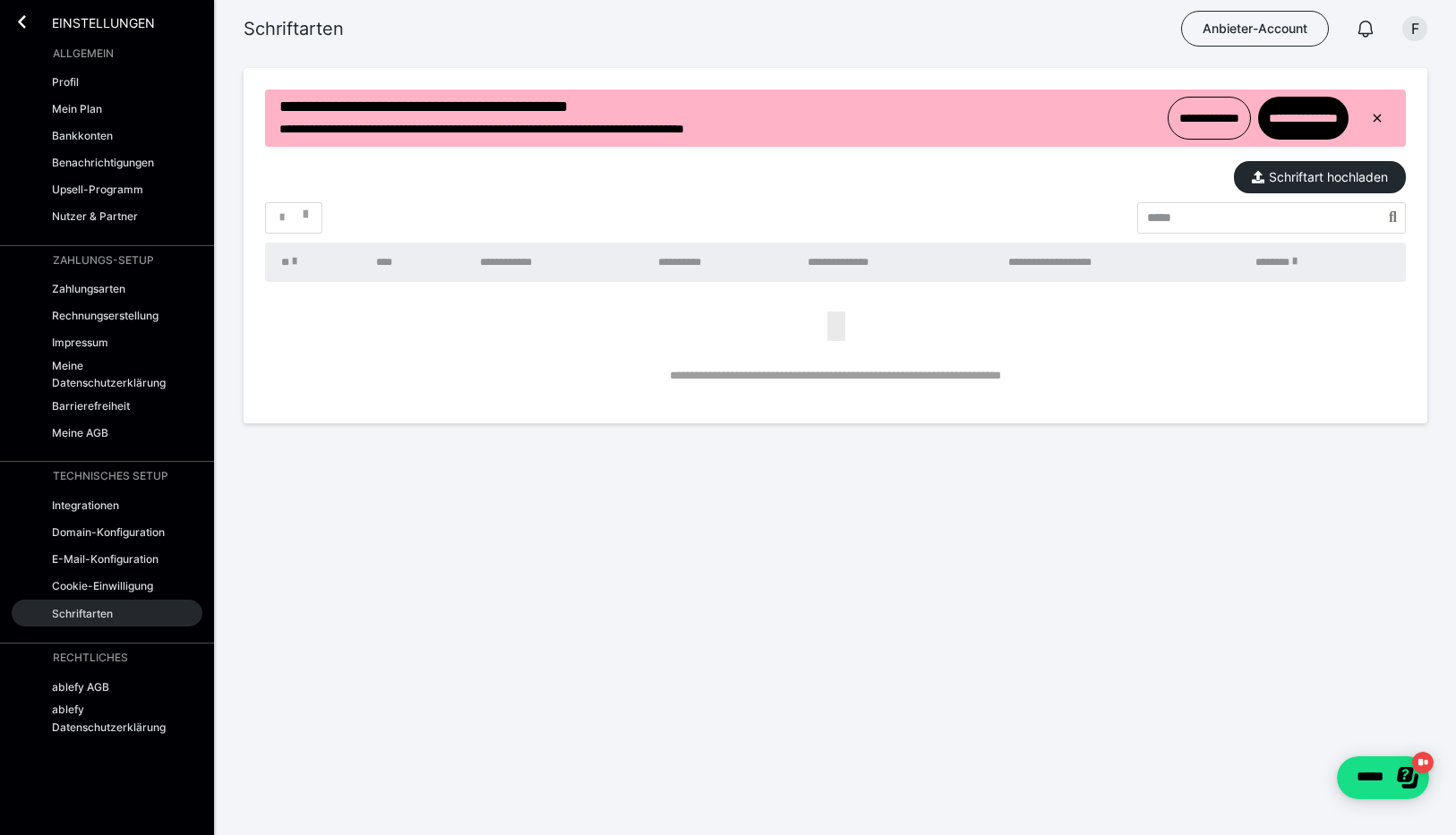scroll, scrollTop: 0, scrollLeft: 0, axis: both 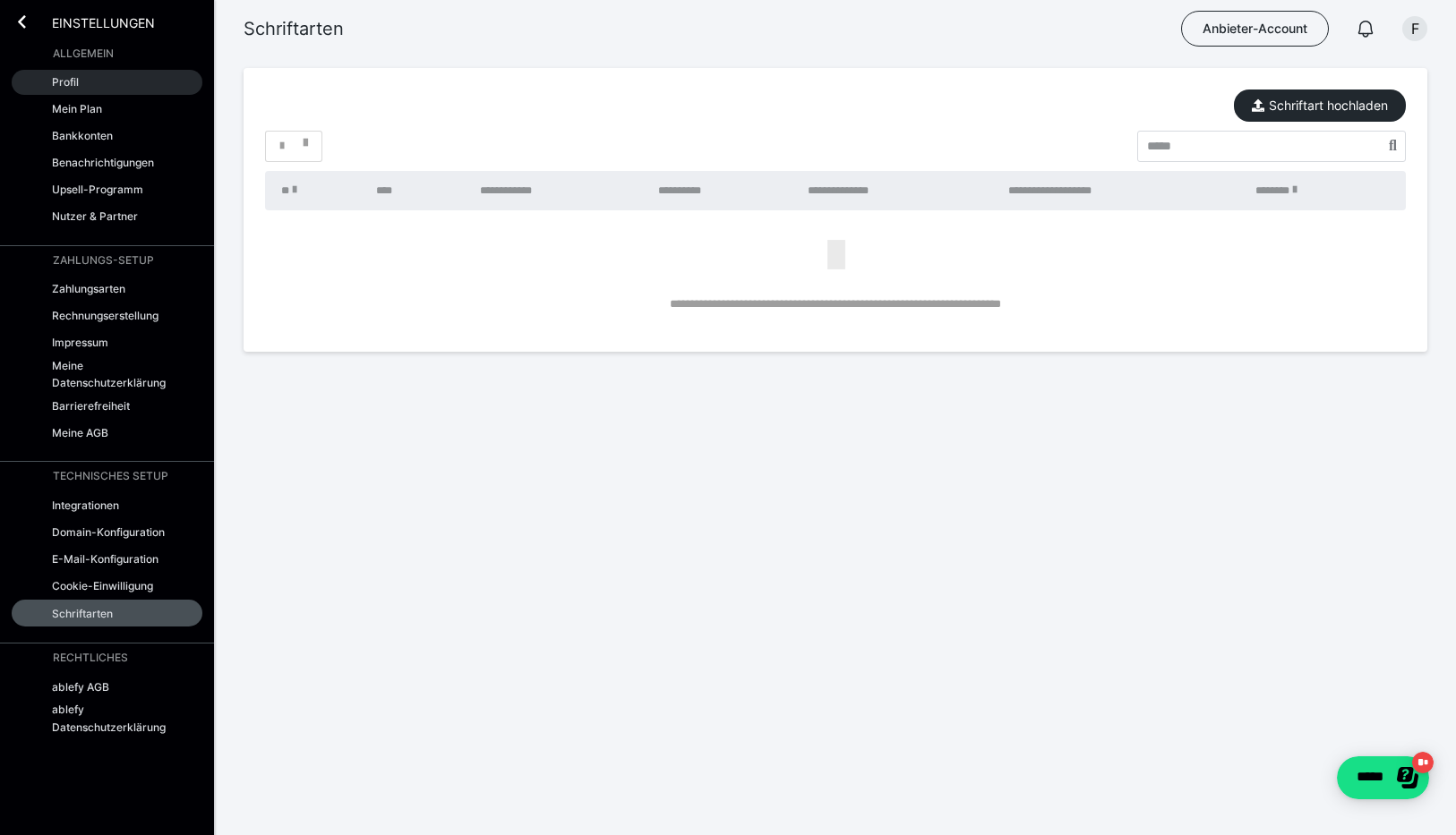 click on "Profil" at bounding box center (107, 82) 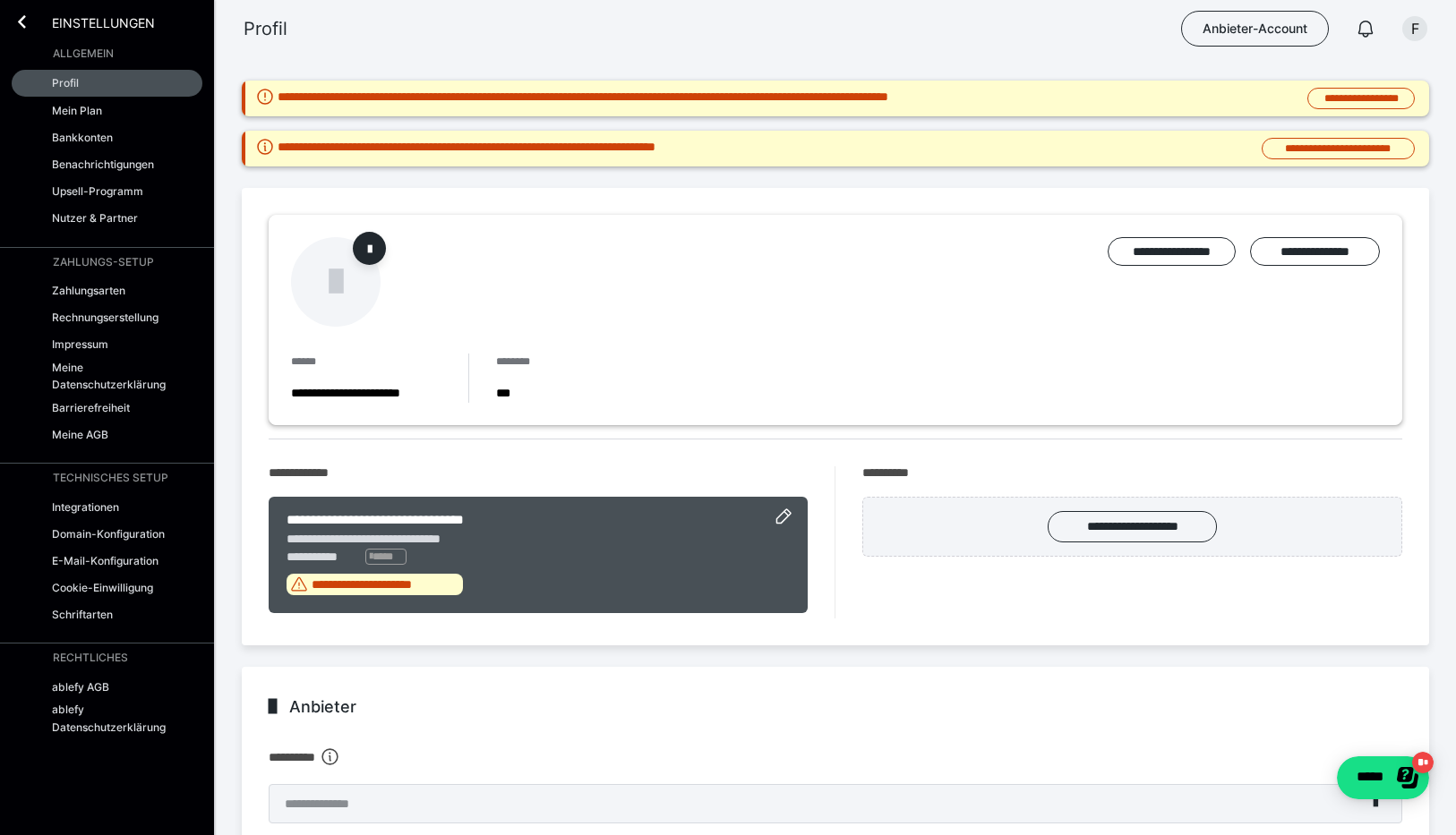 scroll, scrollTop: 0, scrollLeft: 0, axis: both 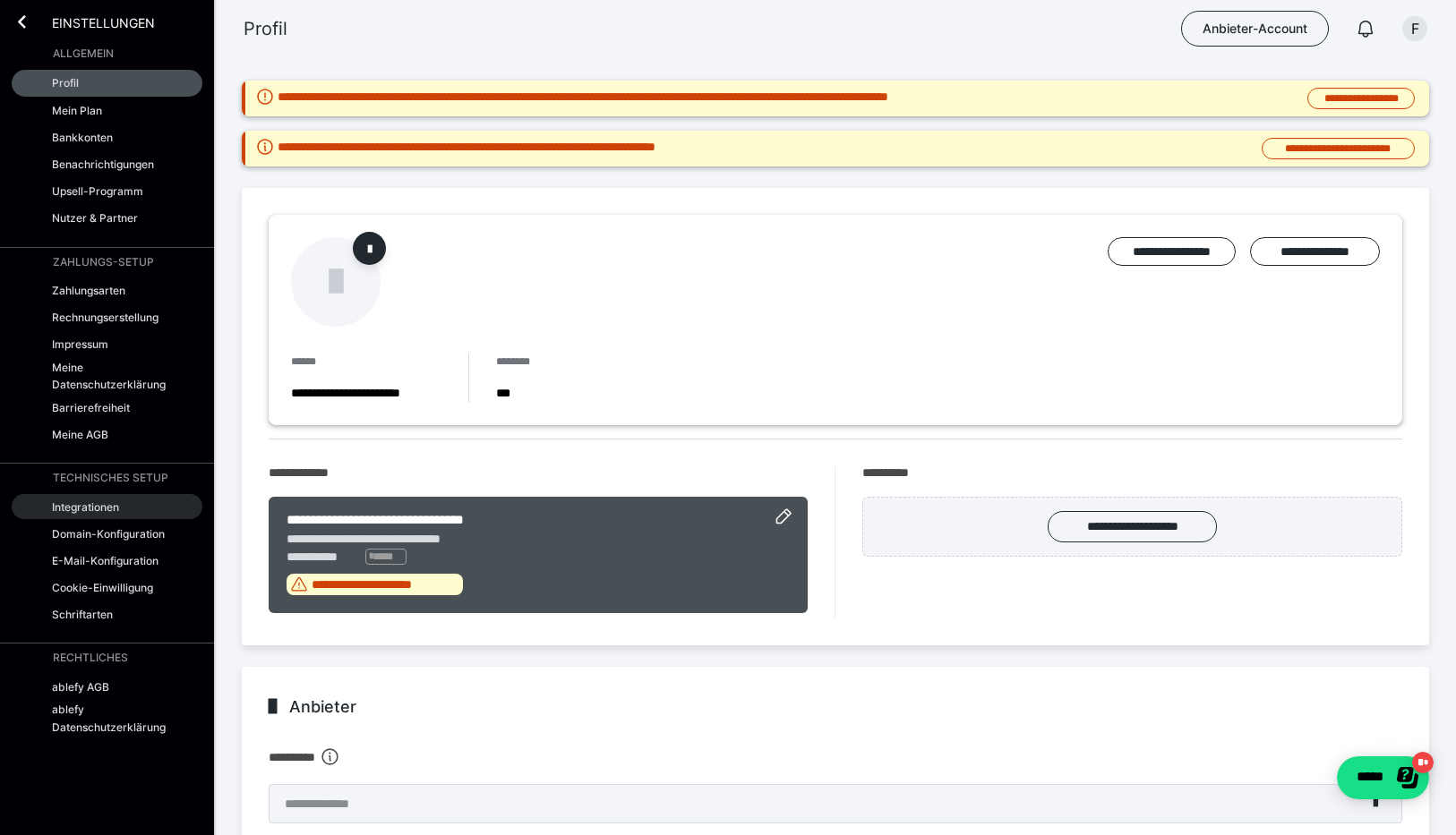 click on "Integrationen" at bounding box center (107, 507) 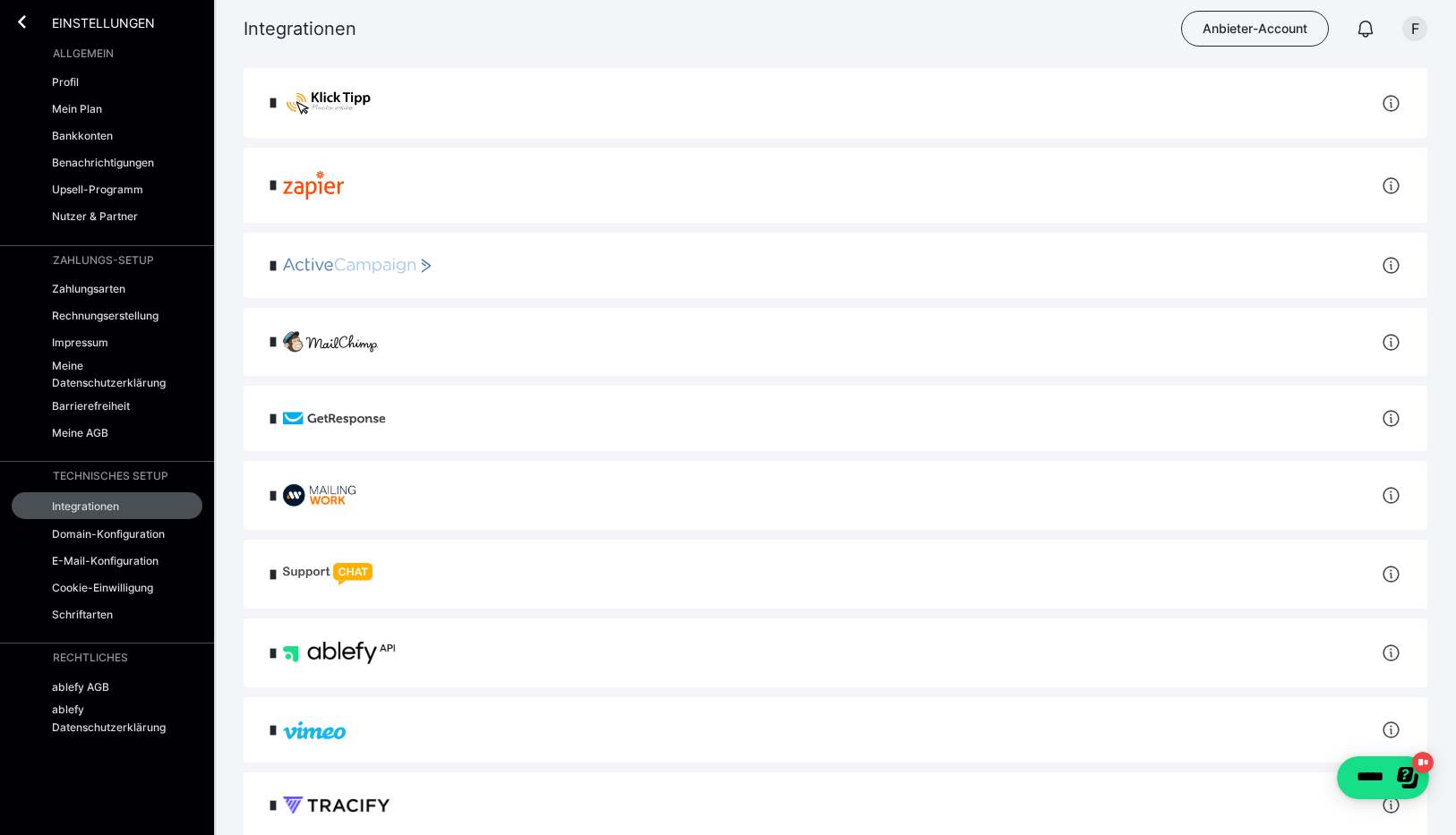 scroll, scrollTop: 0, scrollLeft: 0, axis: both 